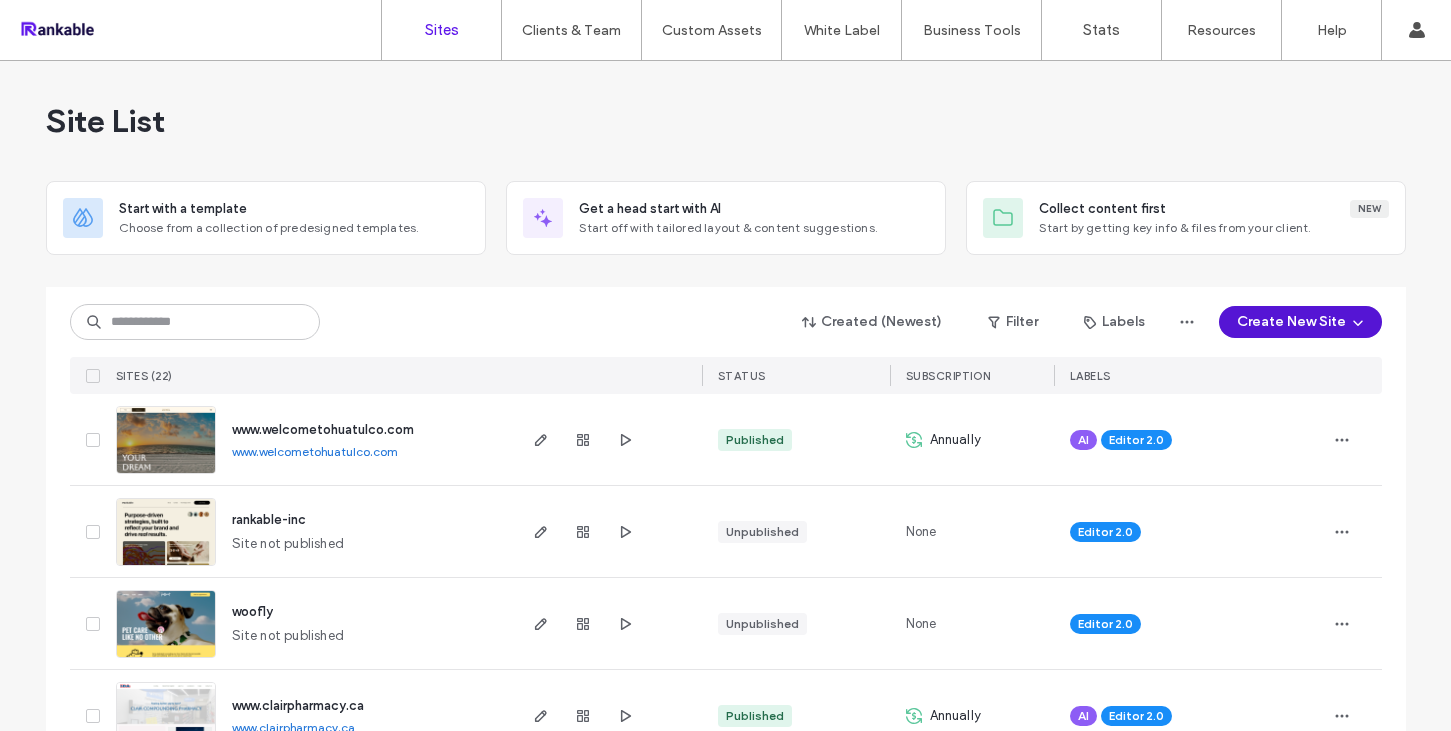 scroll, scrollTop: 0, scrollLeft: 0, axis: both 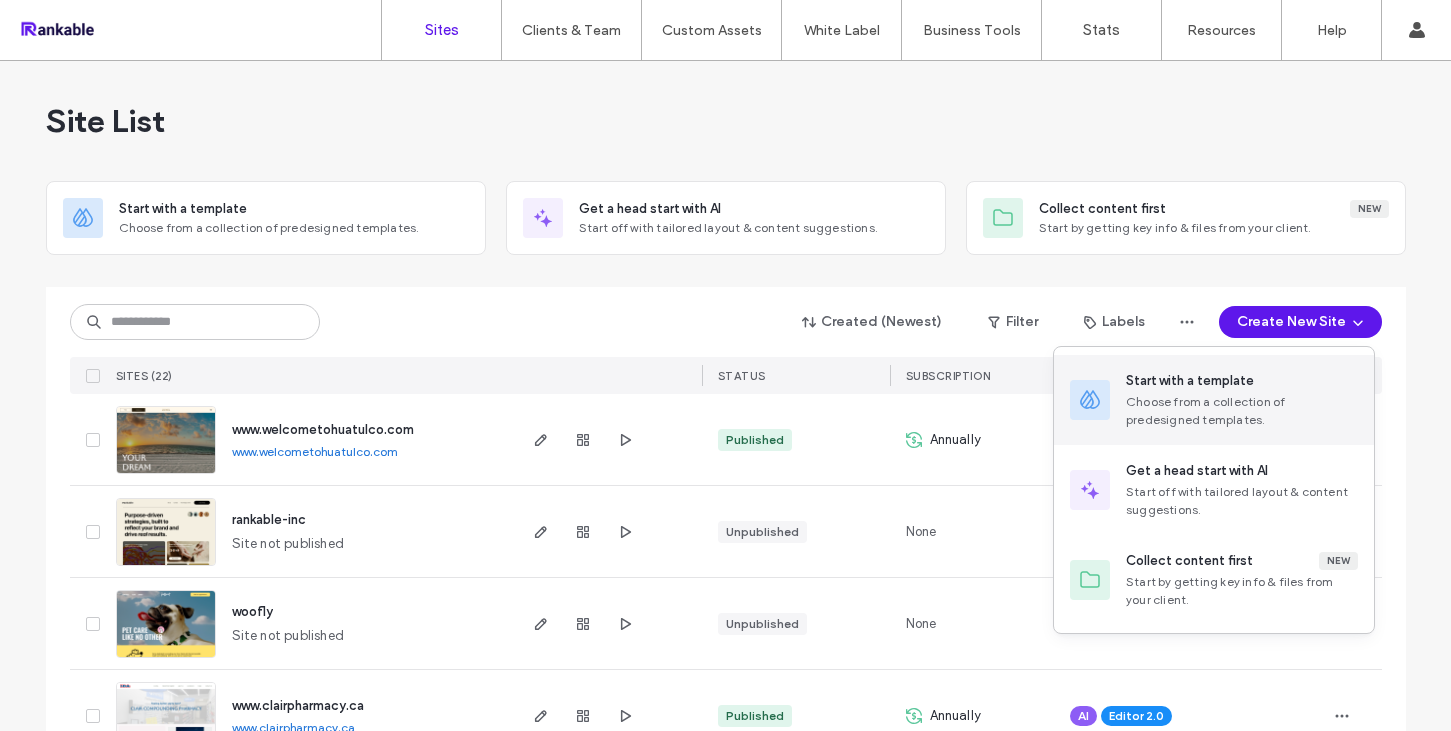 click on "Choose from a collection of predesigned templates." at bounding box center (1242, 411) 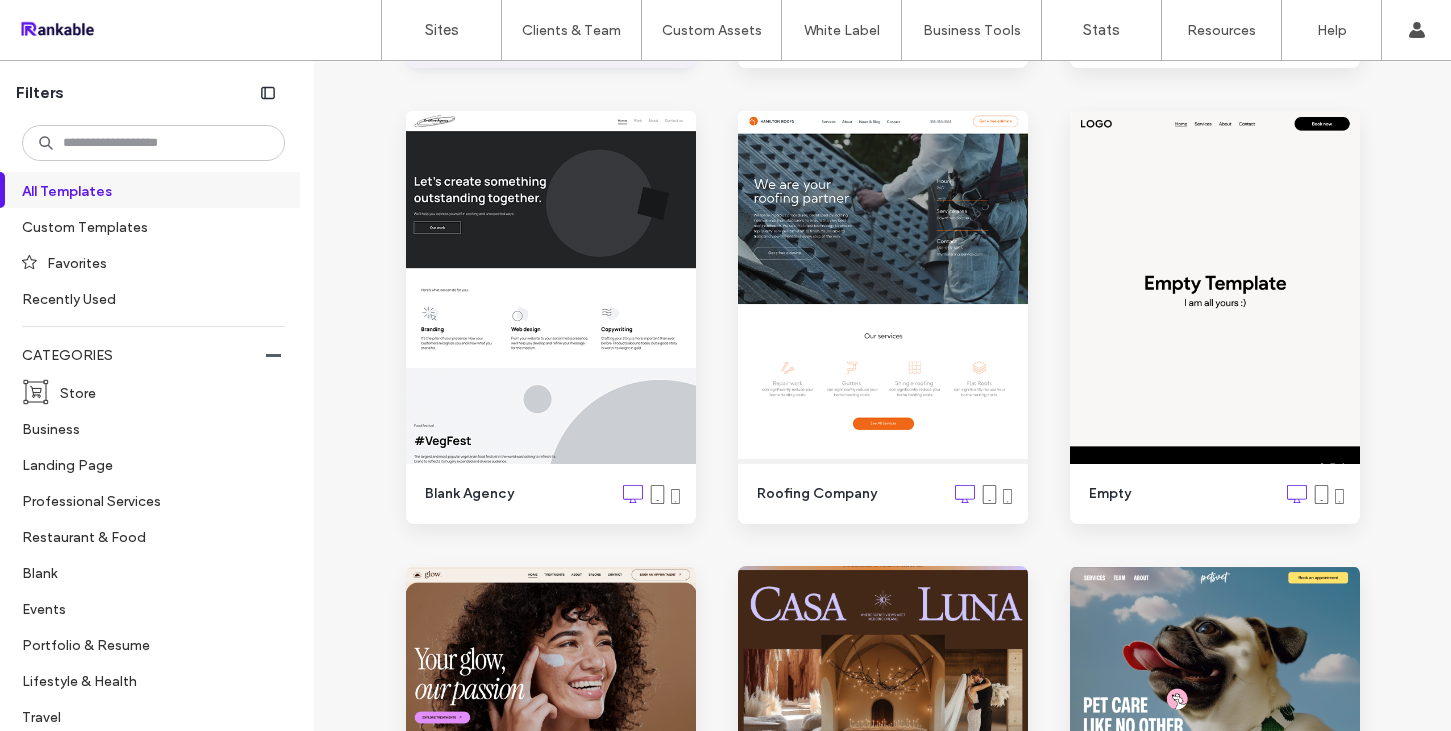 scroll, scrollTop: 907, scrollLeft: 0, axis: vertical 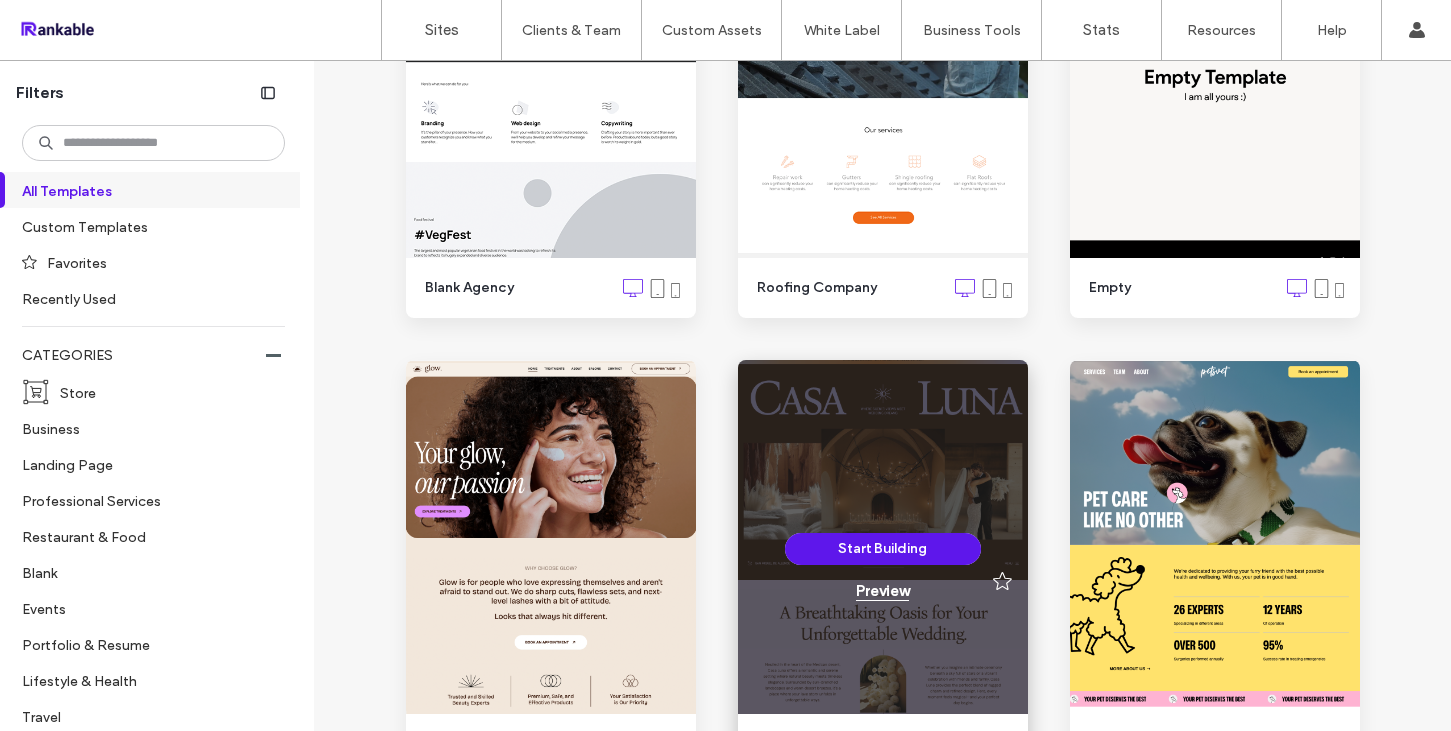 click on "Preview" at bounding box center [882, 591] 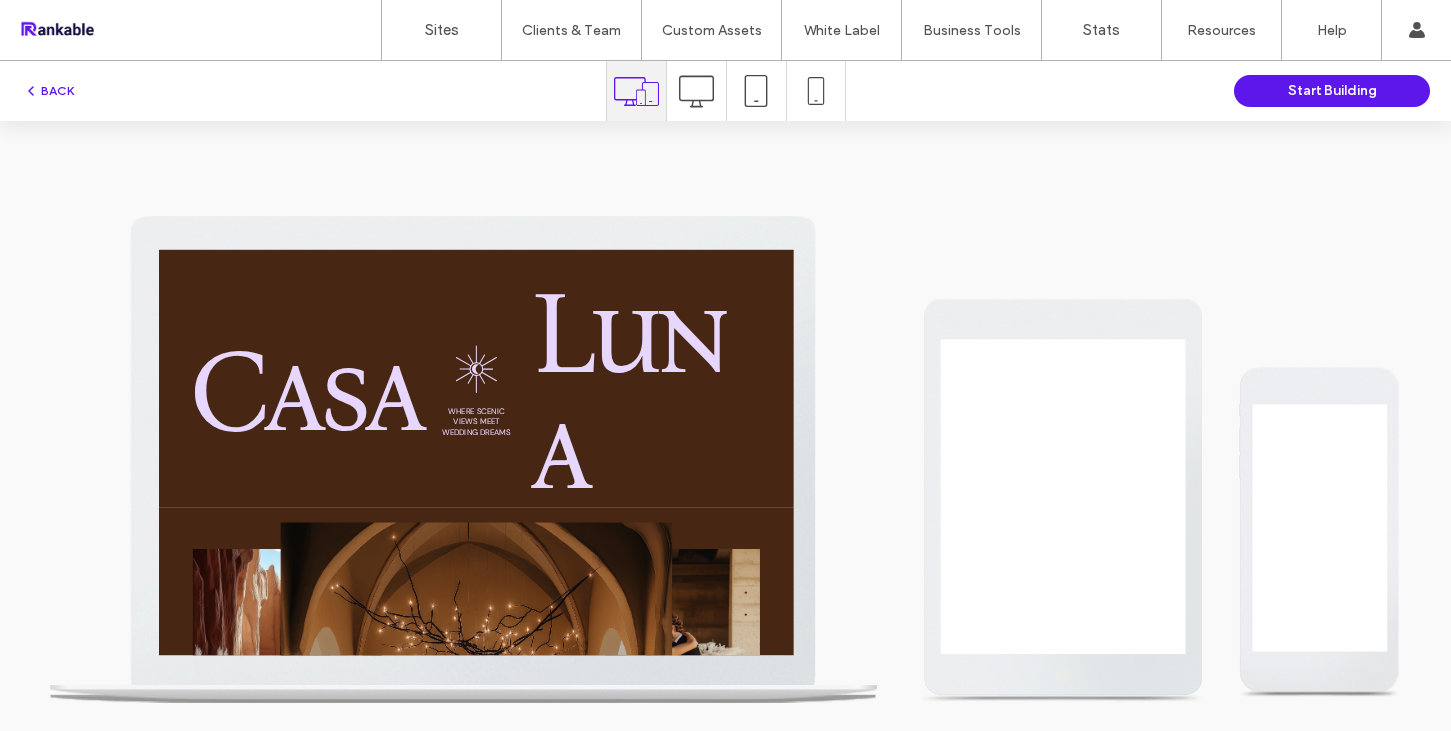 scroll, scrollTop: 0, scrollLeft: 0, axis: both 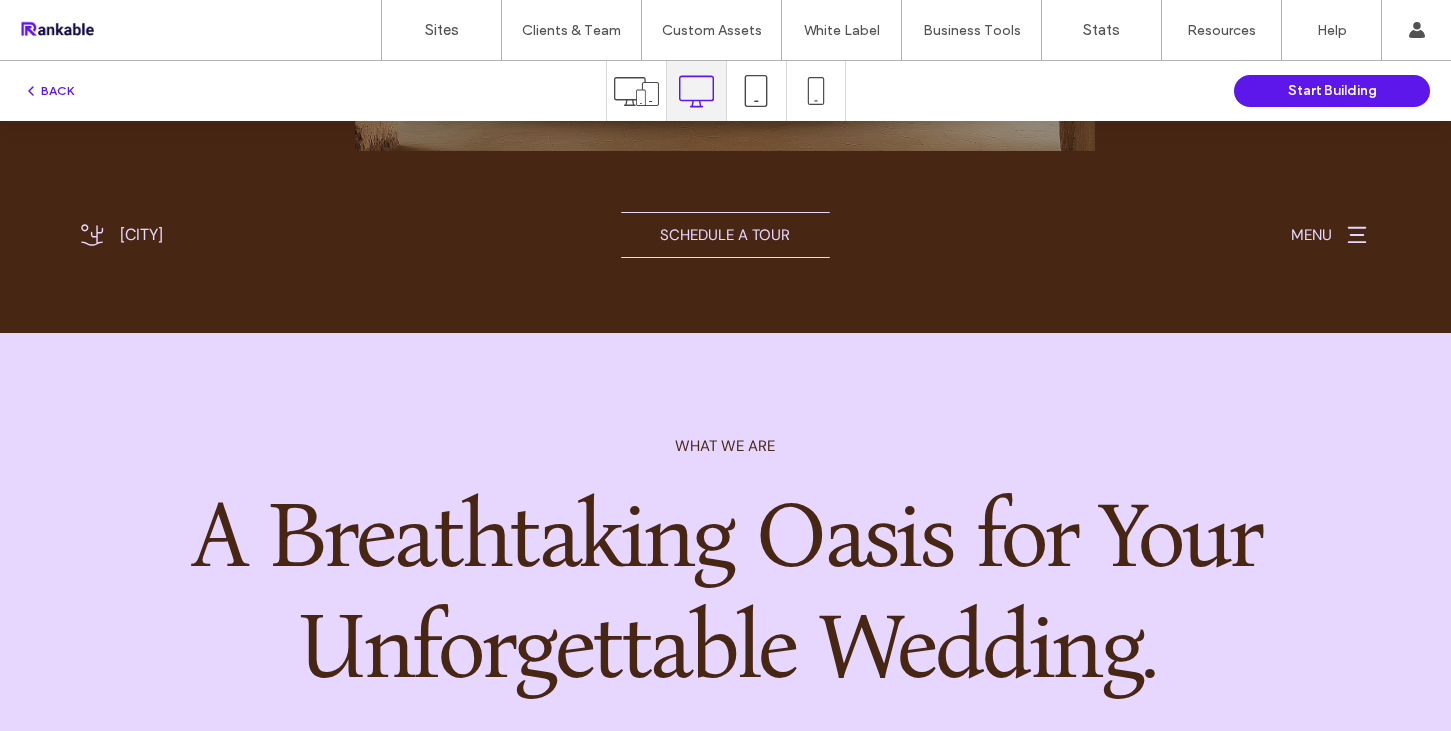 click 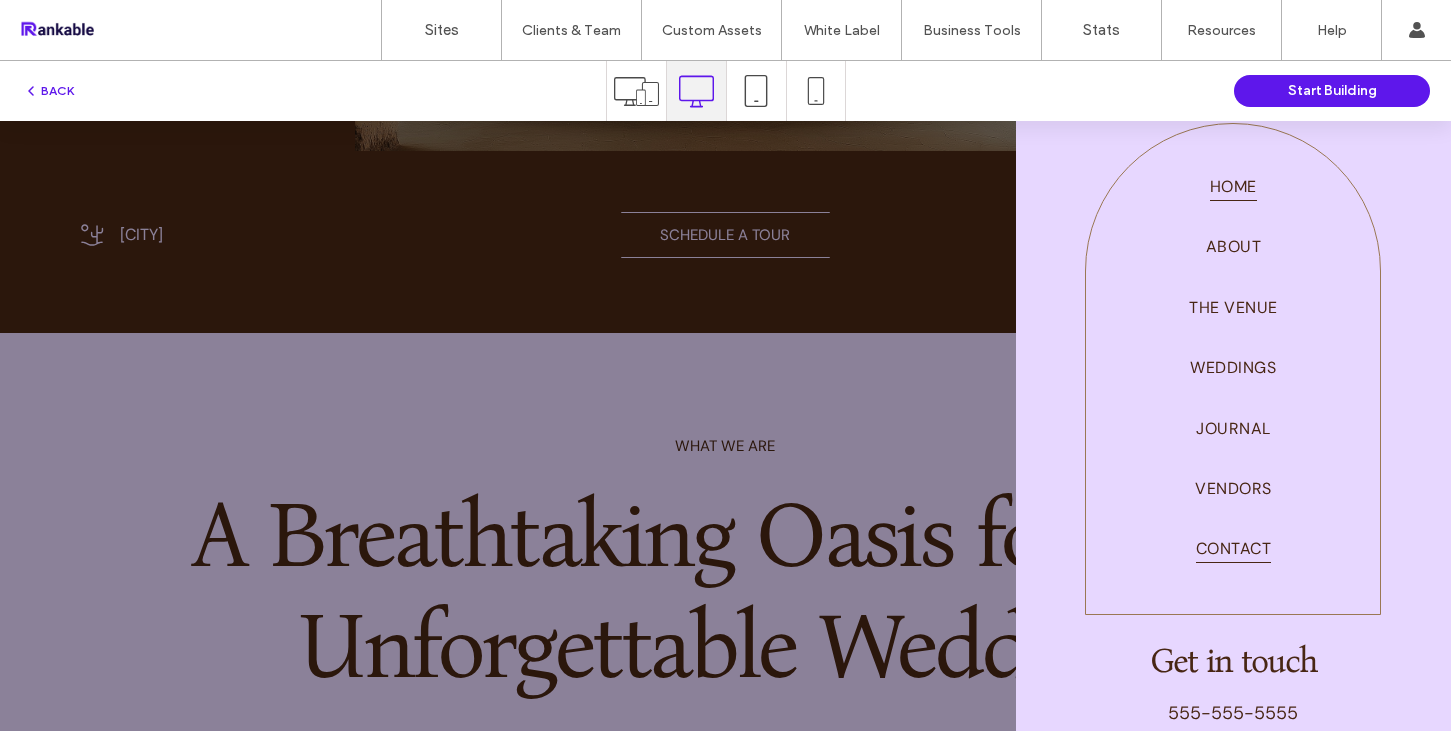 scroll, scrollTop: 0, scrollLeft: 0, axis: both 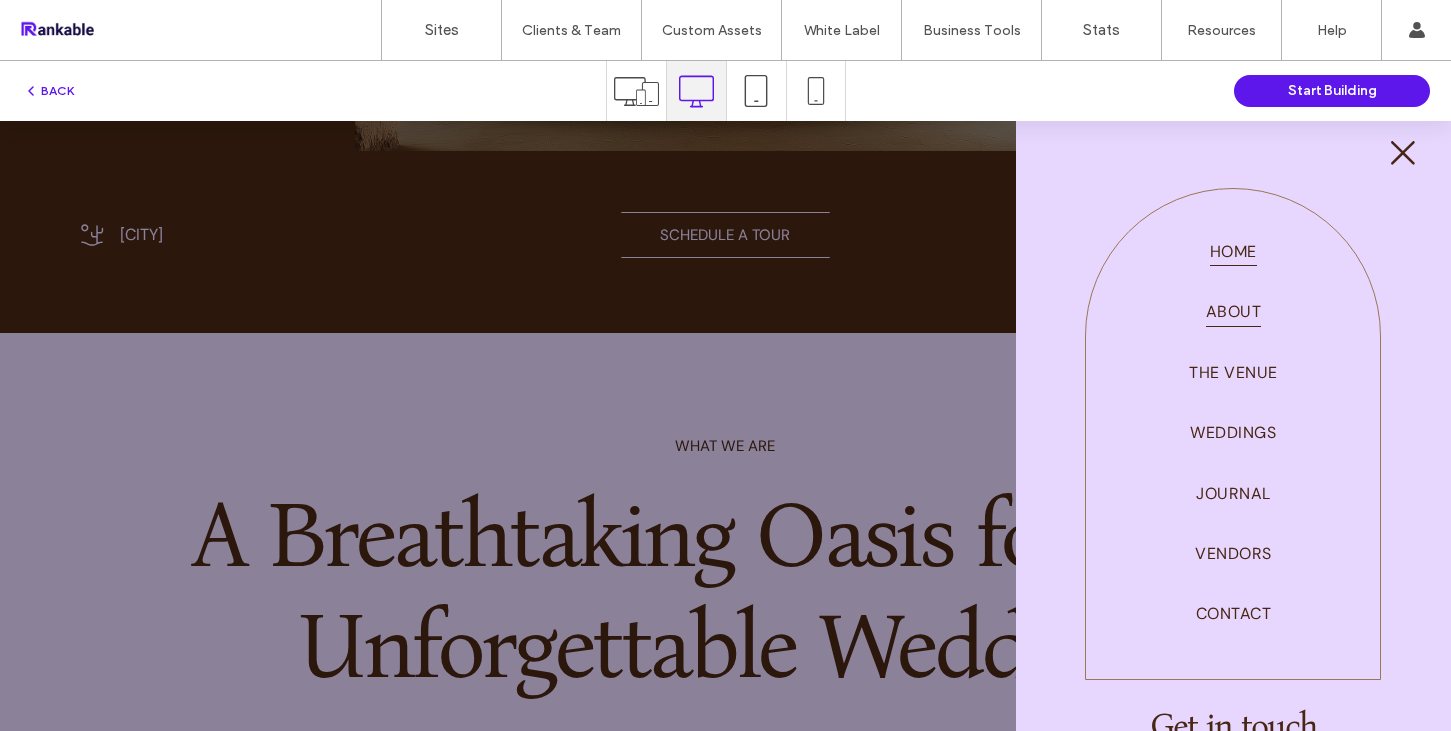 click on "About" at bounding box center [1233, 311] 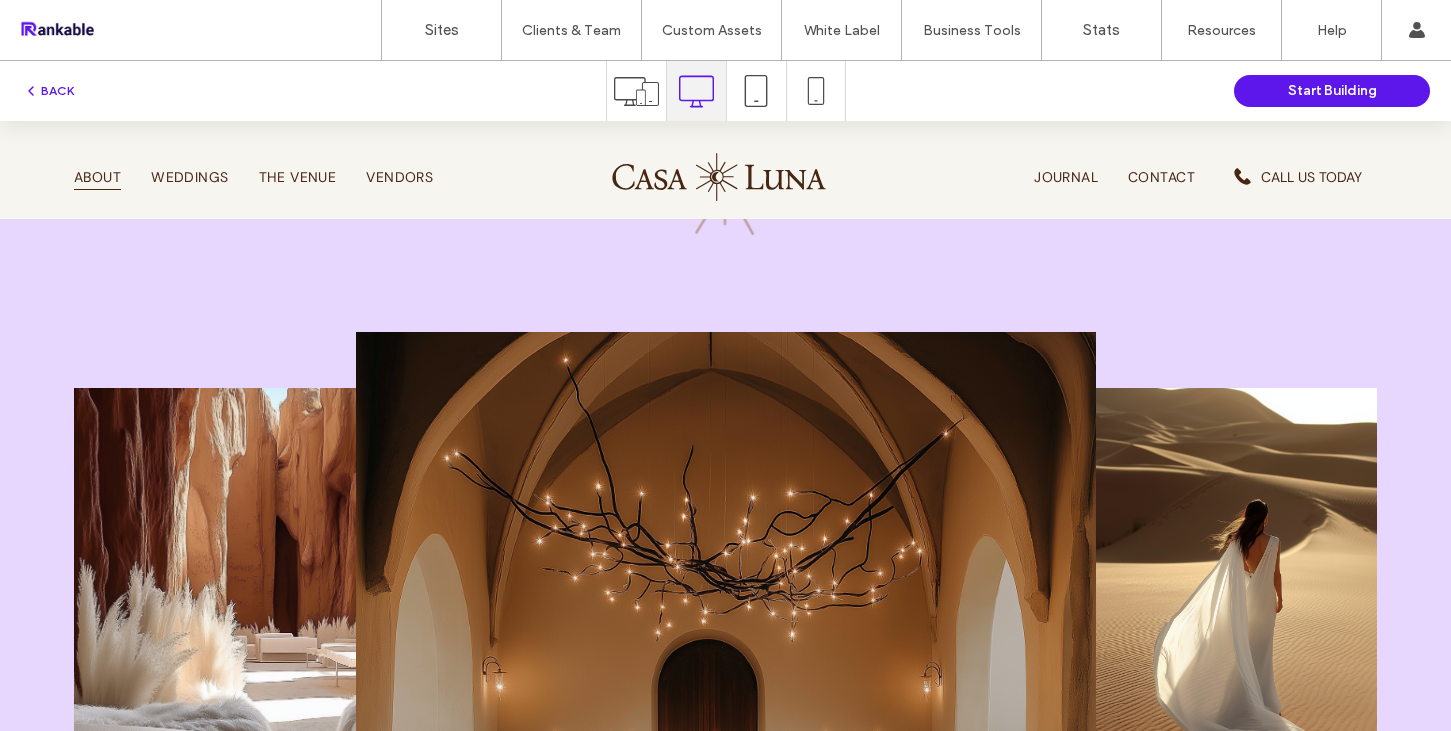 scroll, scrollTop: 0, scrollLeft: 0, axis: both 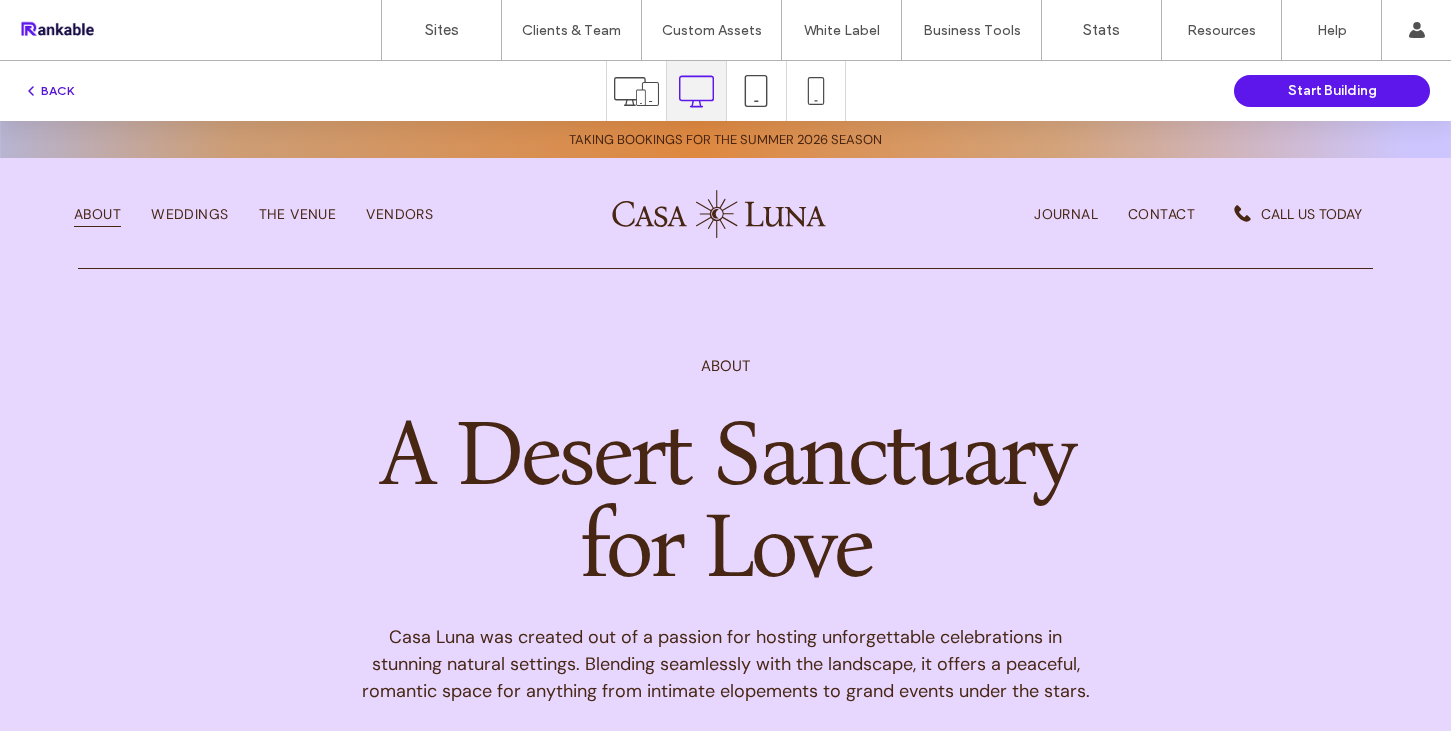 click on "BACK" at bounding box center (48, 91) 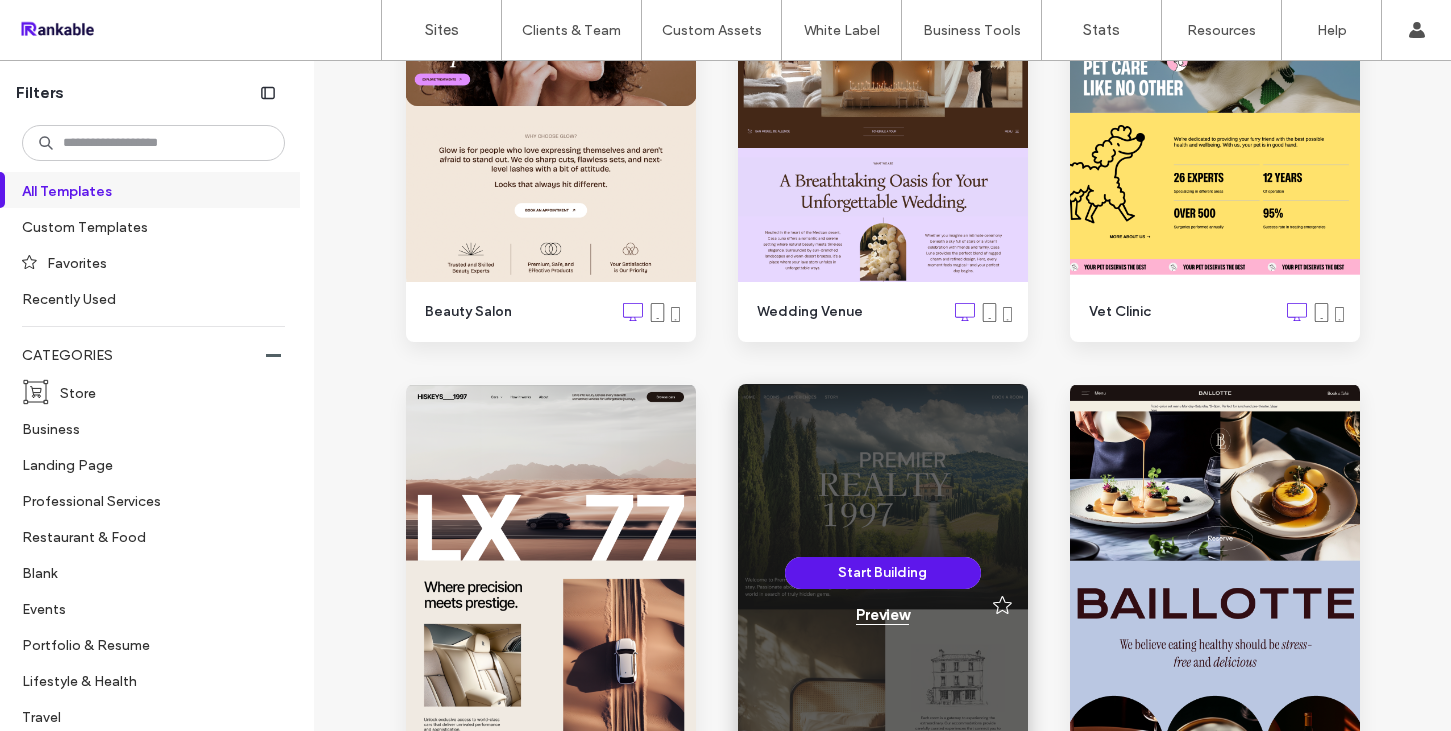 scroll, scrollTop: 1340, scrollLeft: 0, axis: vertical 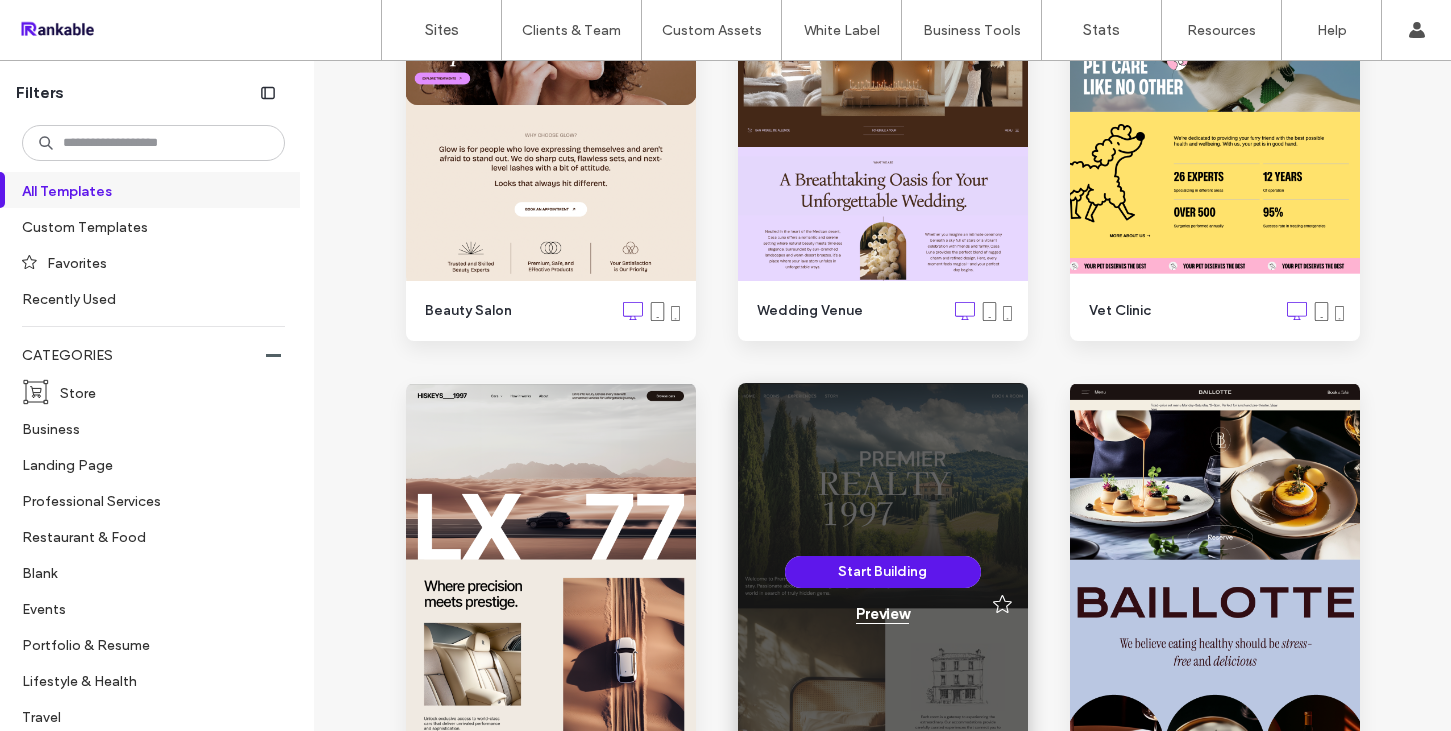 click on "Preview" at bounding box center [882, 614] 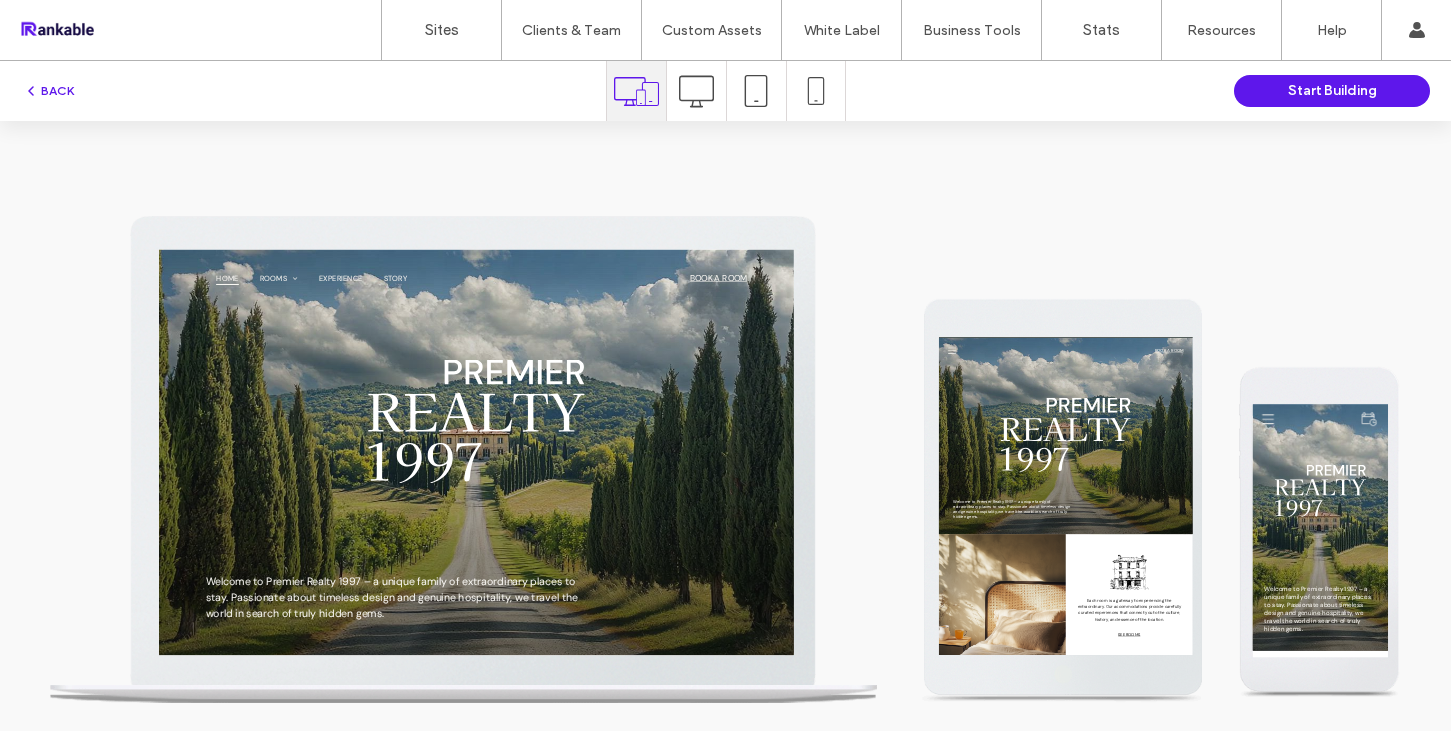 scroll, scrollTop: 0, scrollLeft: 0, axis: both 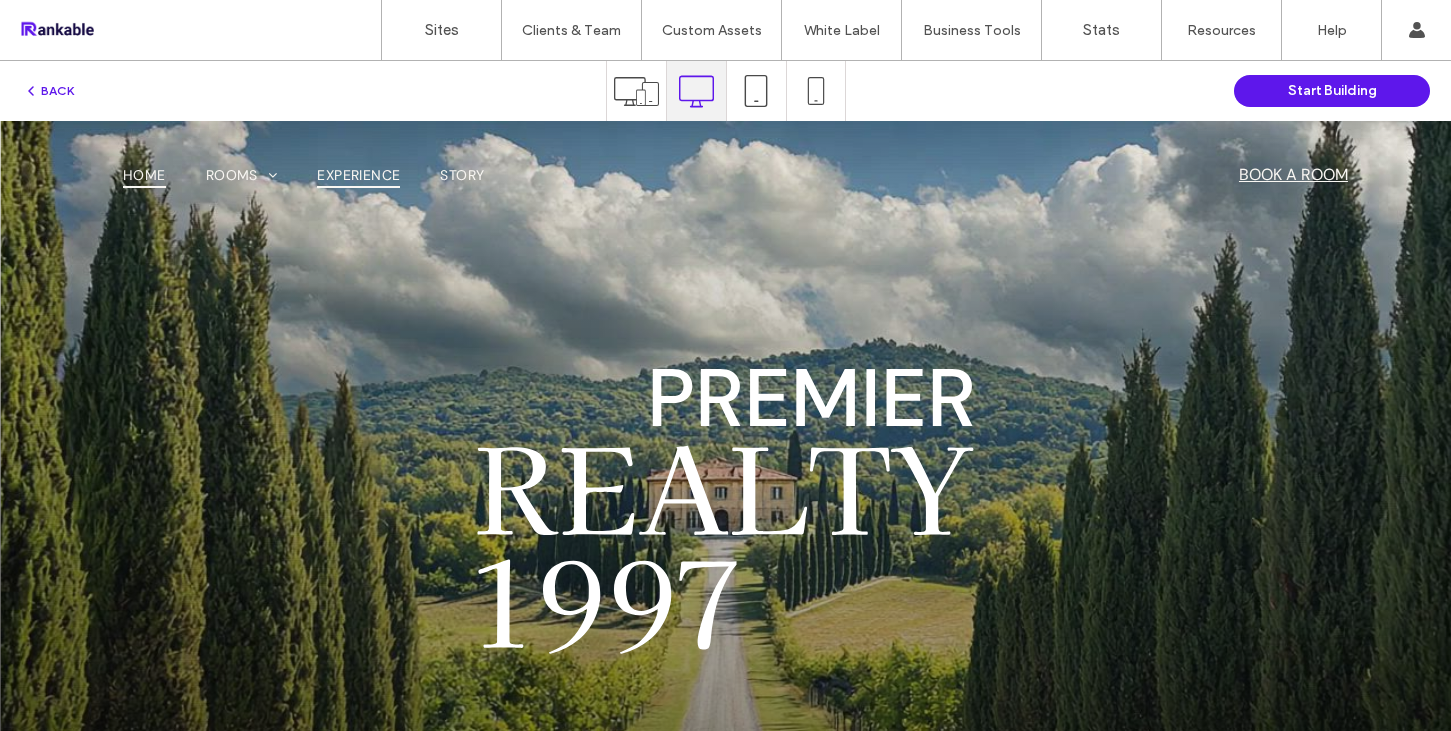 click on "Experience" at bounding box center (358, 175) 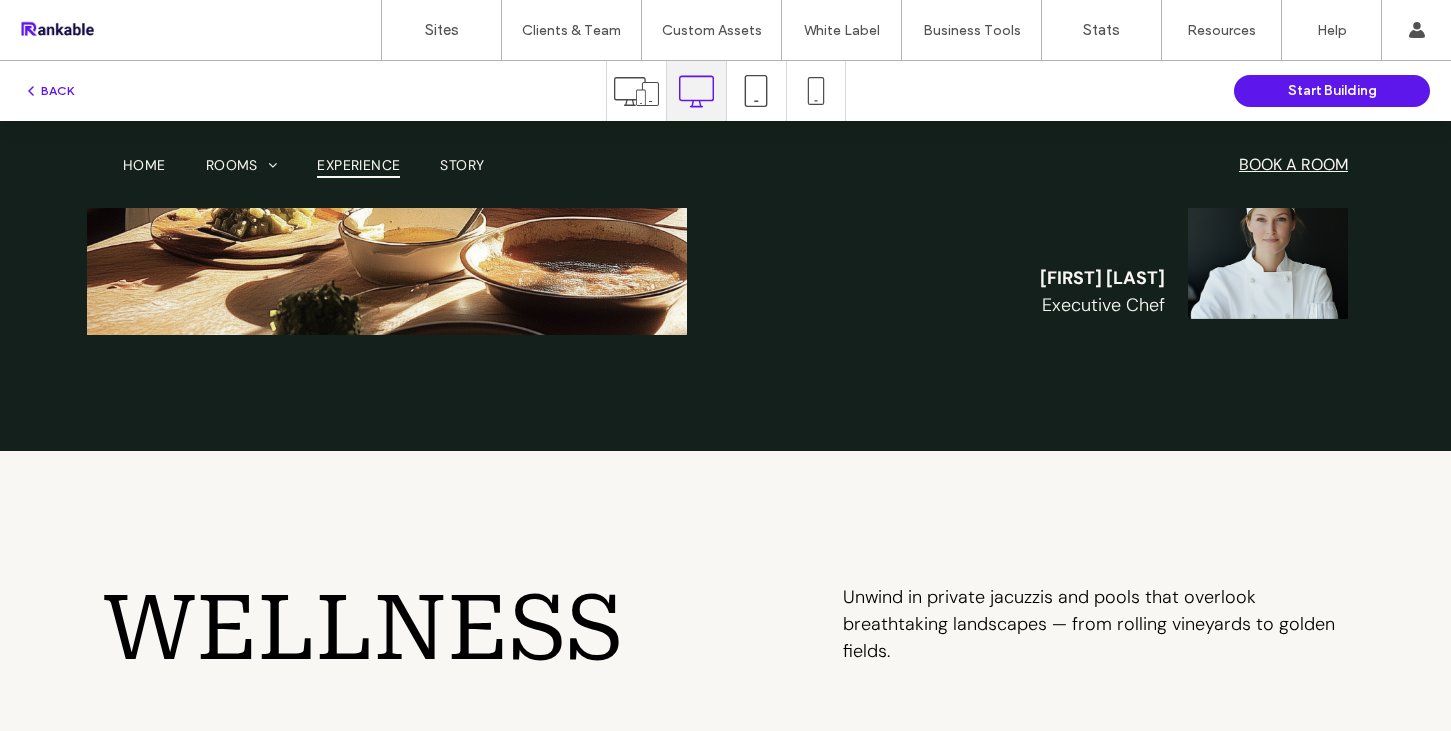 scroll, scrollTop: 3003, scrollLeft: 0, axis: vertical 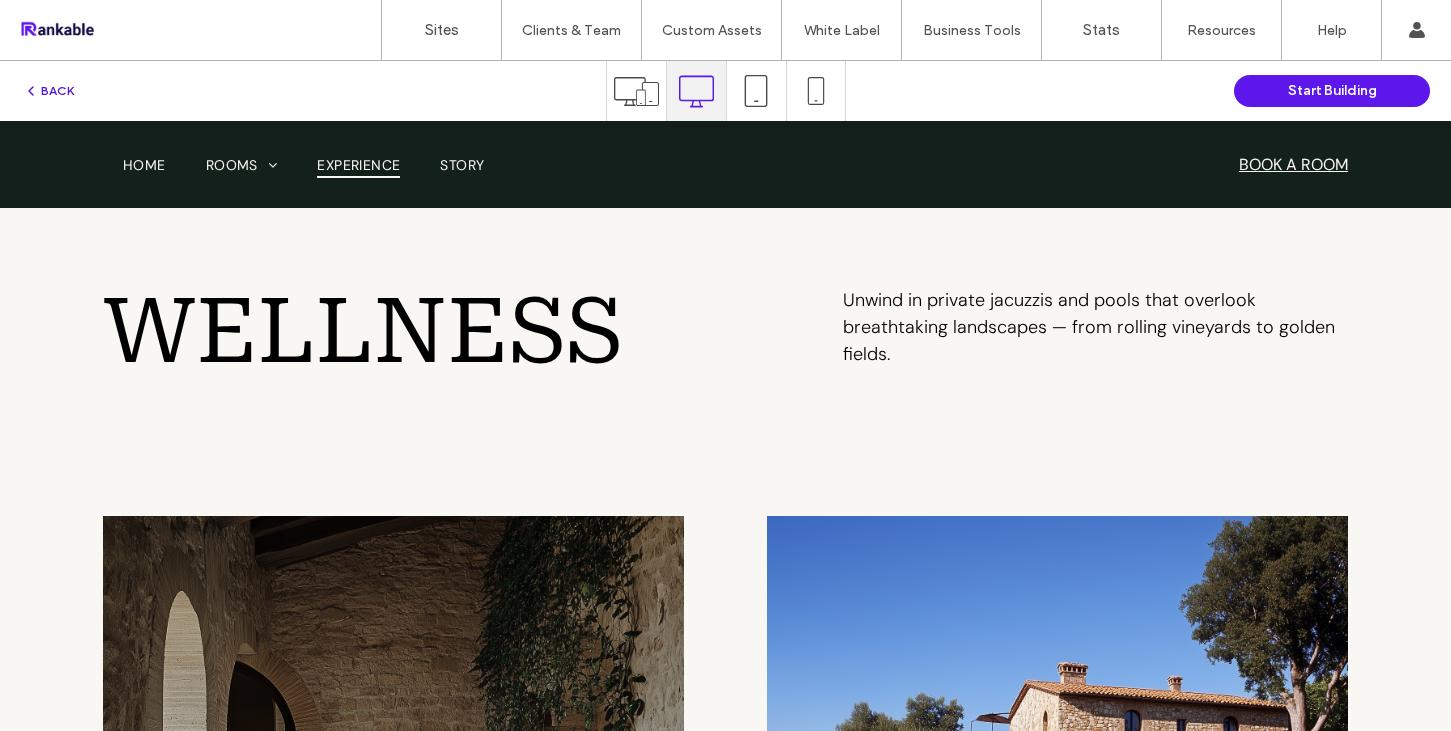 click on "BACK" at bounding box center (48, 91) 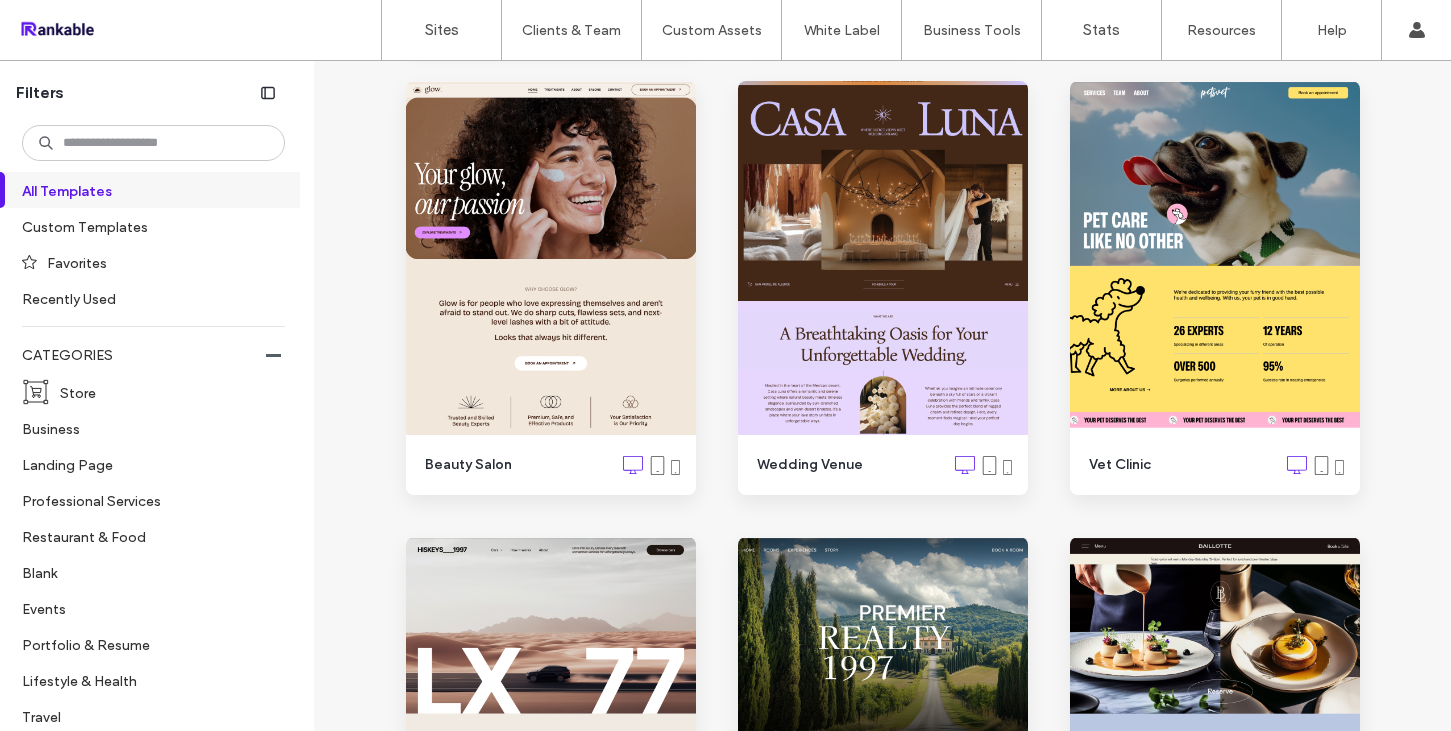 scroll, scrollTop: 1192, scrollLeft: 0, axis: vertical 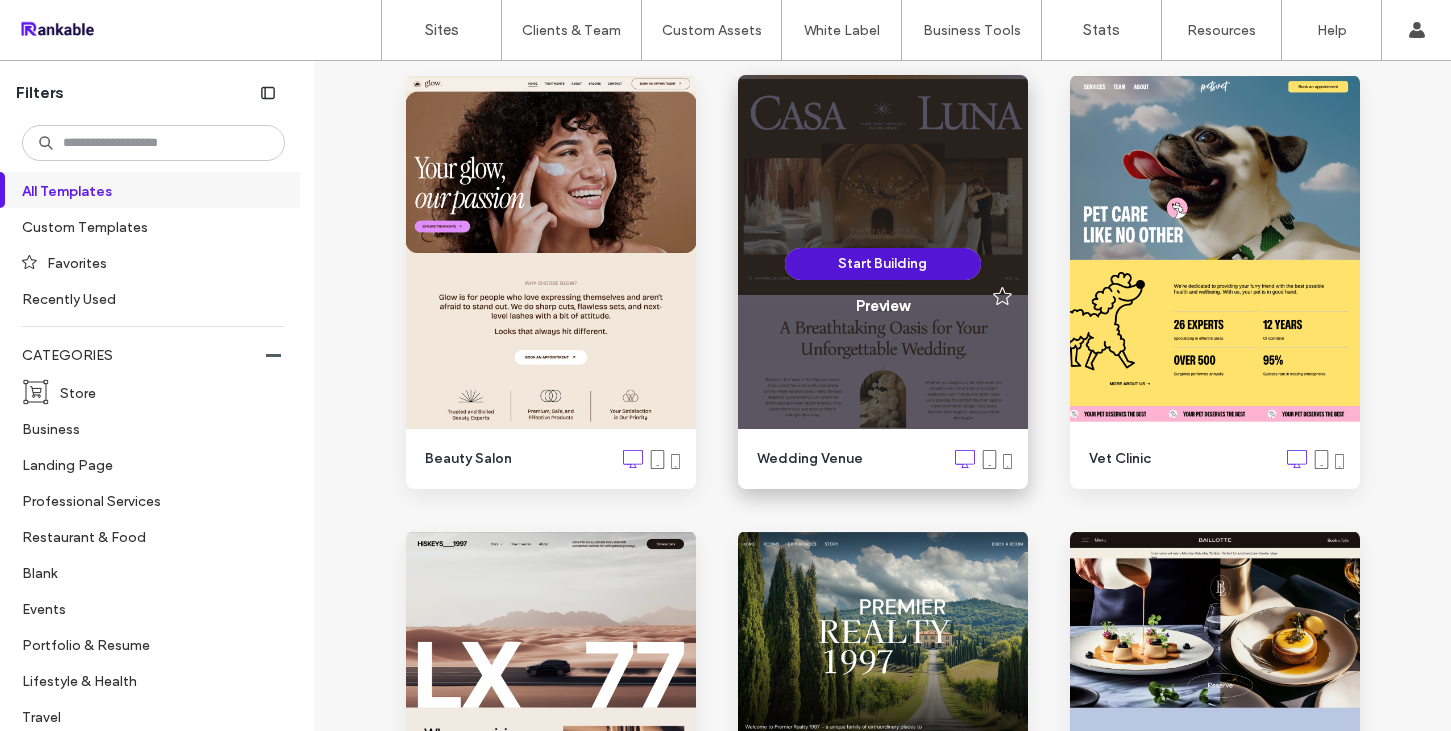 click on "Start Building" at bounding box center [883, 264] 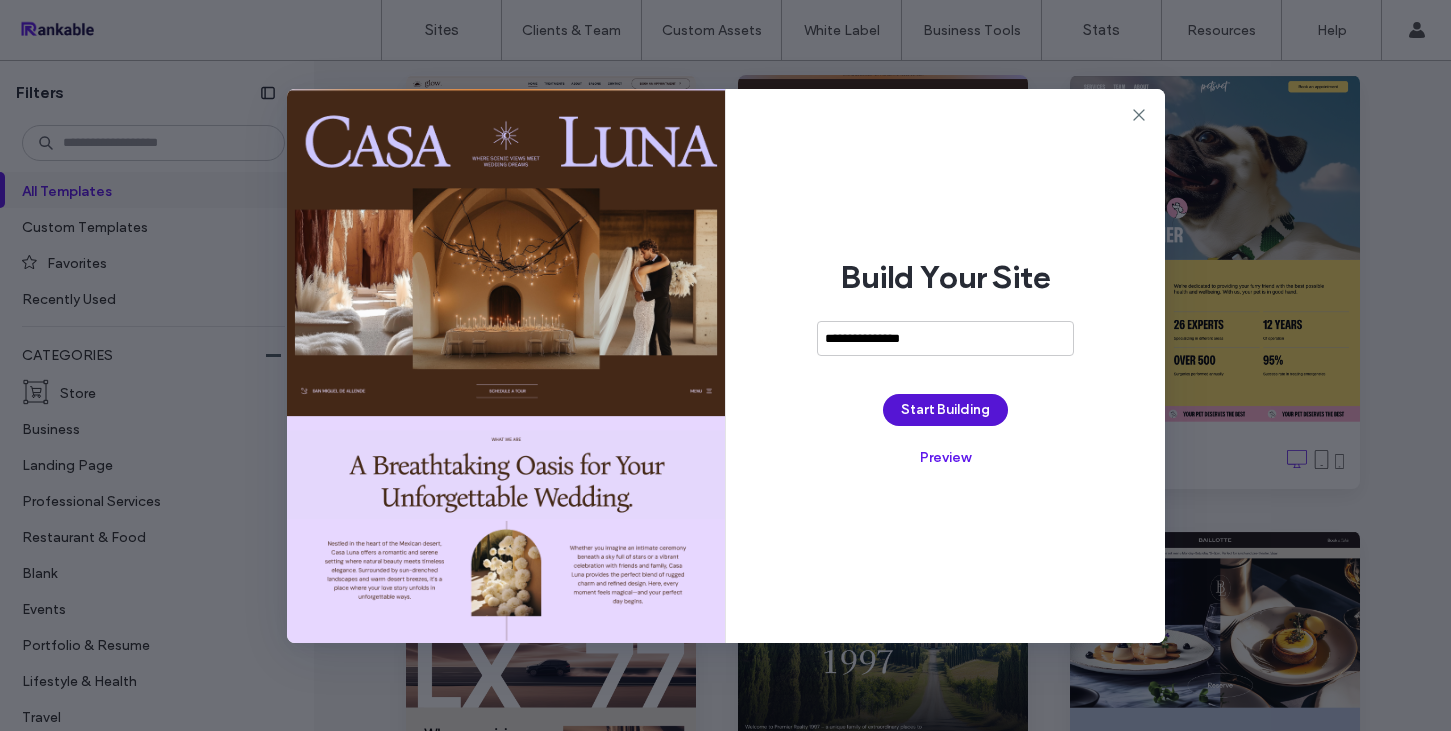 type on "**********" 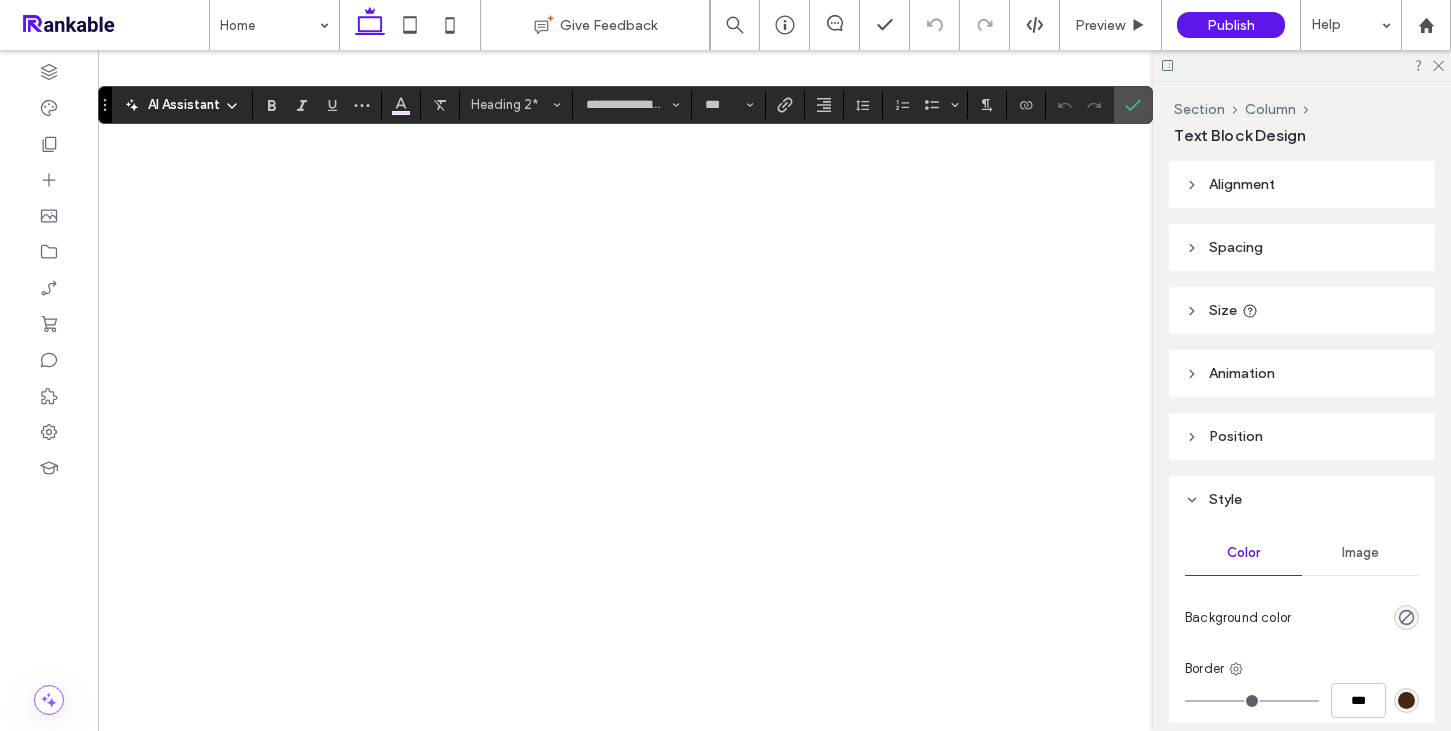 scroll, scrollTop: 0, scrollLeft: 0, axis: both 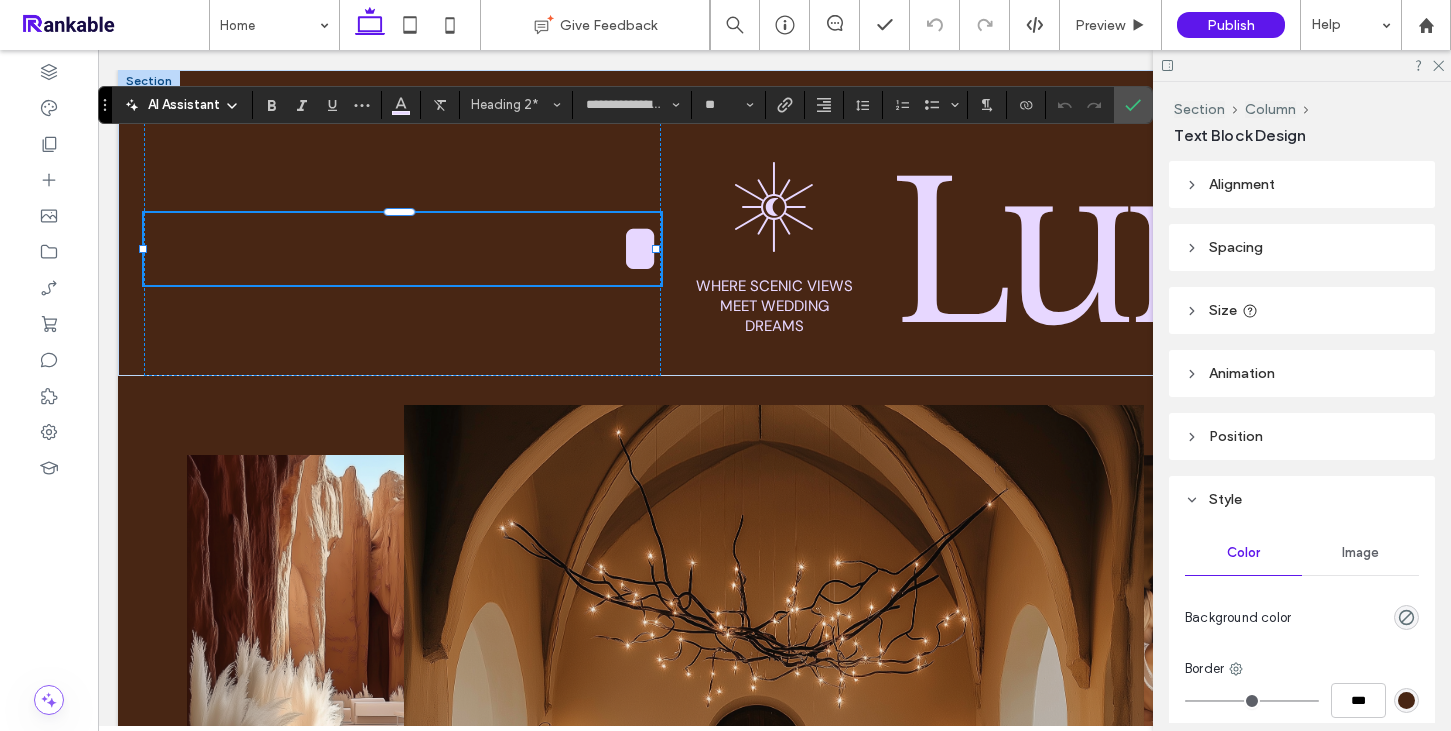 type 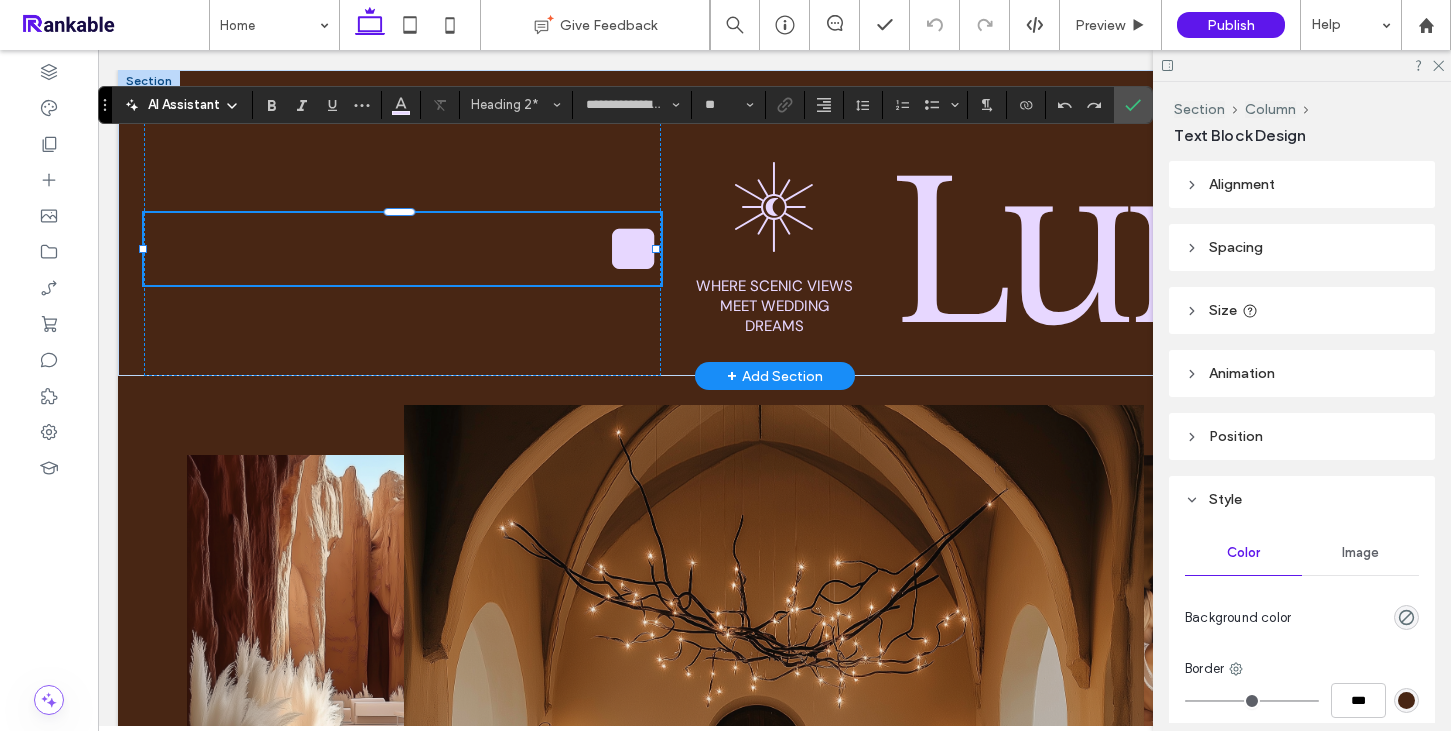 type on "***" 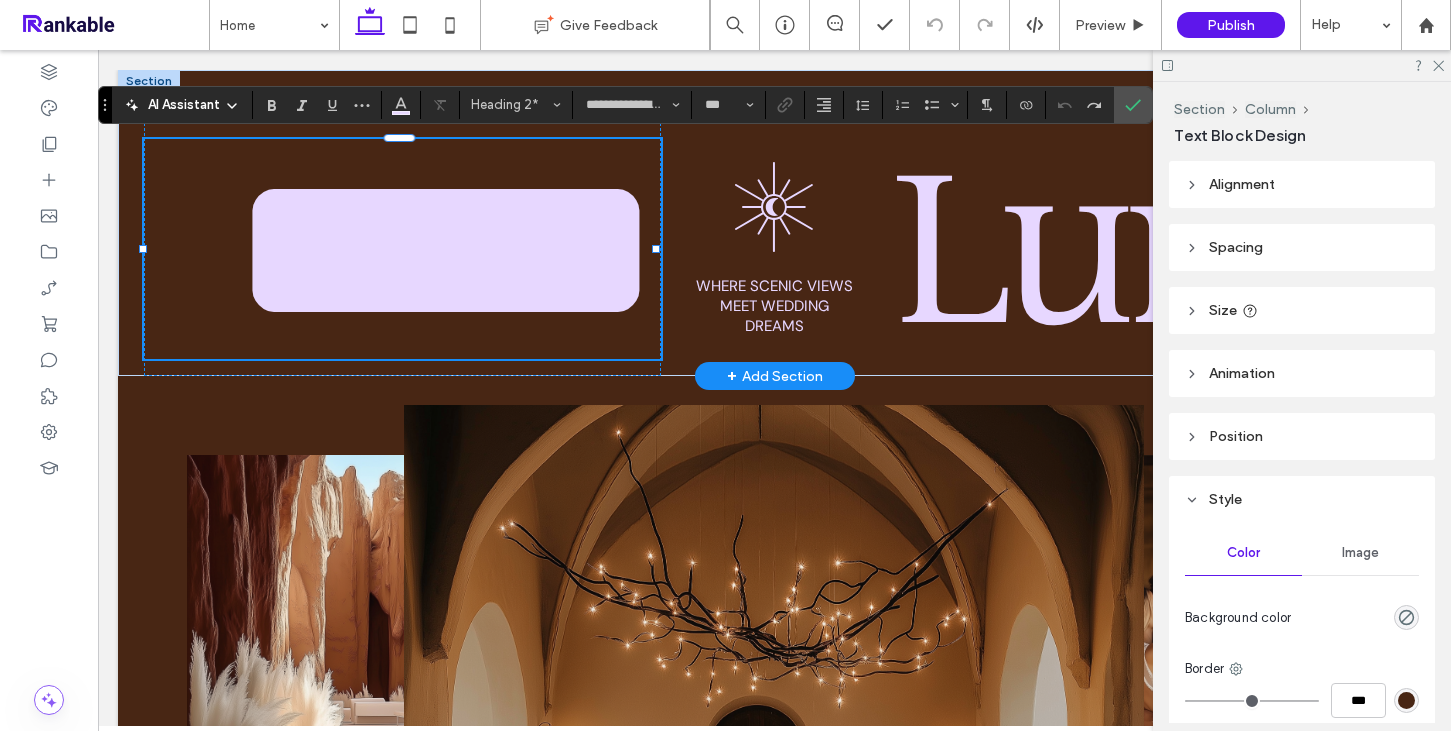 click on "****" at bounding box center [446, 249] 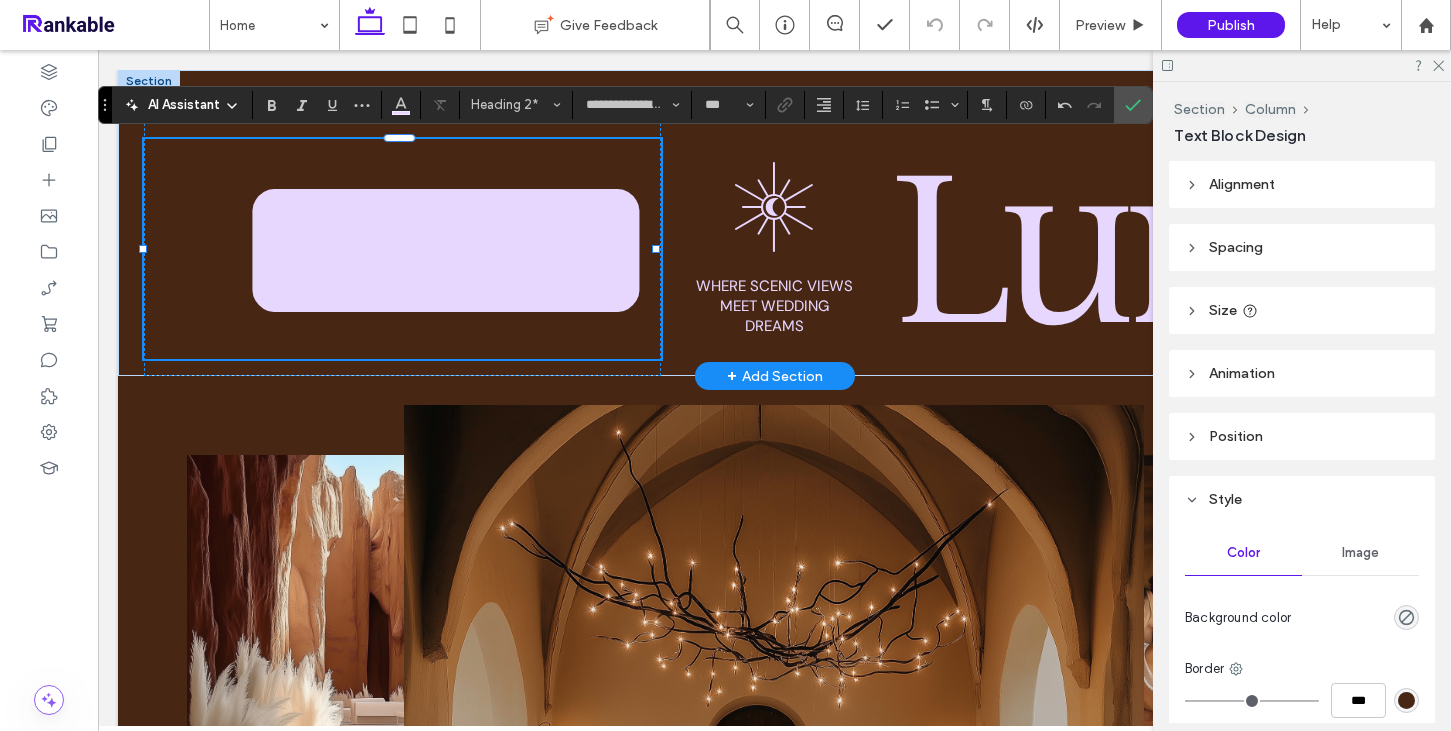 scroll, scrollTop: 22, scrollLeft: 0, axis: vertical 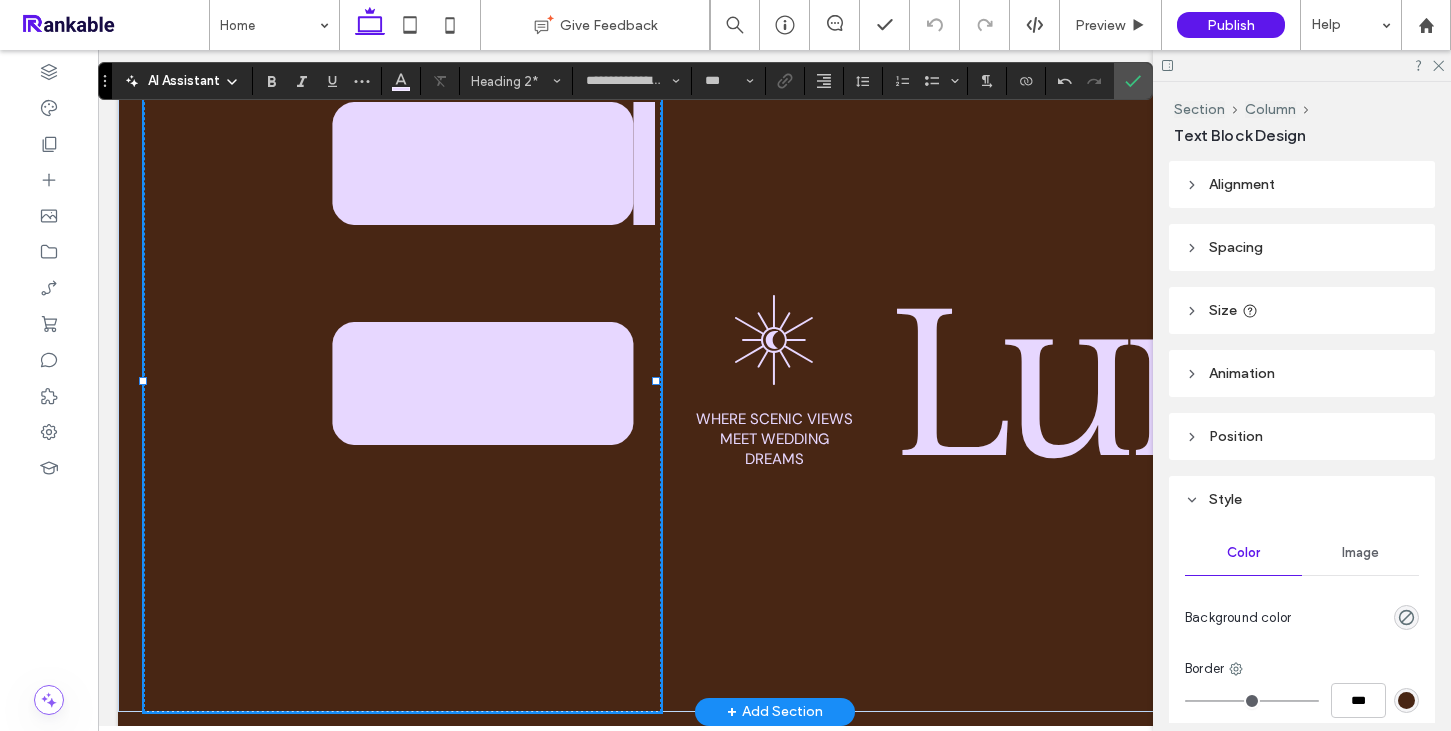 click on "*********" at bounding box center [526, 272] 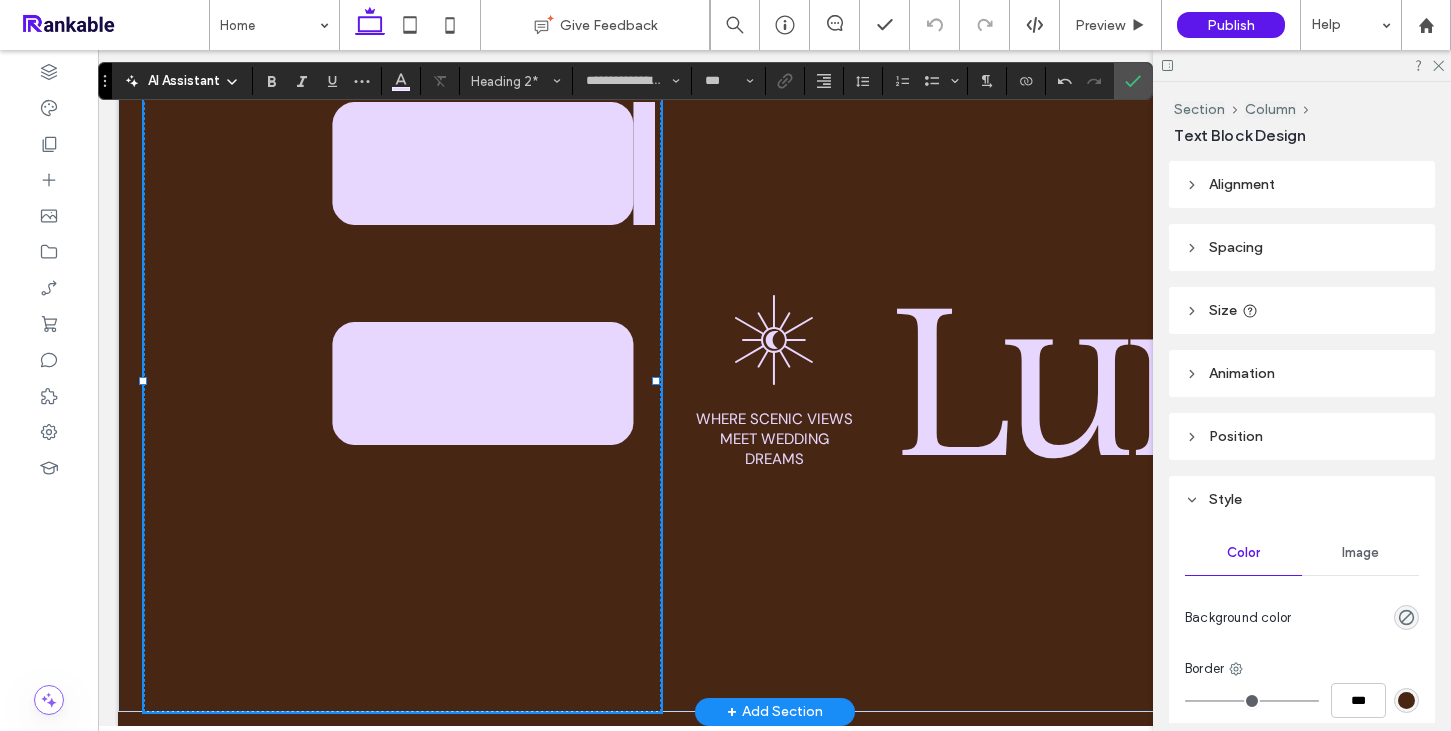 click on "*********" at bounding box center (526, 272) 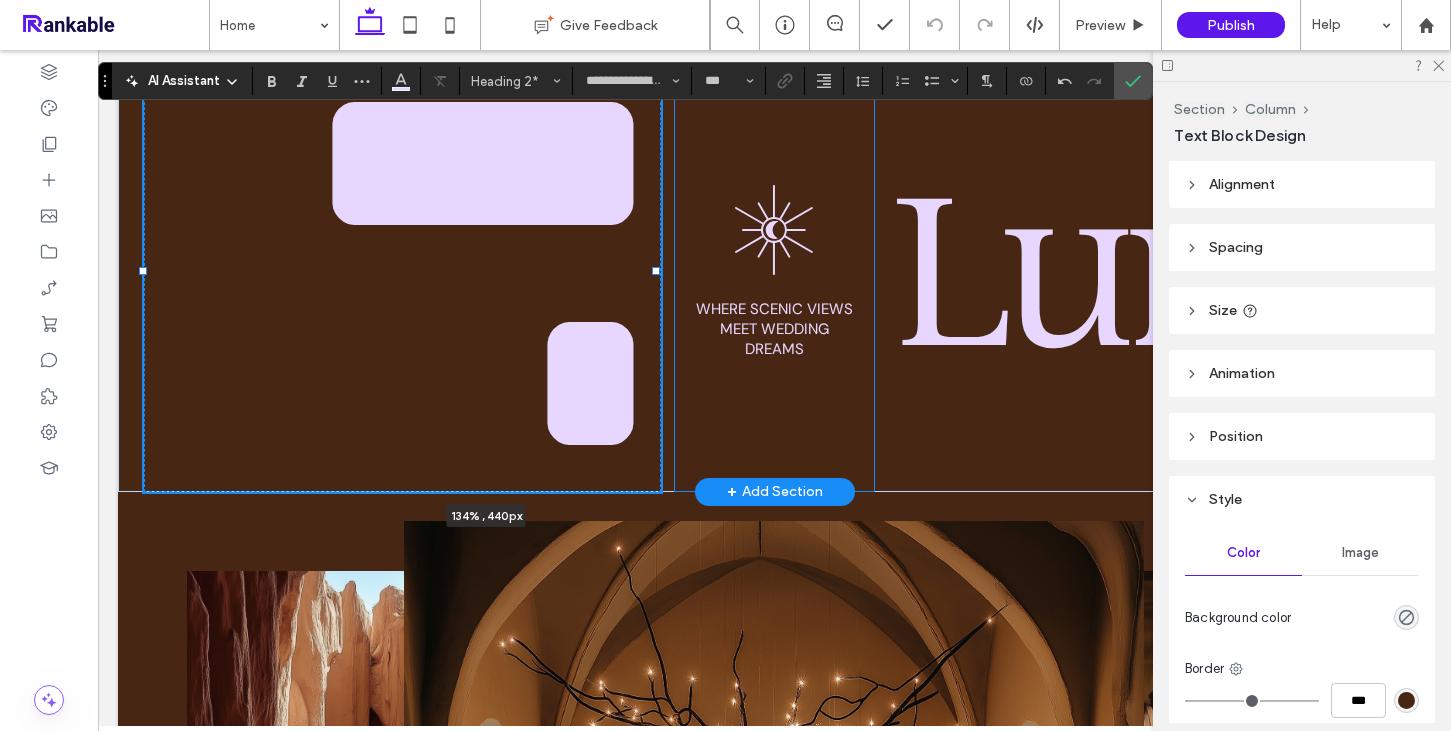 drag, startPoint x: 652, startPoint y: 274, endPoint x: 831, endPoint y: 292, distance: 179.90276 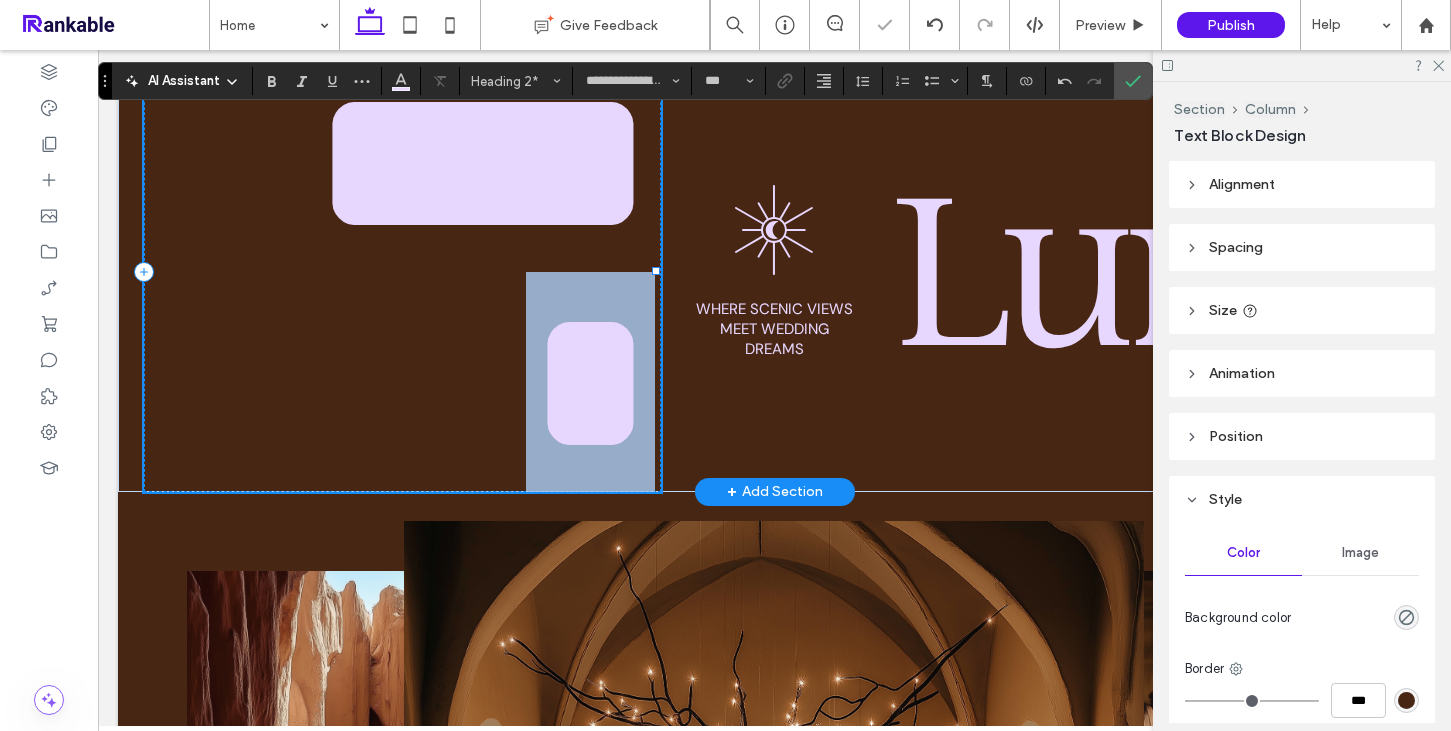 scroll, scrollTop: 0, scrollLeft: 0, axis: both 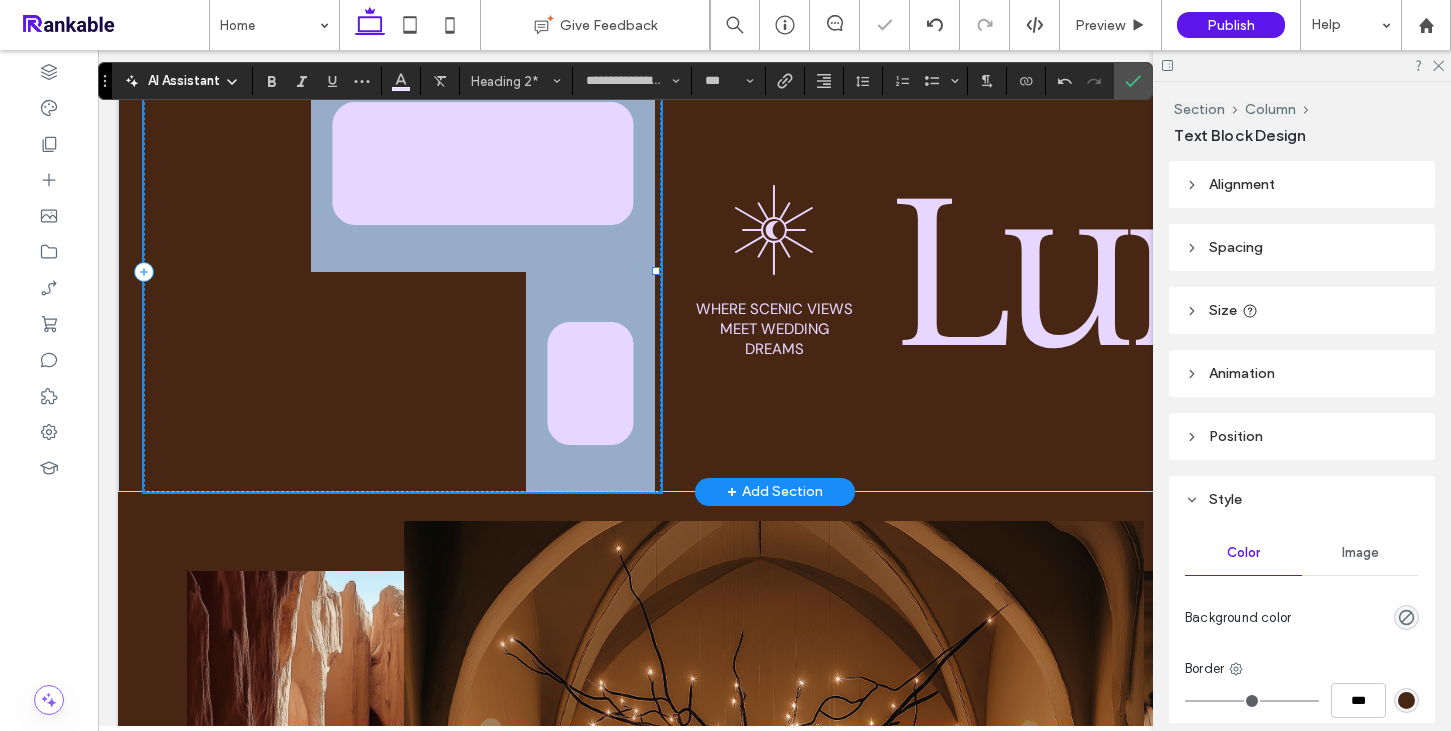 drag, startPoint x: 618, startPoint y: 381, endPoint x: 167, endPoint y: 191, distance: 489.3884 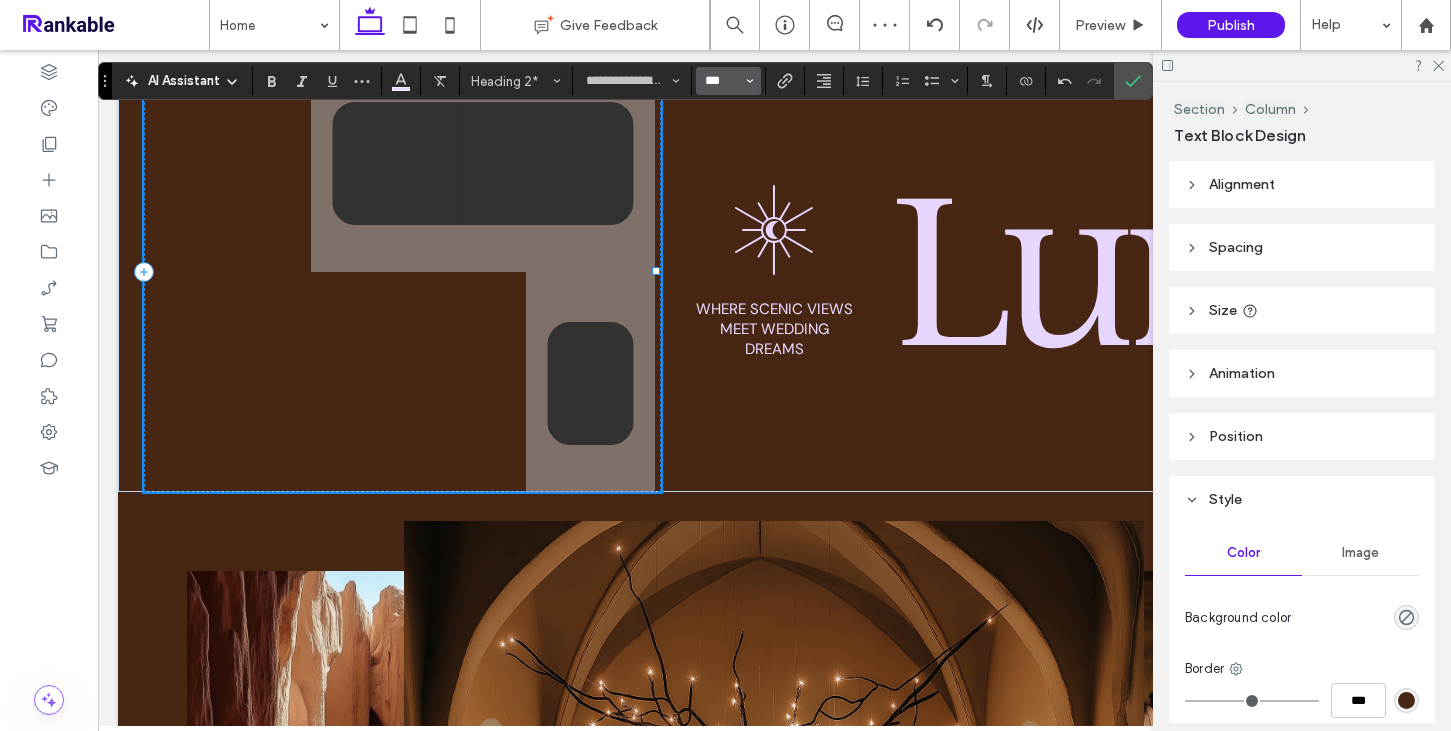 click on "***" at bounding box center [722, 81] 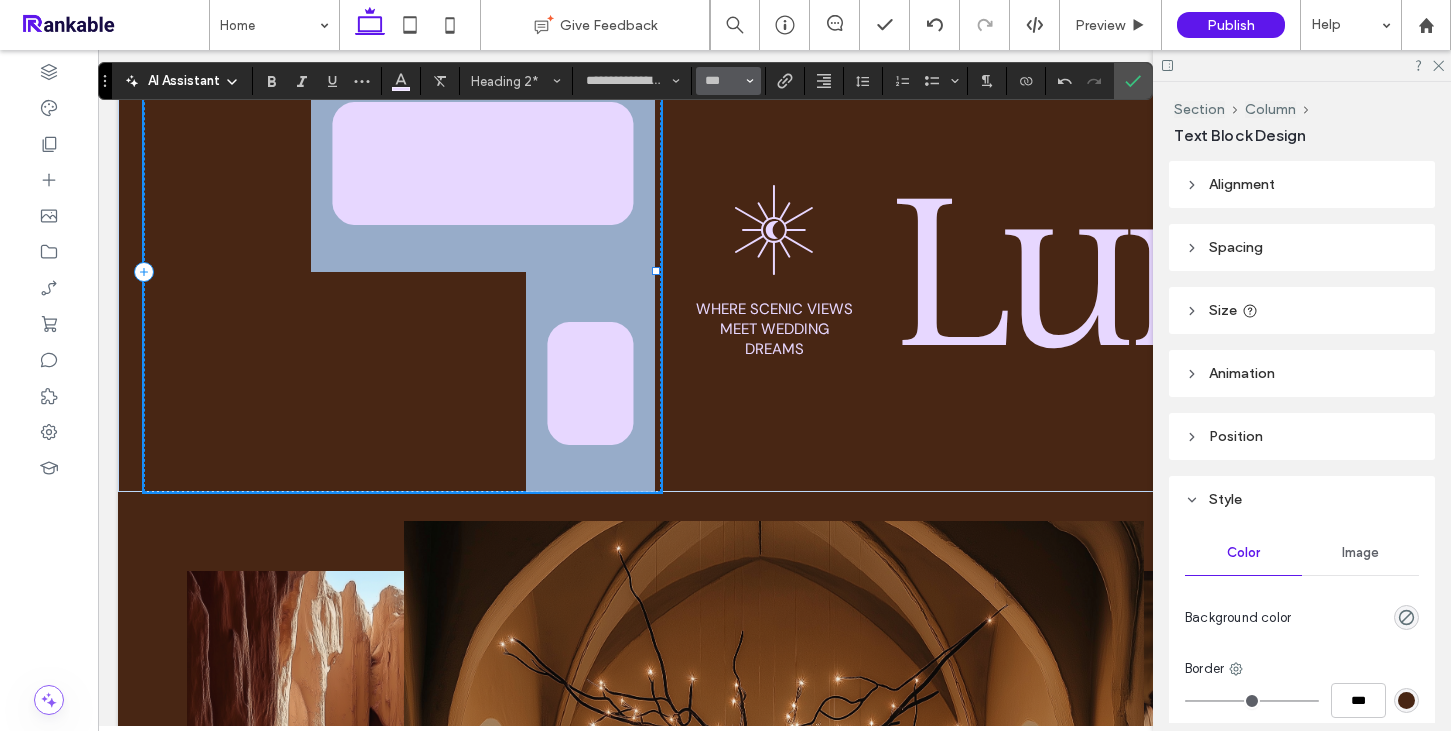 type on "***" 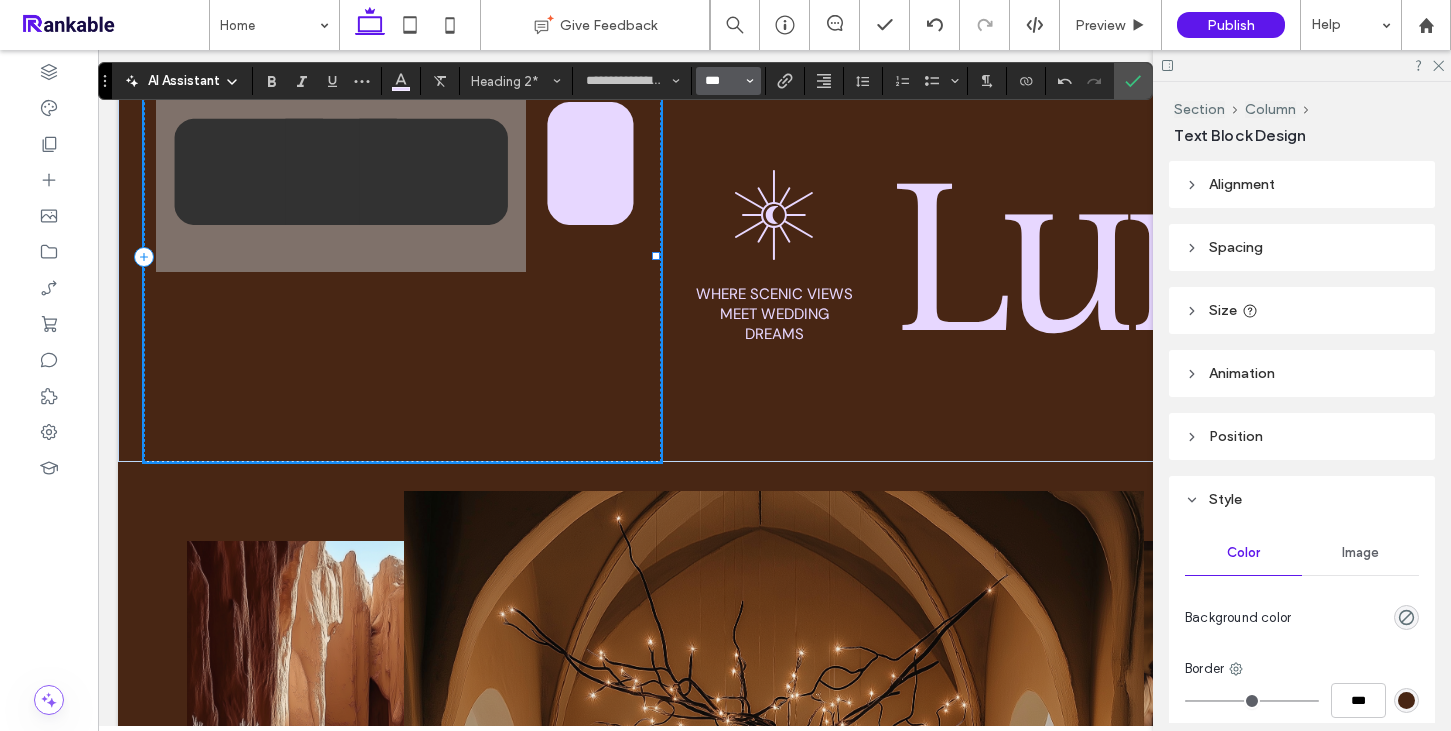 click on "***" at bounding box center (722, 81) 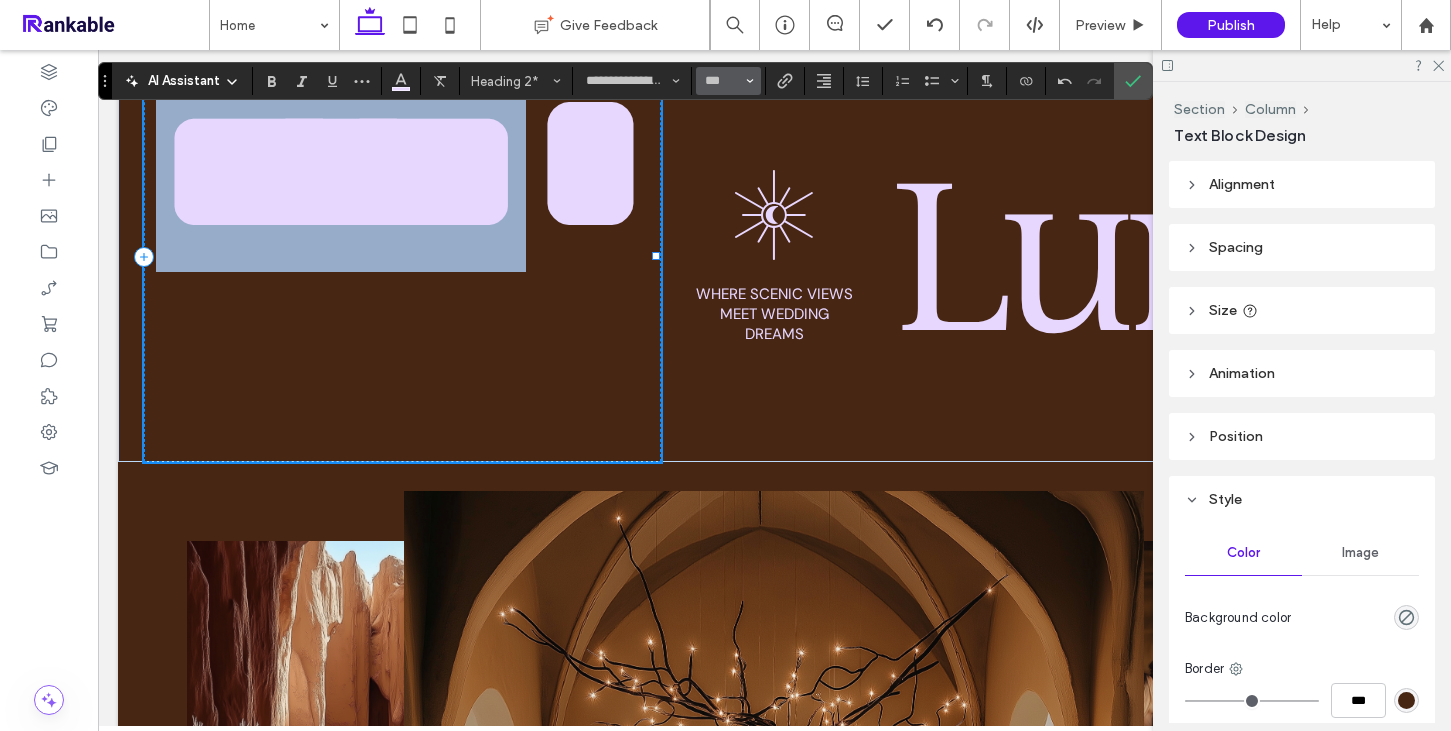 type on "***" 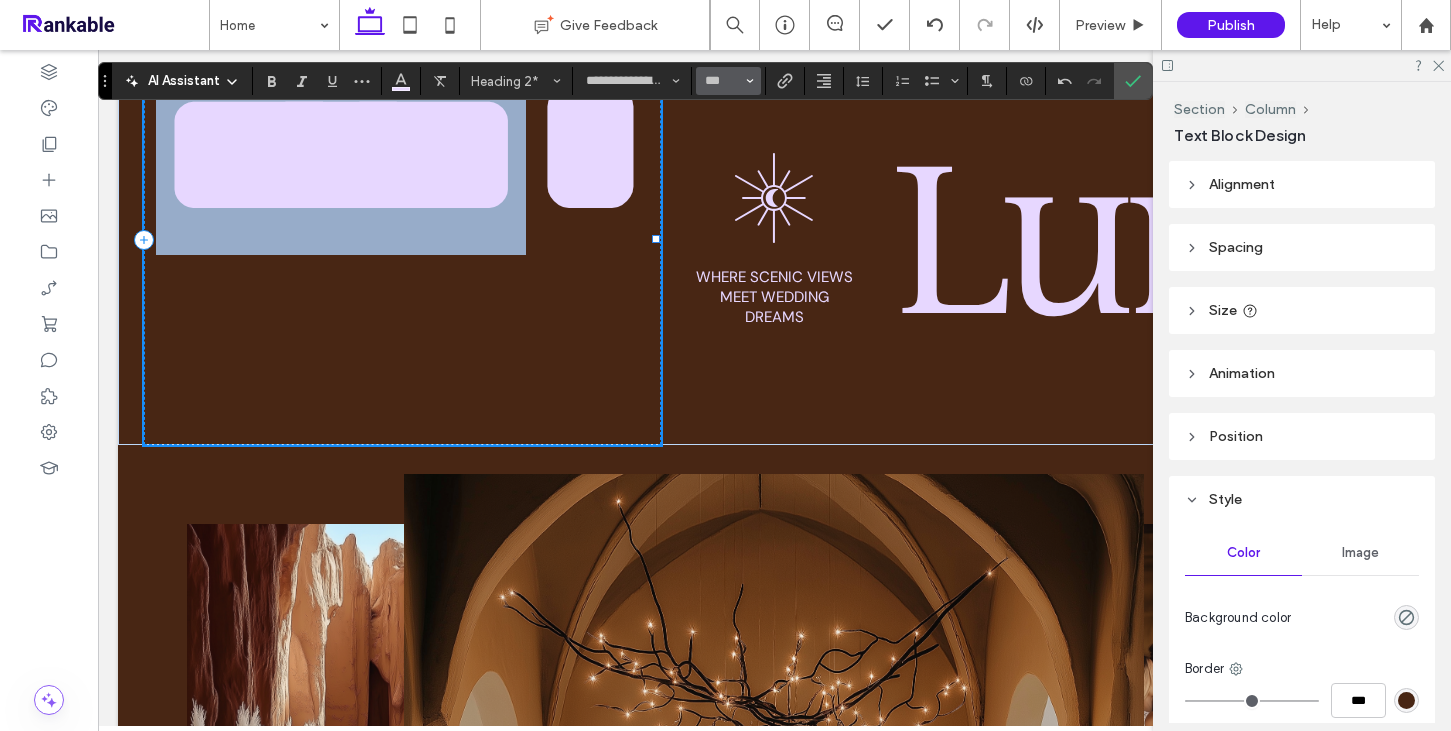 scroll, scrollTop: 6, scrollLeft: 0, axis: vertical 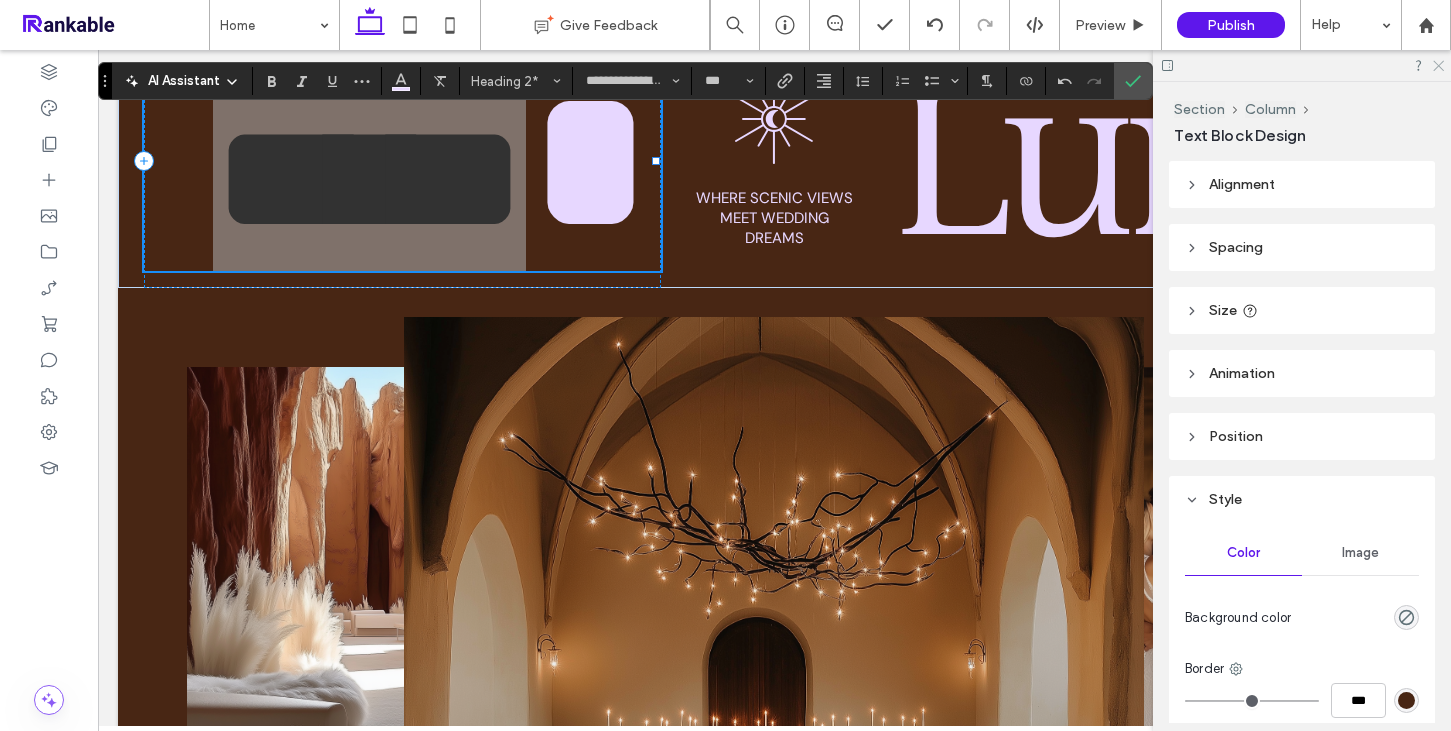 click 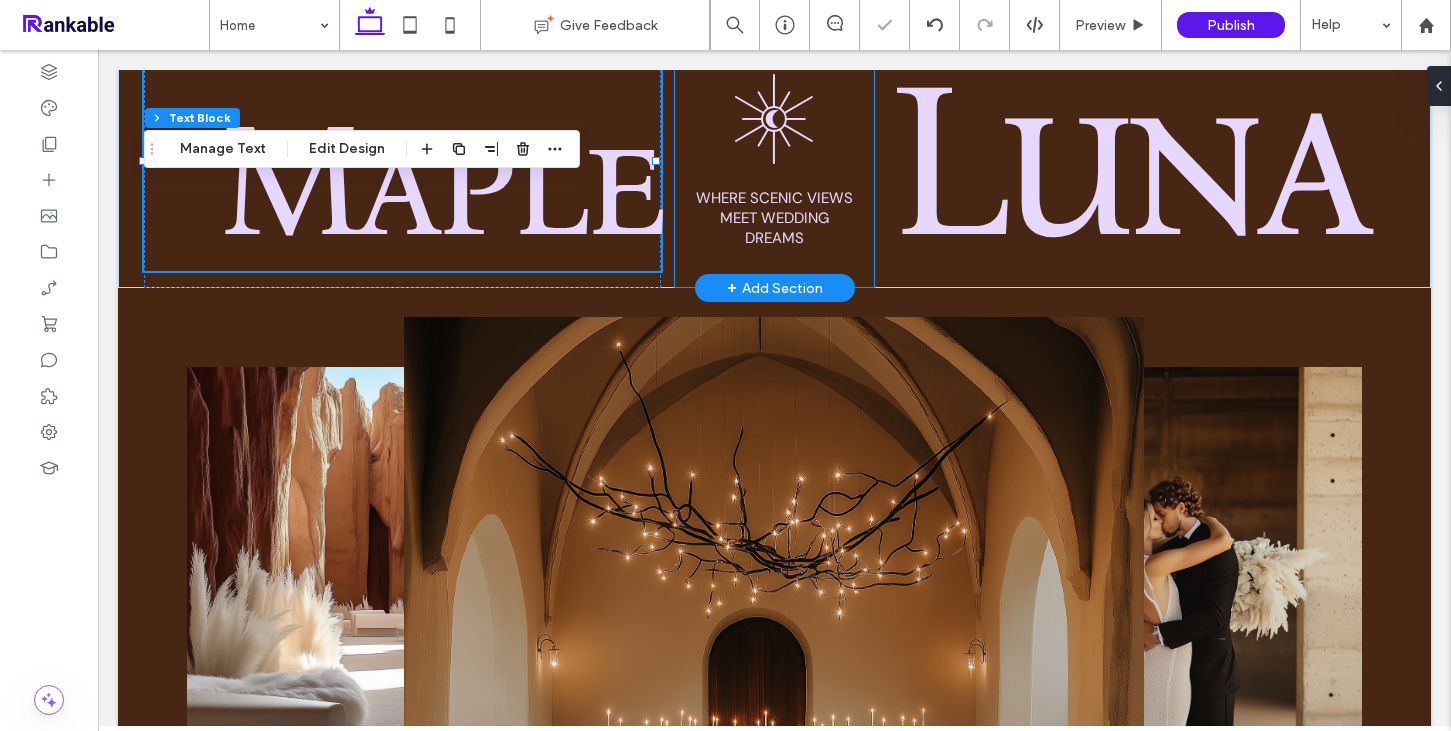 click on ".st0-1599743152-1599743152 {
fill-rule: evenodd;
}
Where Sceni c Views Meet Wedding Dreams" at bounding box center [775, 161] 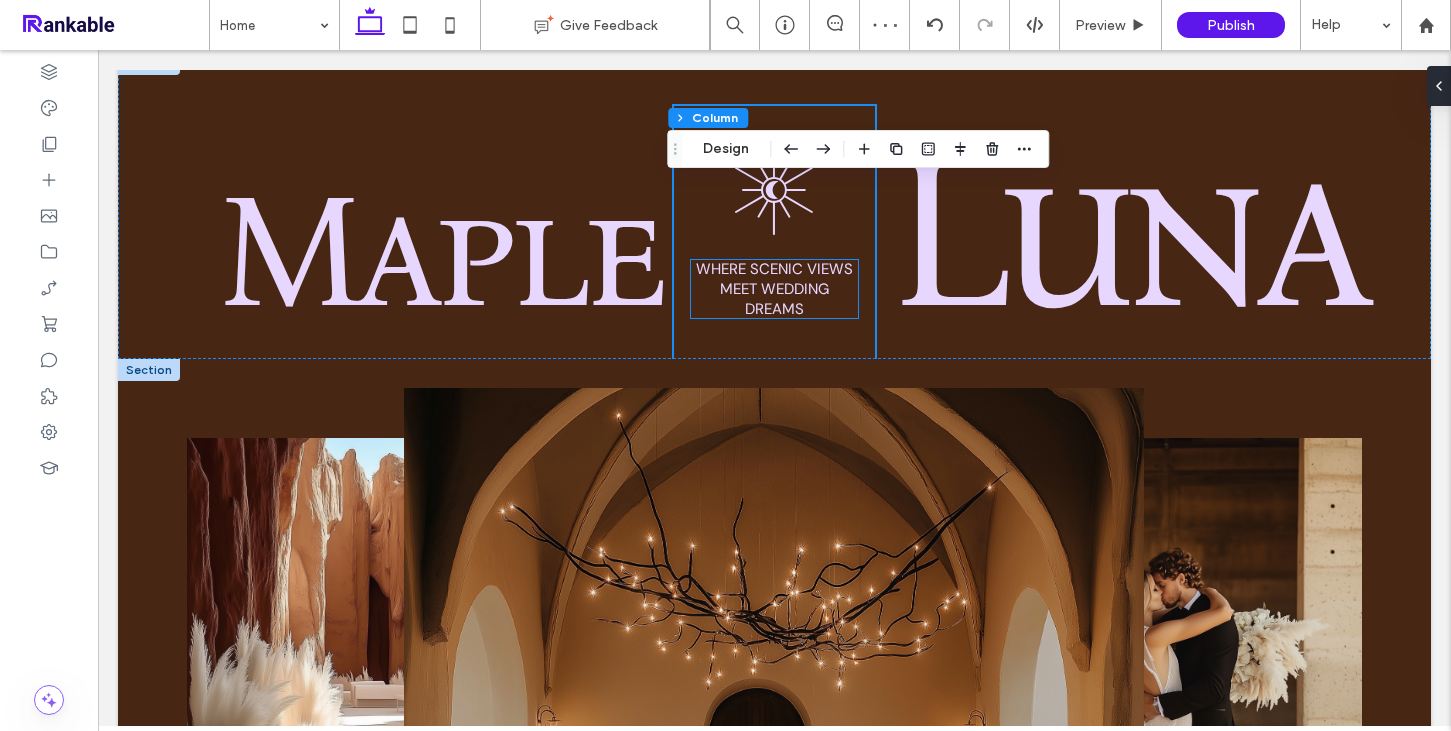 scroll, scrollTop: 0, scrollLeft: 0, axis: both 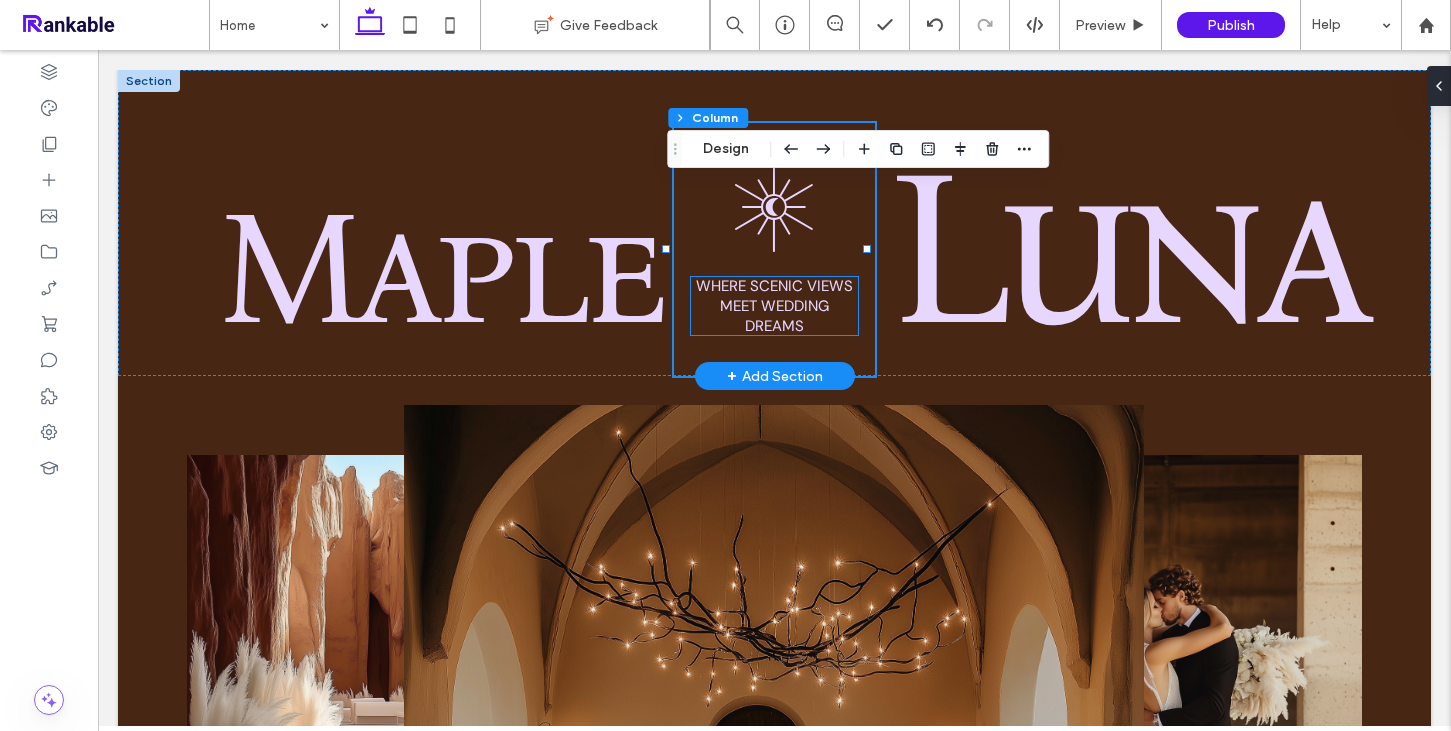 click on "c Views Meet Wedding Dreams" at bounding box center (786, 306) 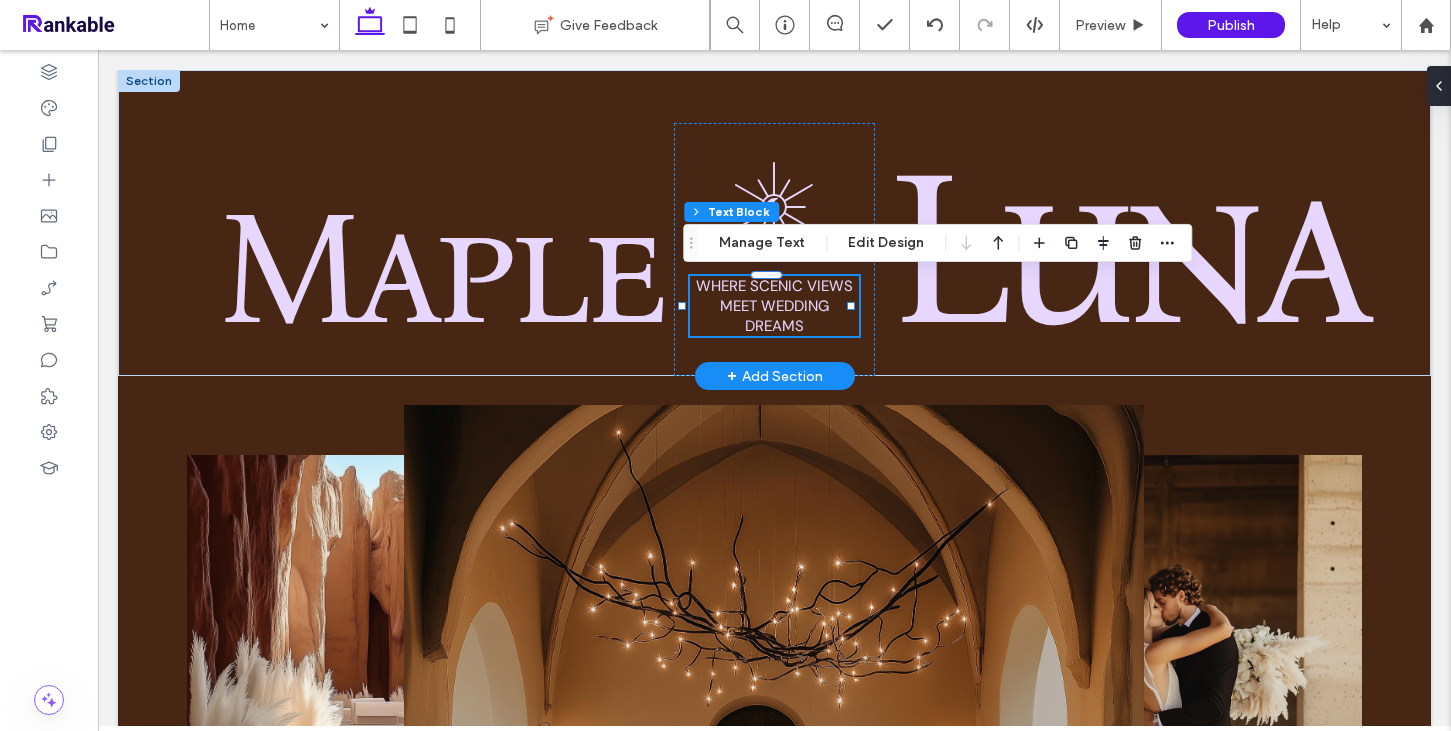 click on "Where Sceni c Views Meet Wedding Dreams" at bounding box center (775, 306) 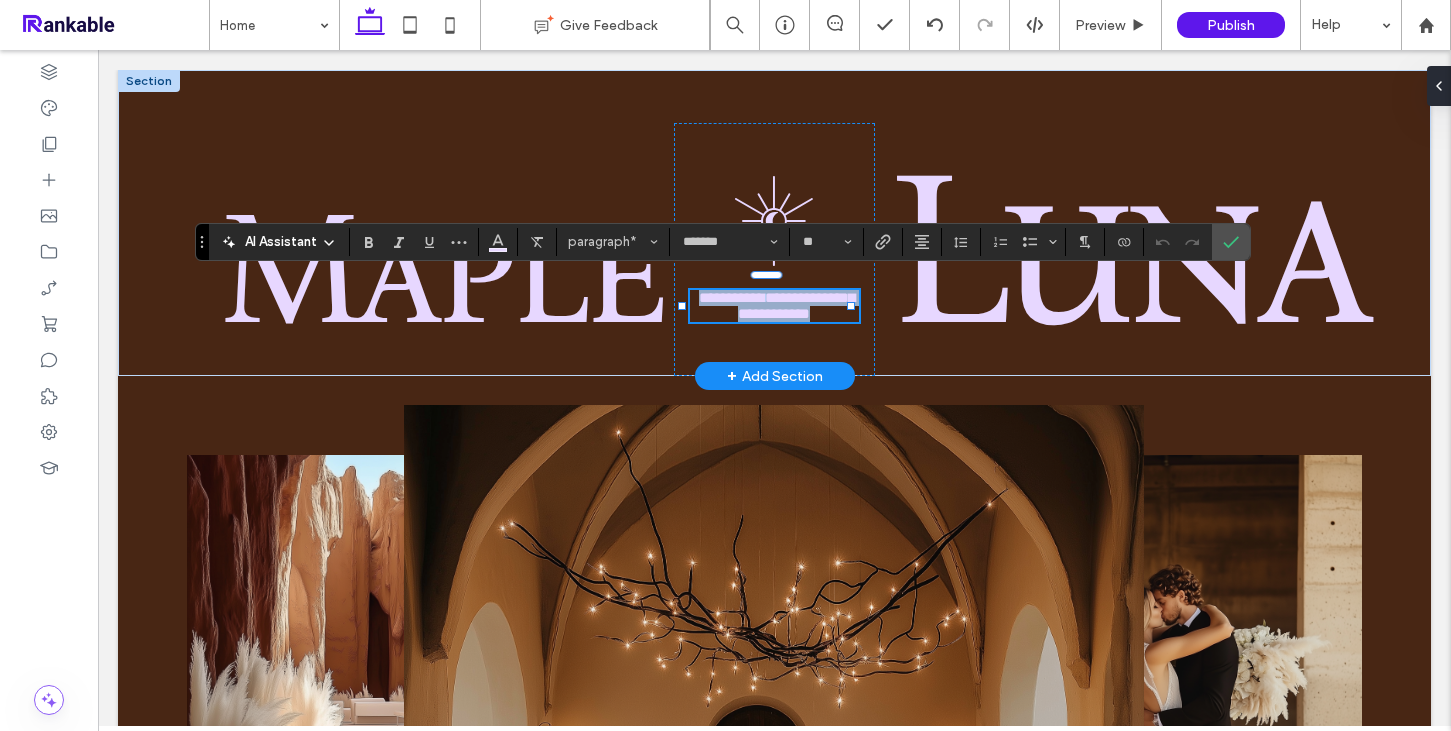 type 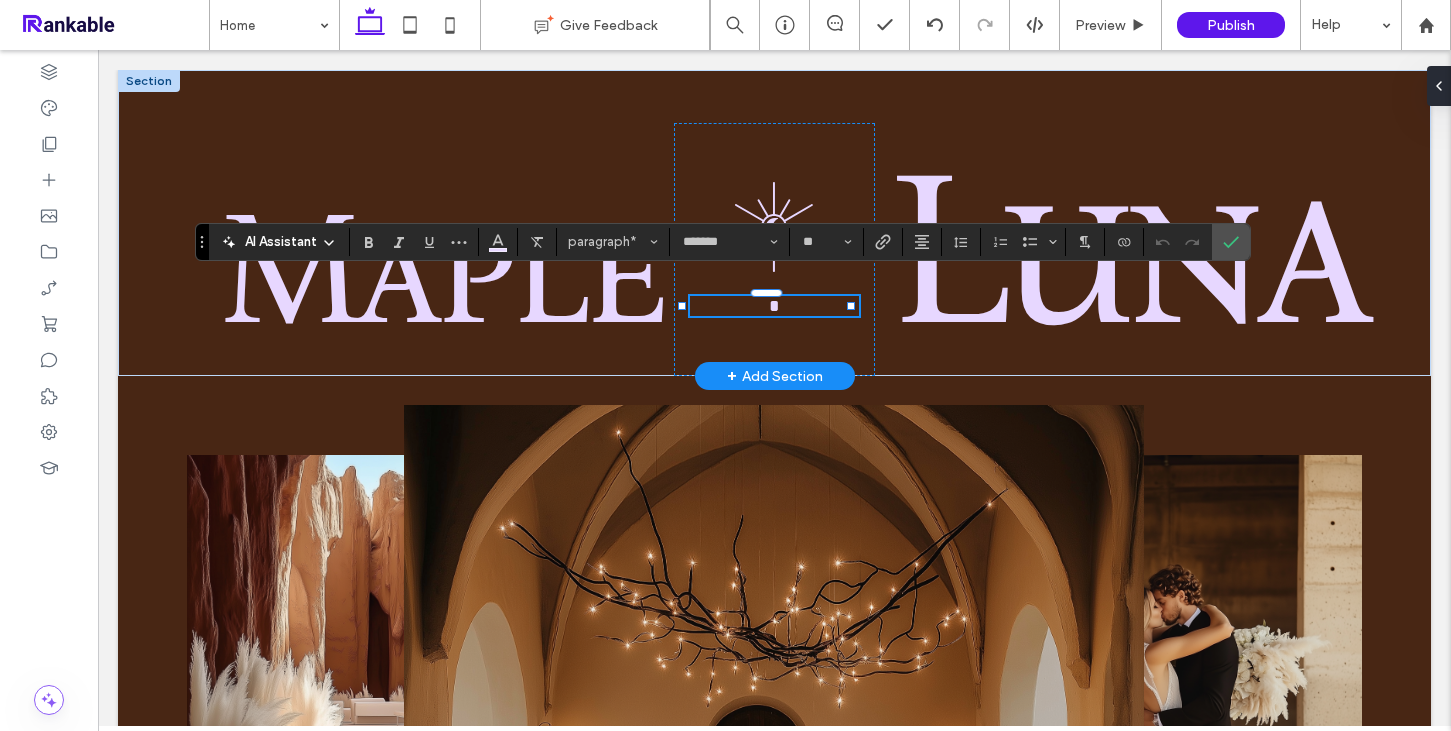 type on "**" 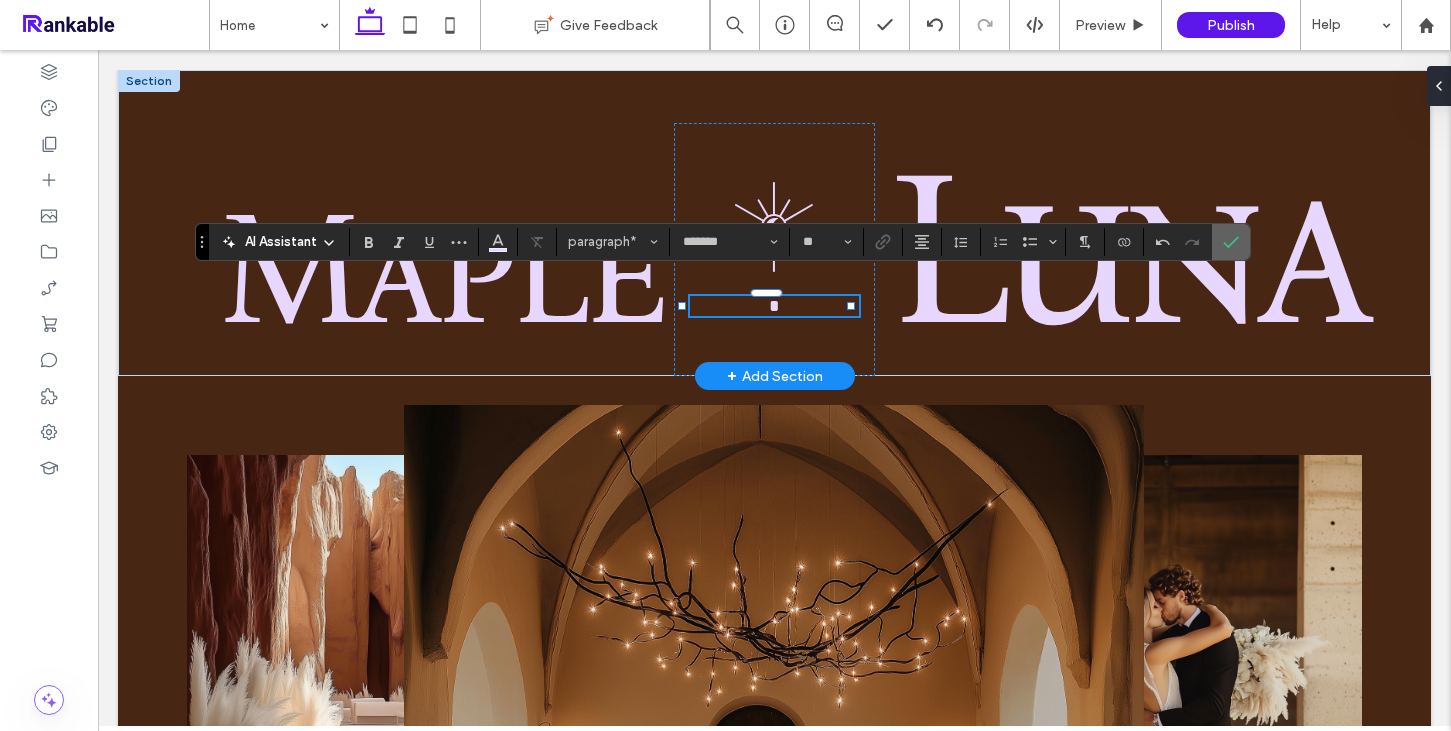 click 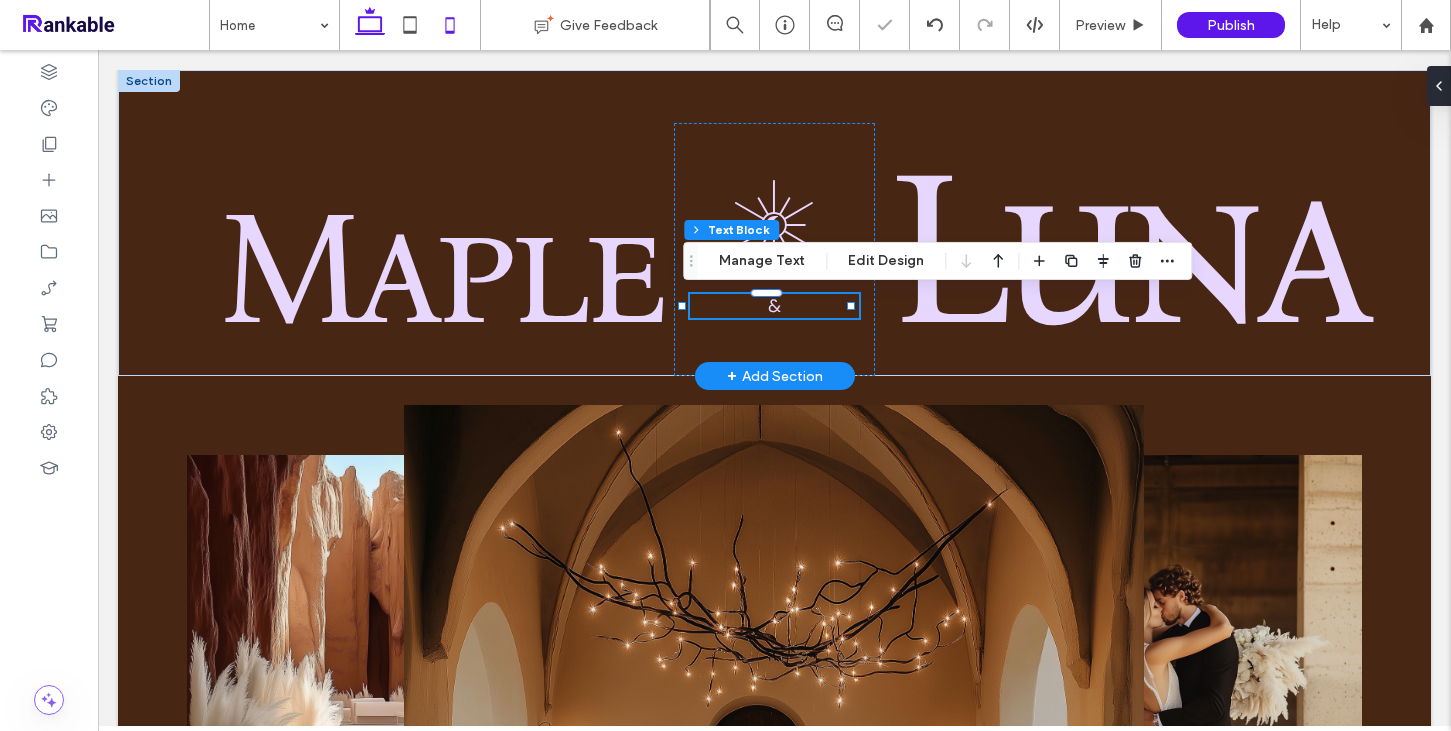click 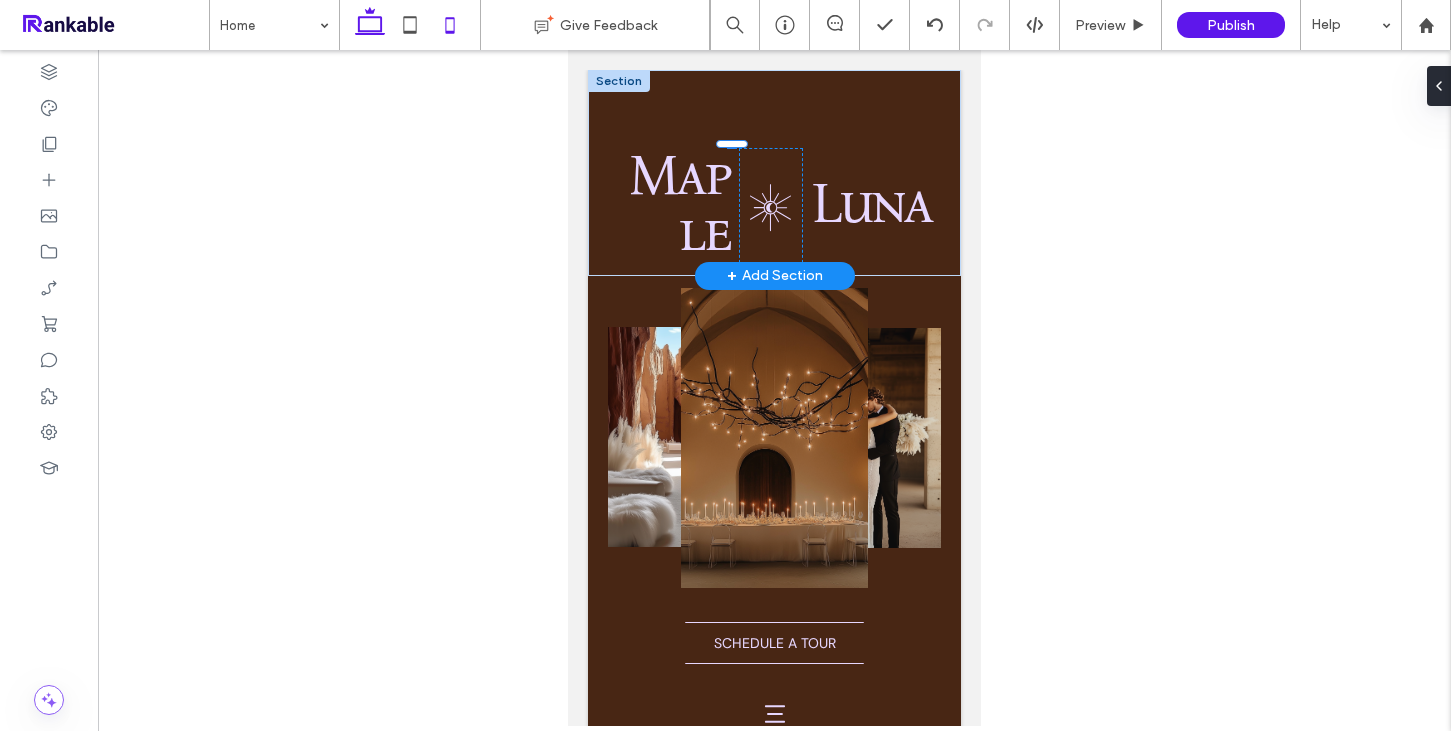 click 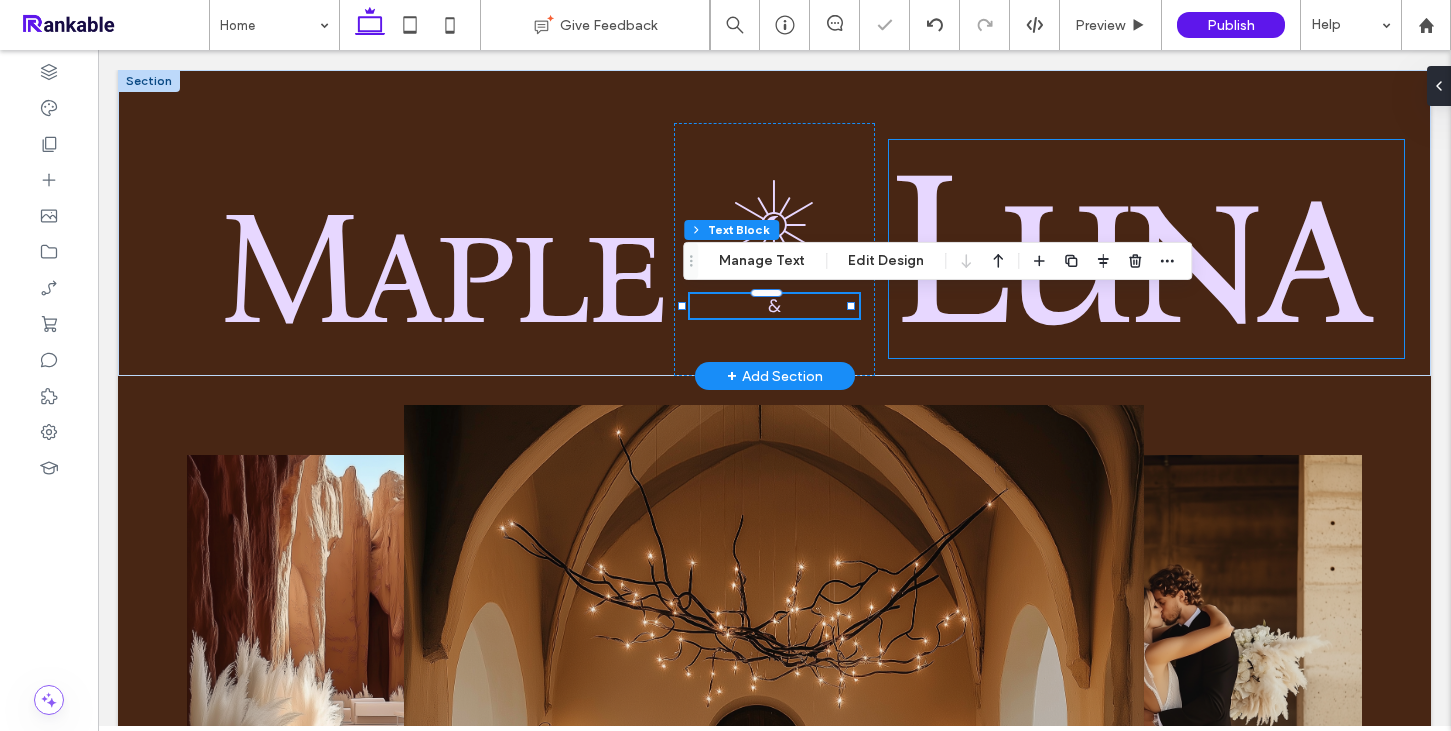 click on "Luna" at bounding box center (1125, 249) 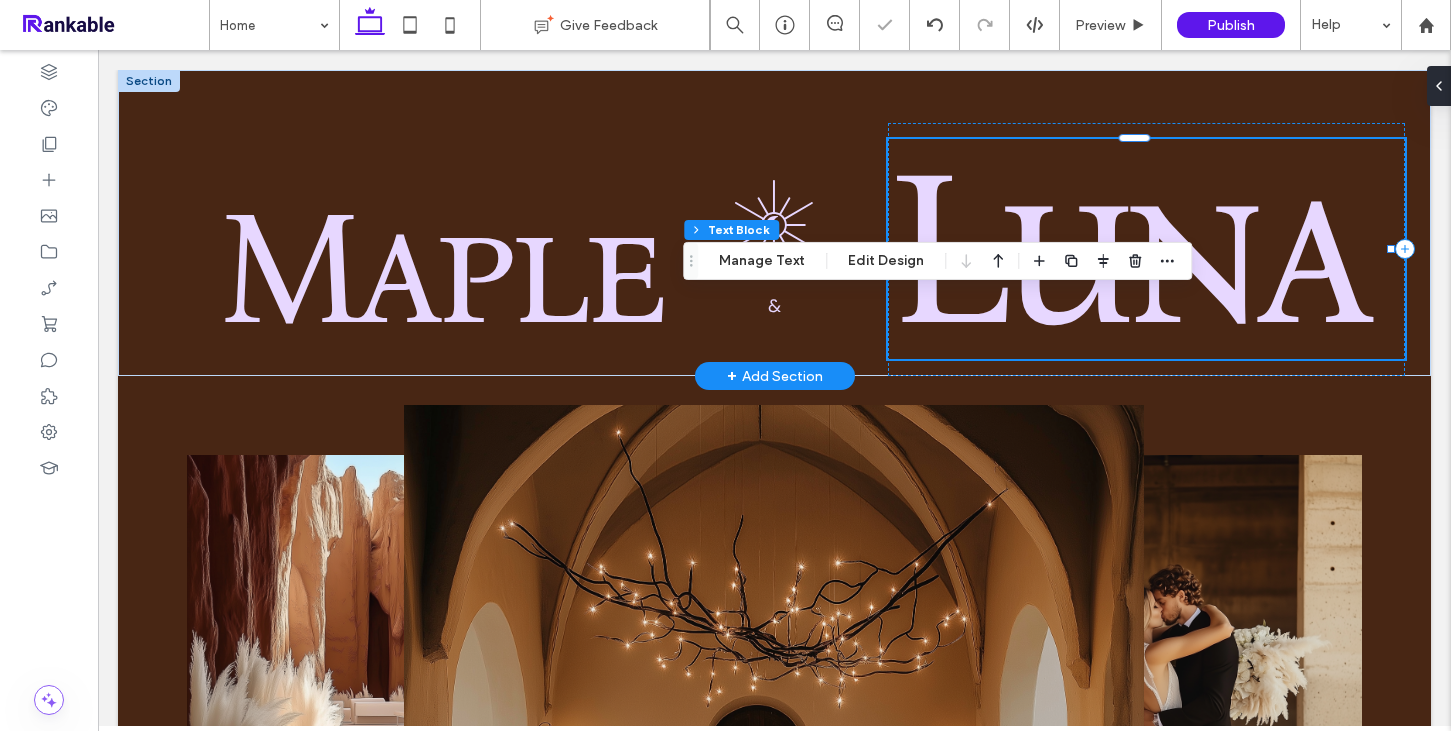 click on "Luna" at bounding box center [1125, 249] 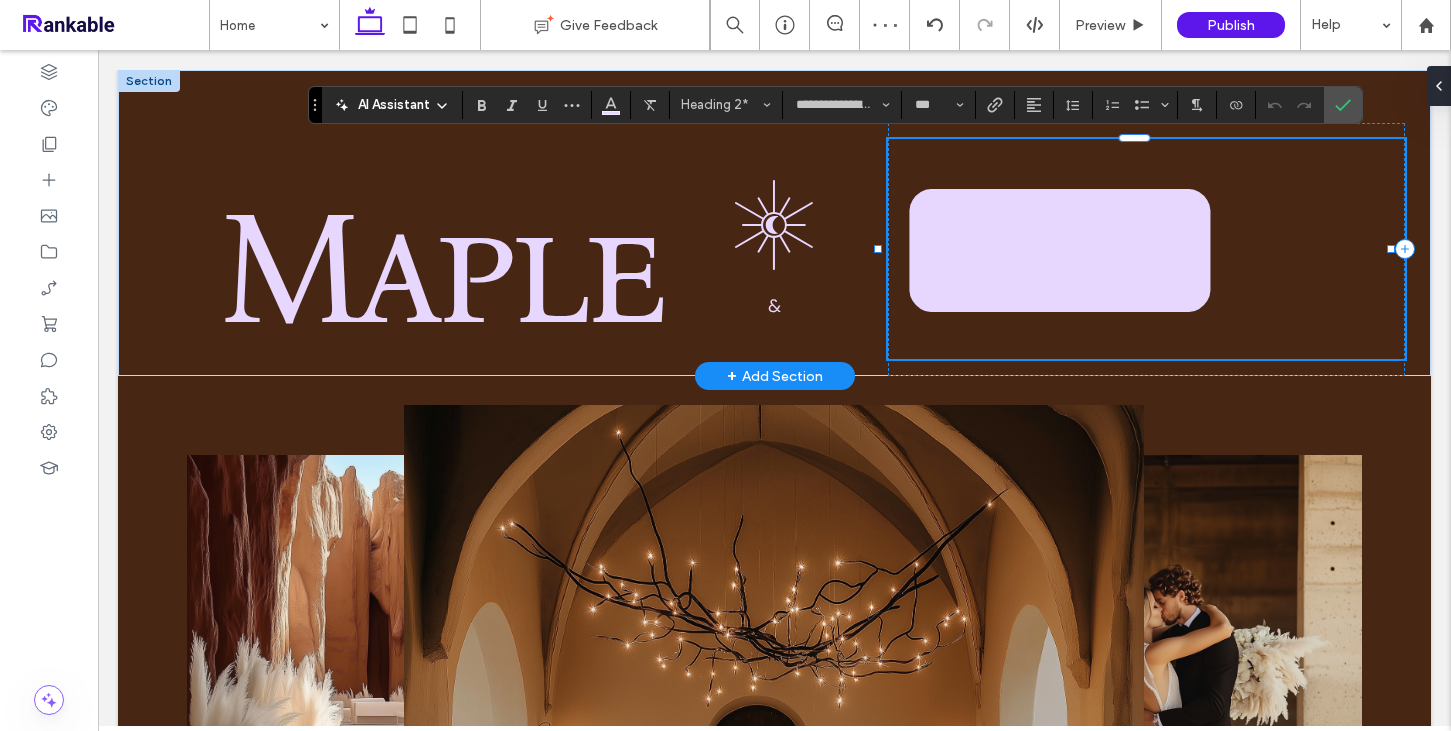 type 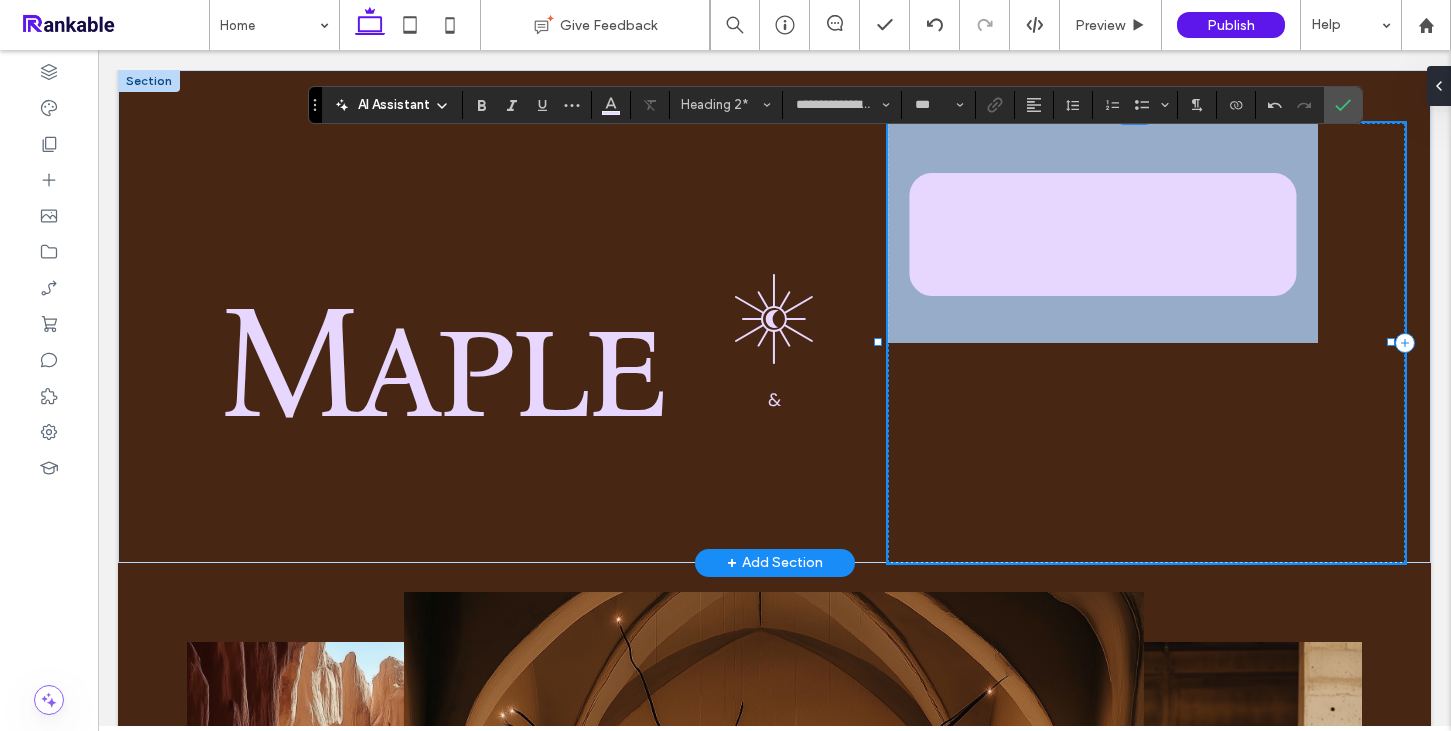 scroll, scrollTop: 0, scrollLeft: 0, axis: both 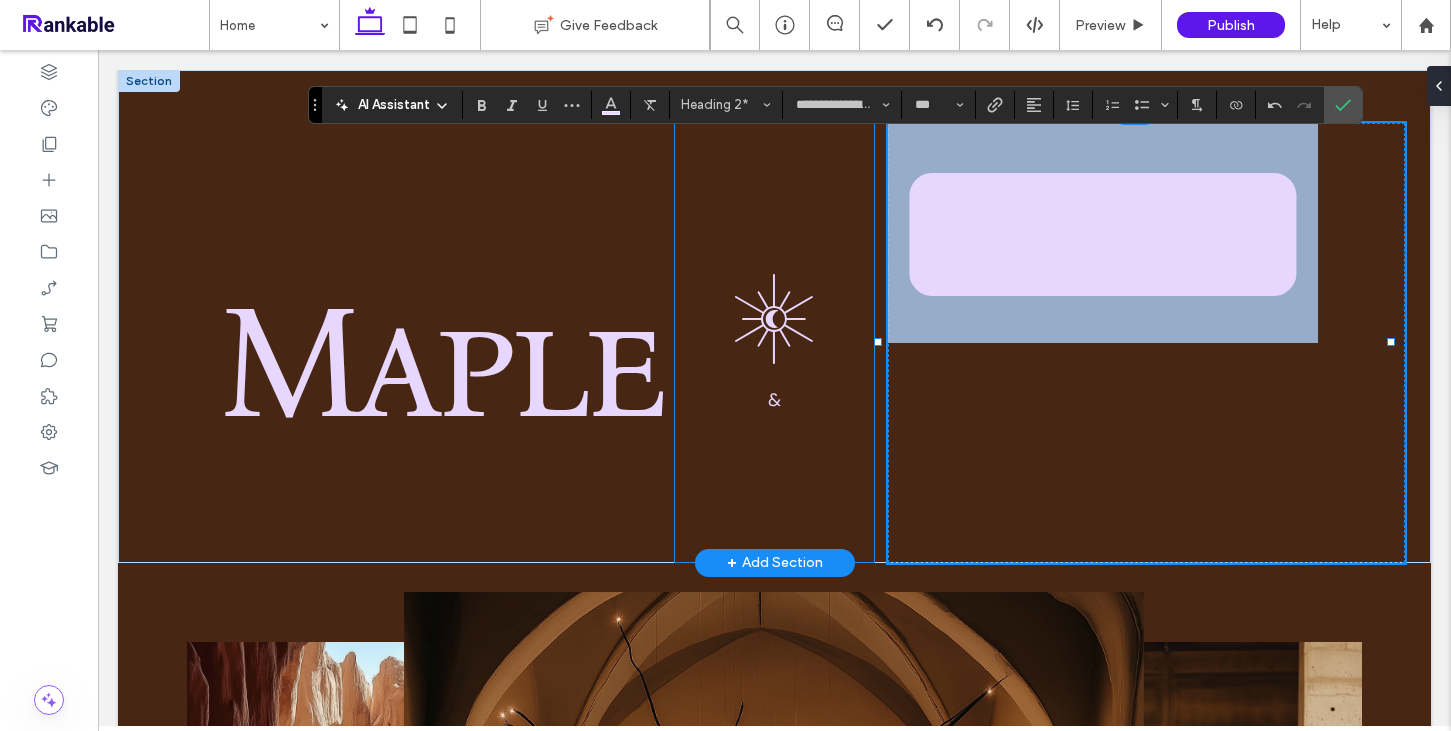 drag, startPoint x: 1090, startPoint y: 425, endPoint x: 840, endPoint y: 206, distance: 332.35675 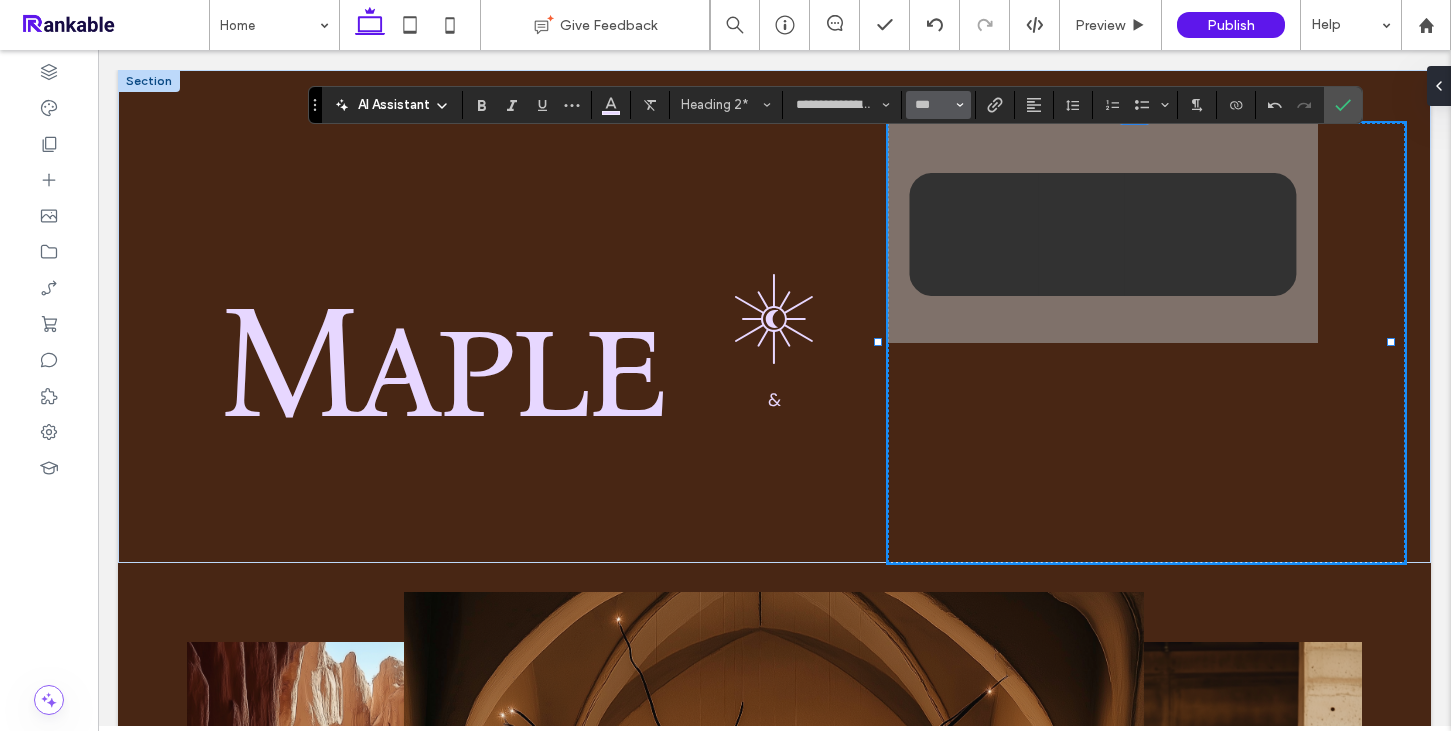 click on "***" at bounding box center [932, 105] 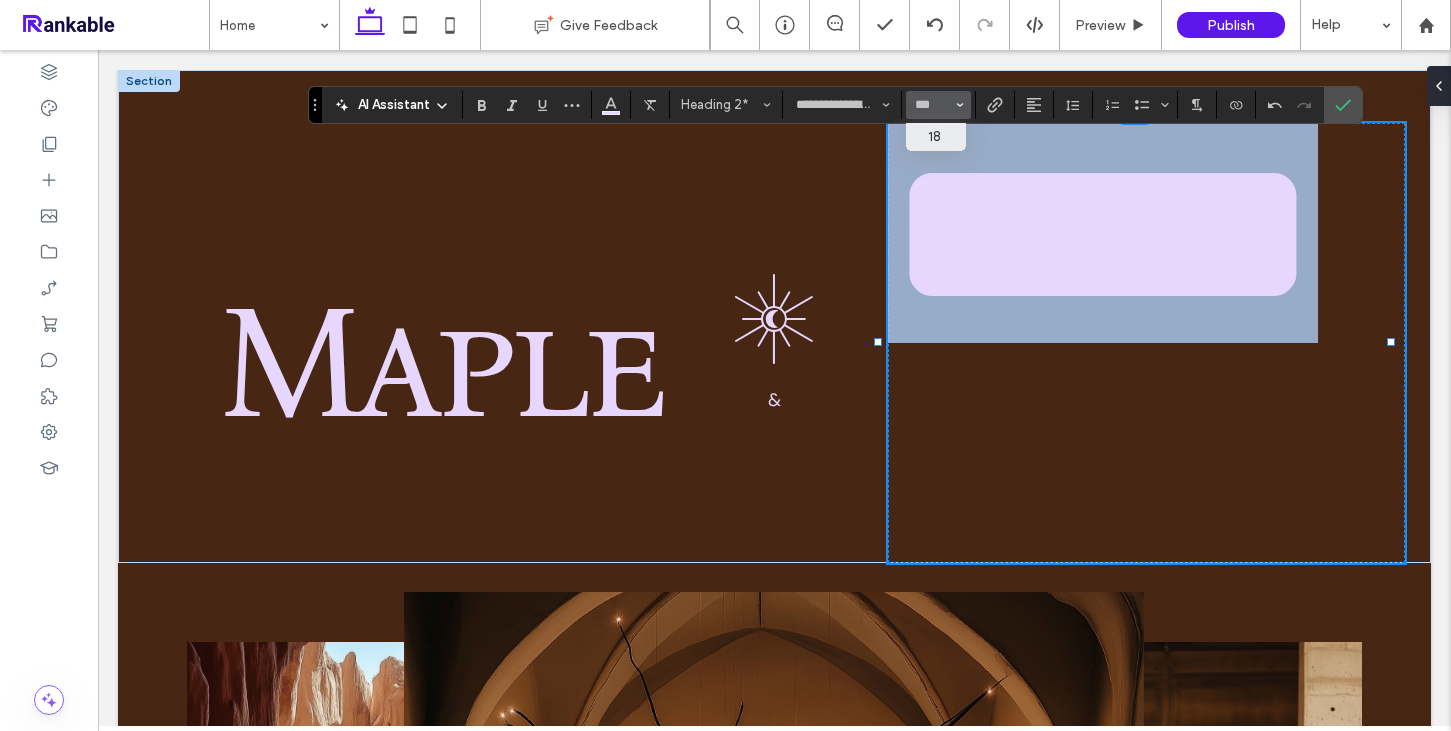 type on "***" 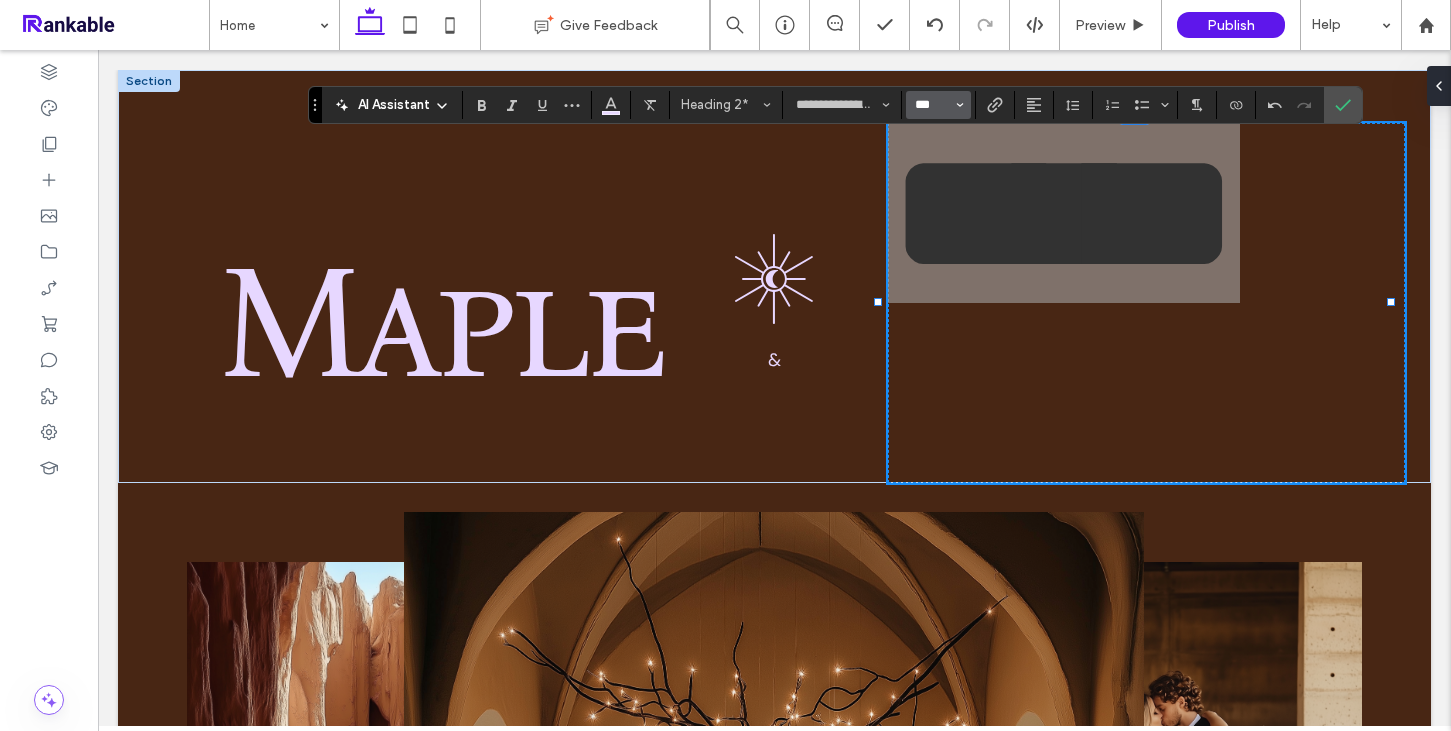 click on "***" at bounding box center [932, 105] 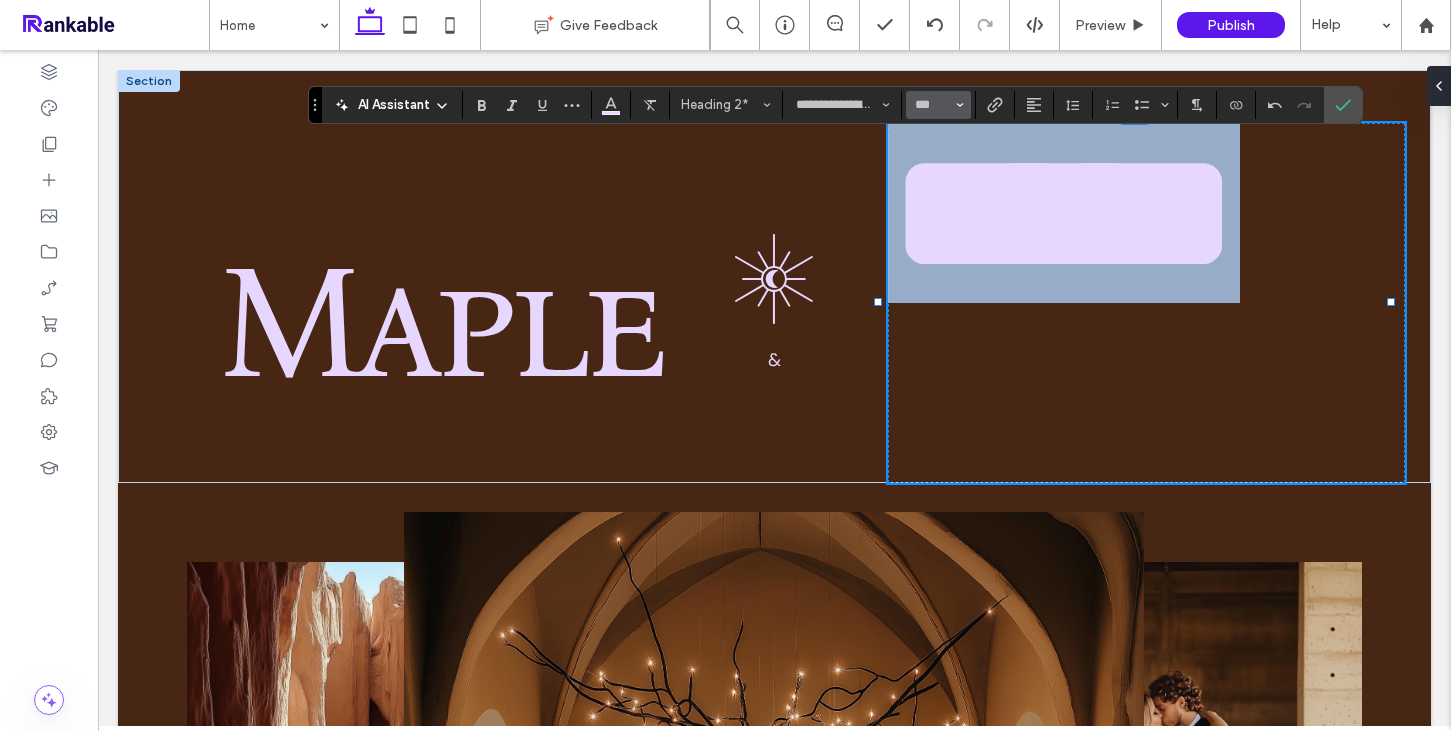 type on "***" 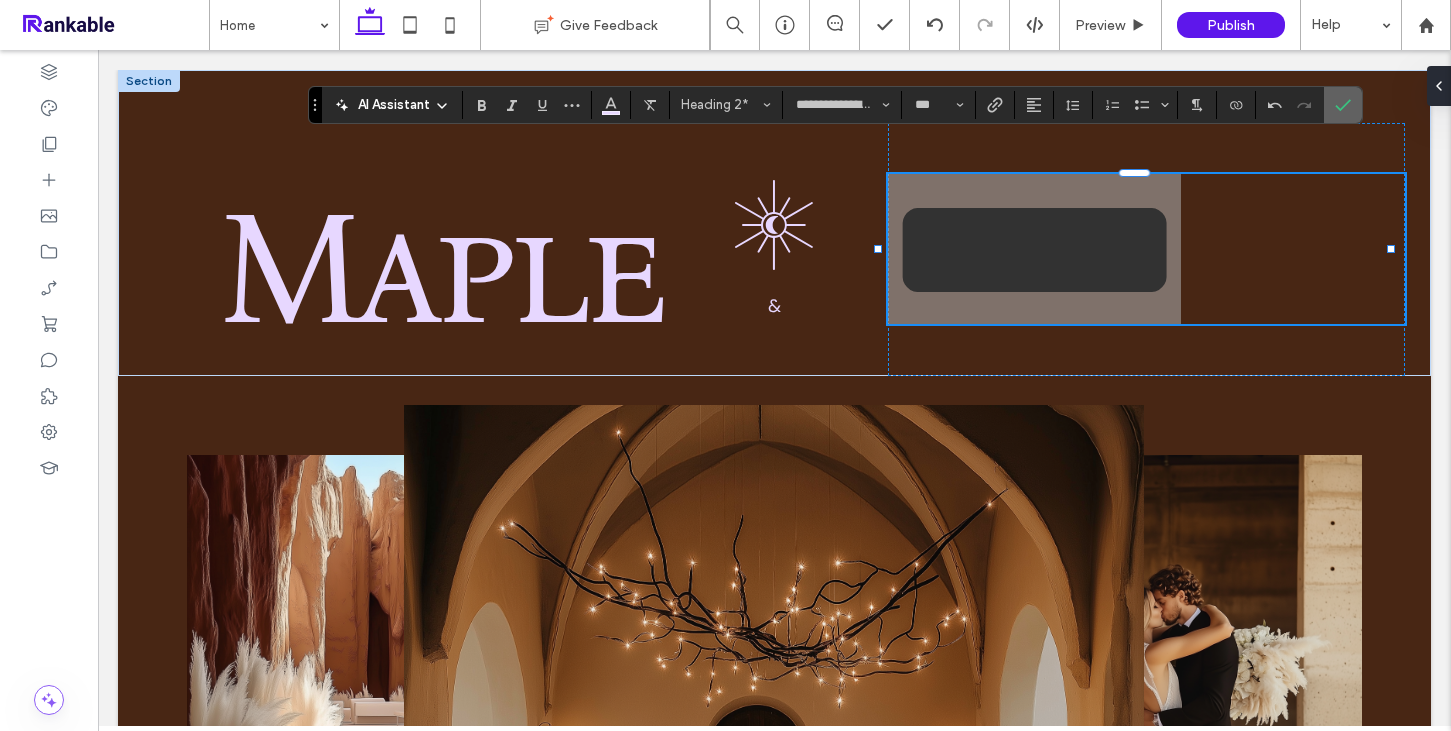 click at bounding box center [1339, 105] 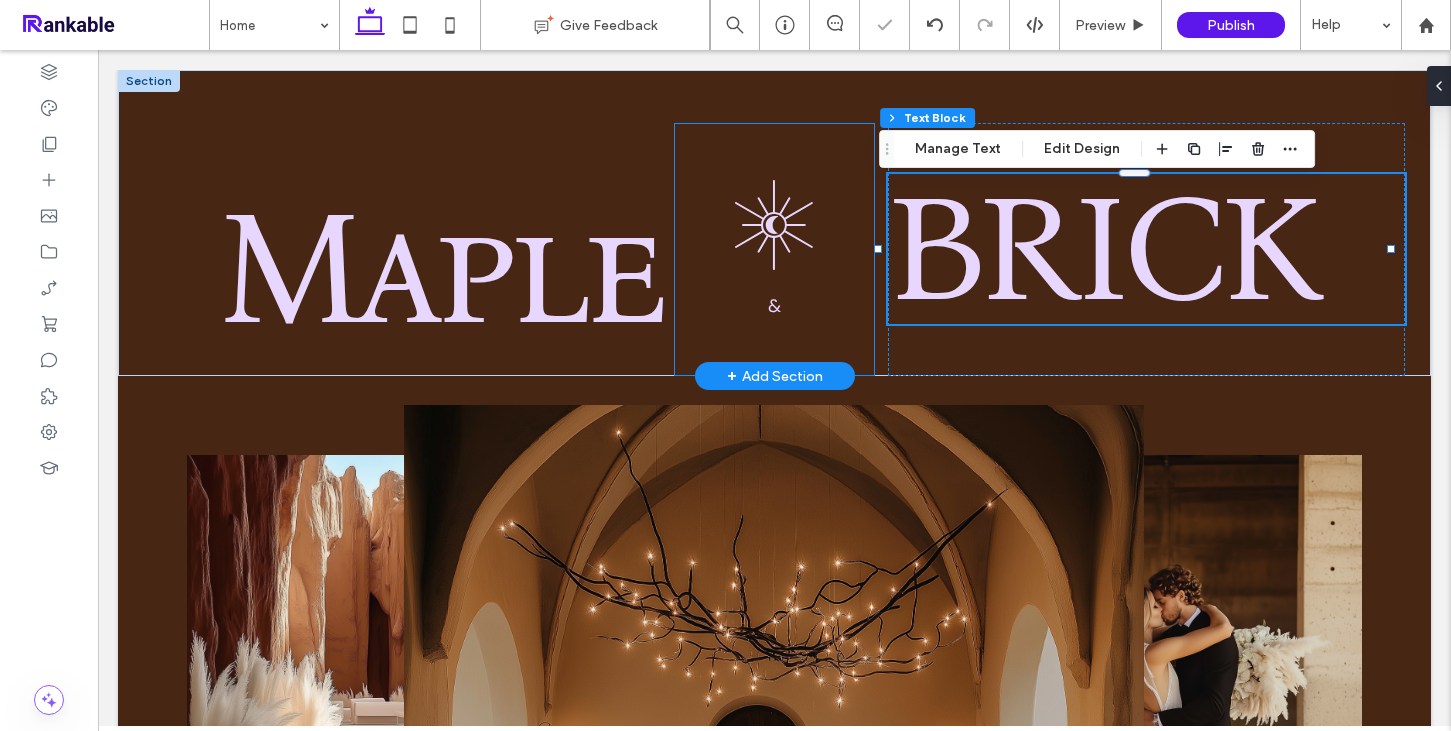 click on ".st0-1599743152-1599743152 {
fill-rule: evenodd;
}
& ﻿" at bounding box center [775, 249] 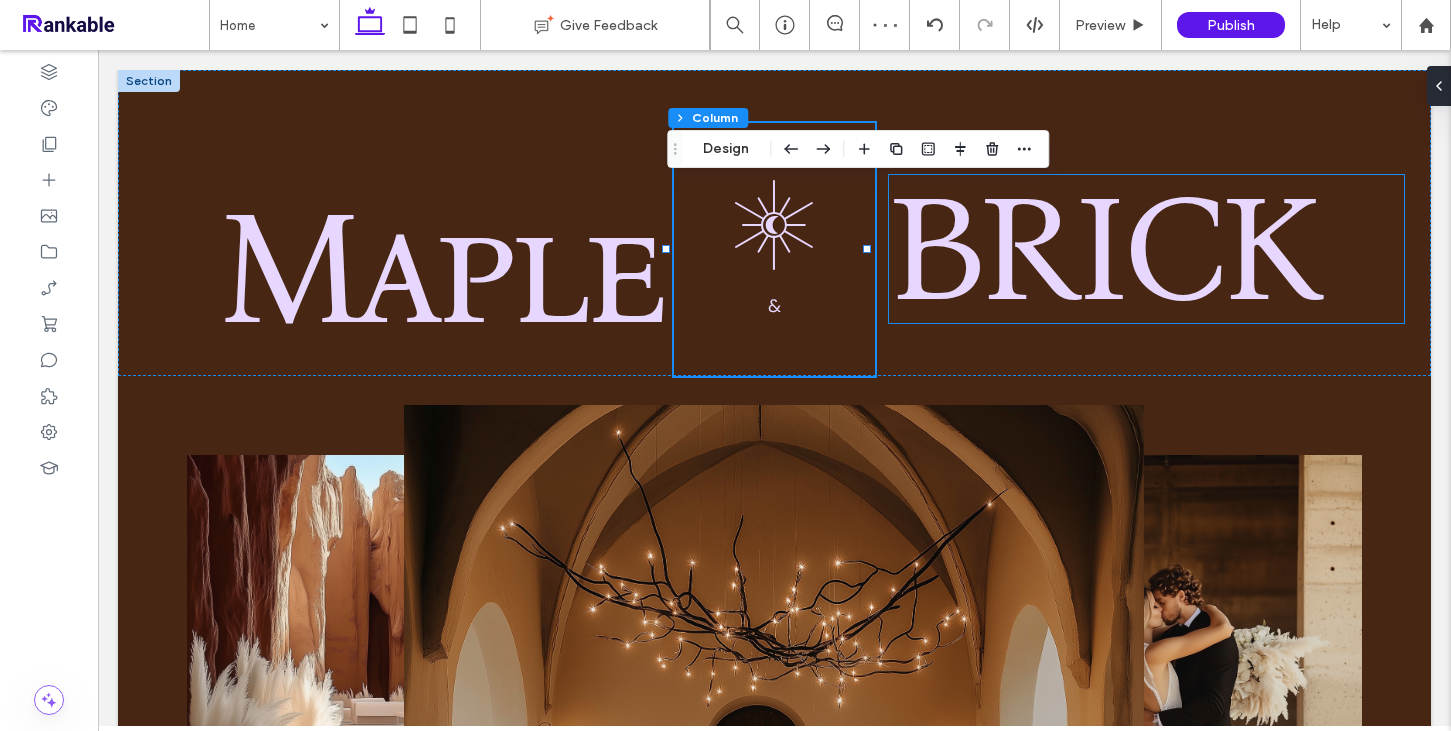 click on "BRICK" at bounding box center [1102, 249] 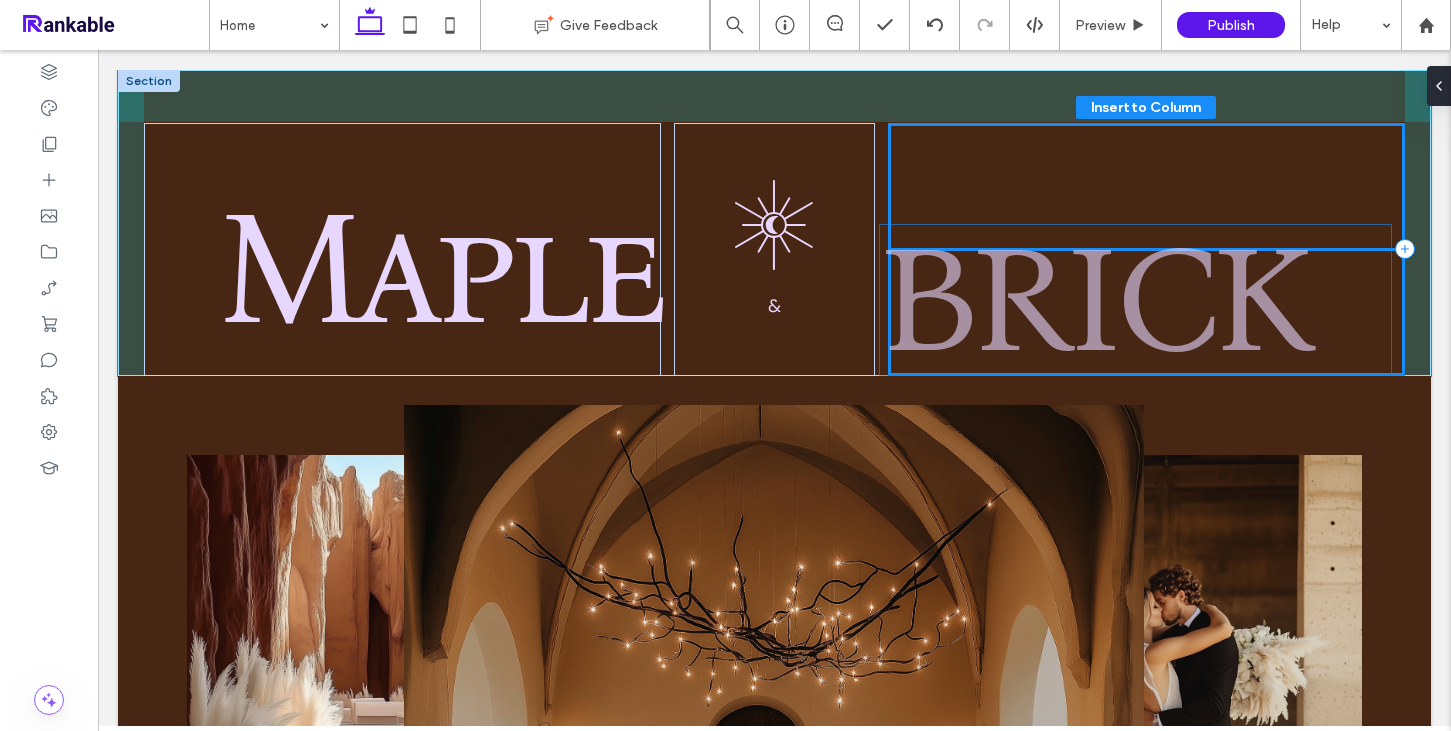 drag, startPoint x: 1146, startPoint y: 178, endPoint x: 1146, endPoint y: 225, distance: 47 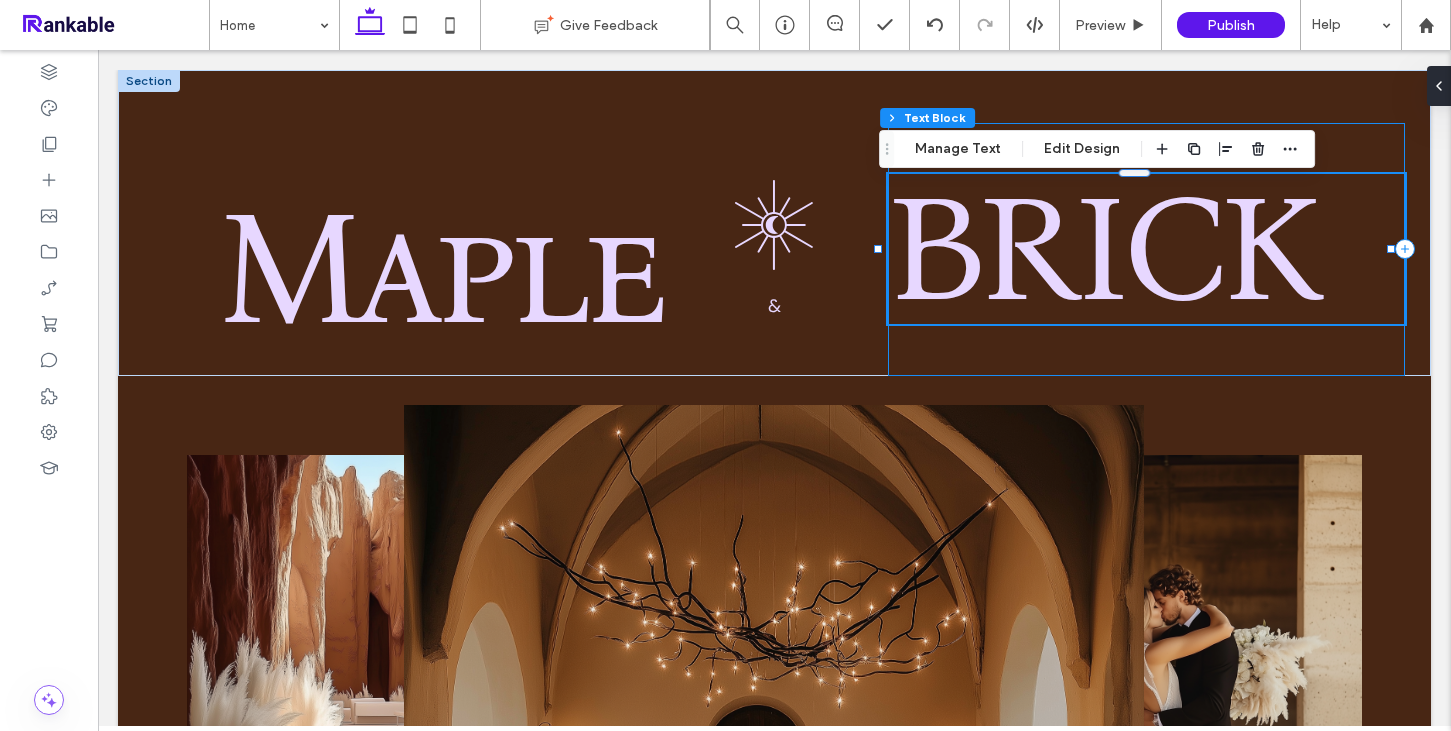 click on "BRICK" at bounding box center [1146, 249] 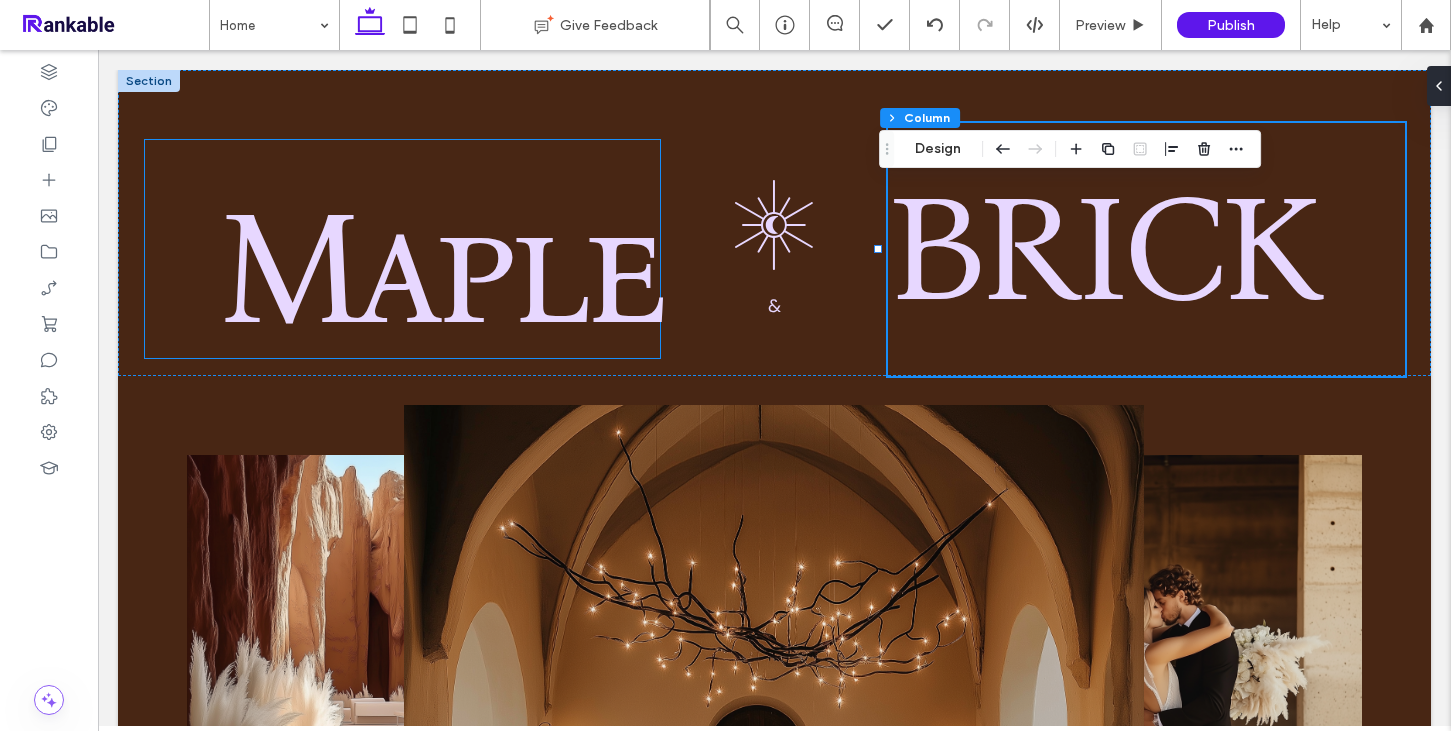 click on "Maple" at bounding box center [439, 269] 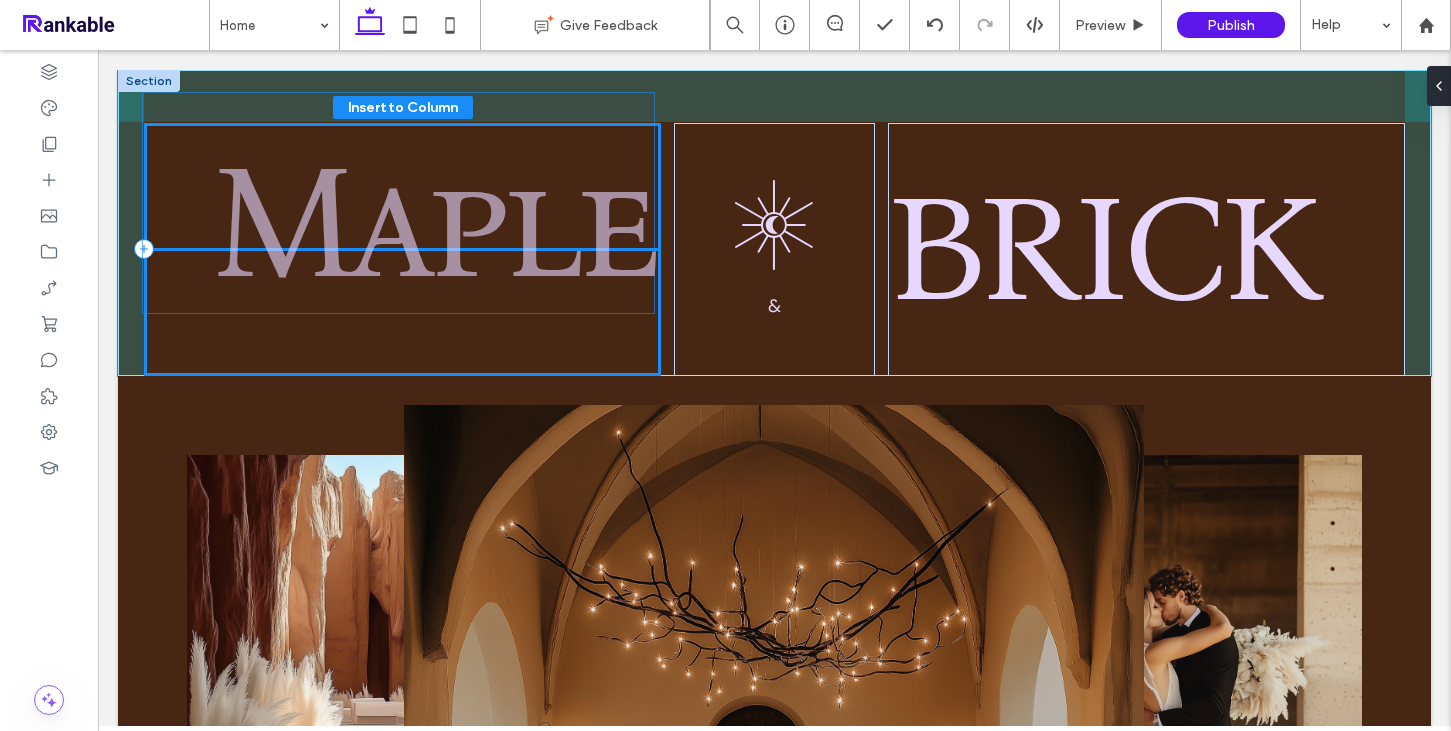 drag, startPoint x: 435, startPoint y: 269, endPoint x: 434, endPoint y: 224, distance: 45.01111 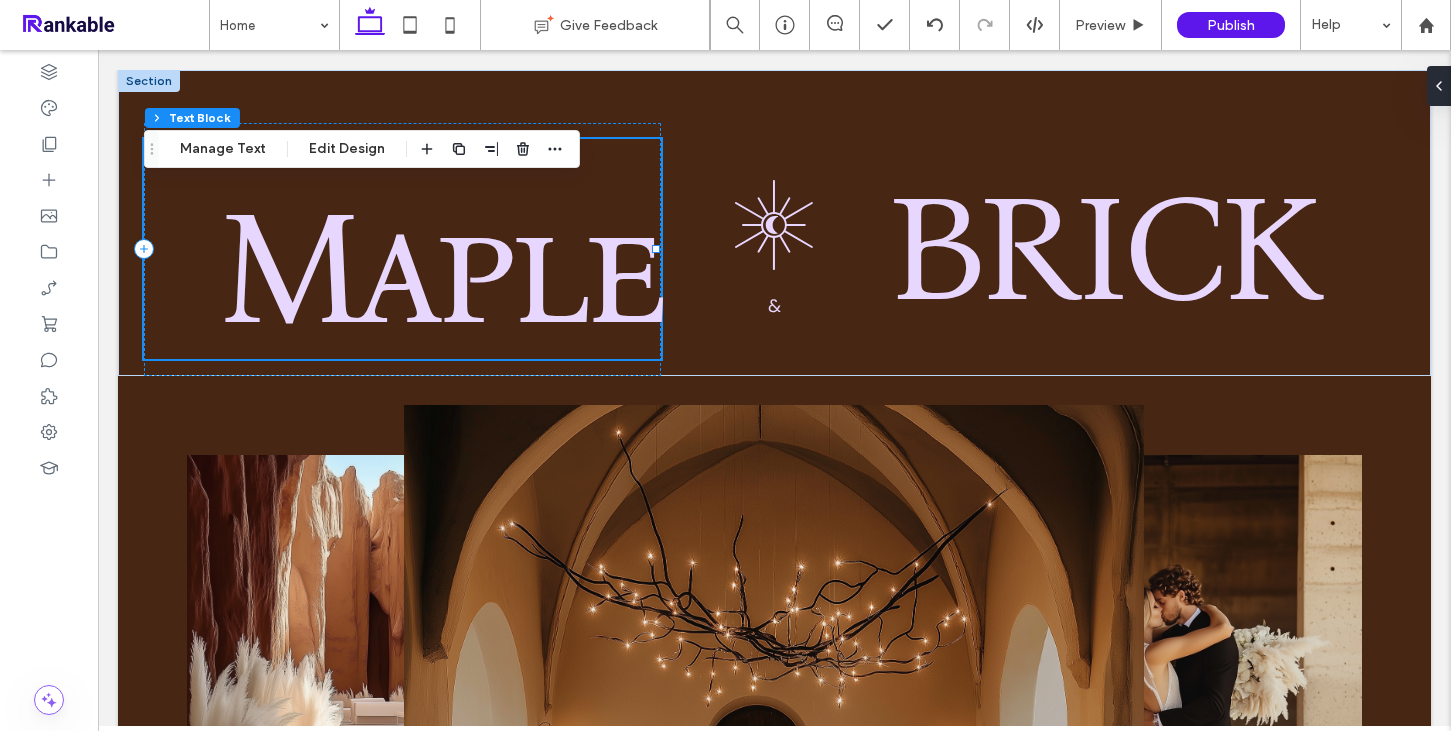 click on "Maple" at bounding box center (439, 269) 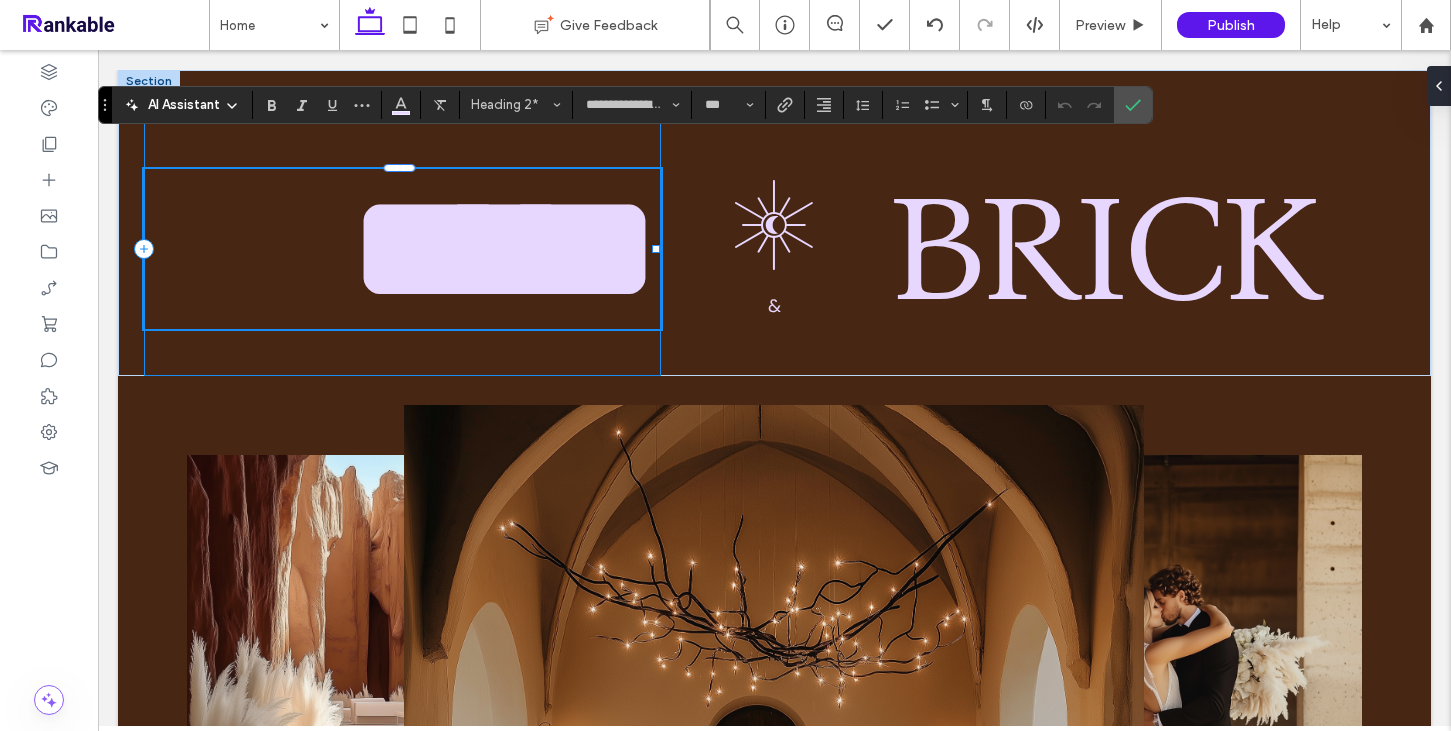 click on "*****" at bounding box center (402, 249) 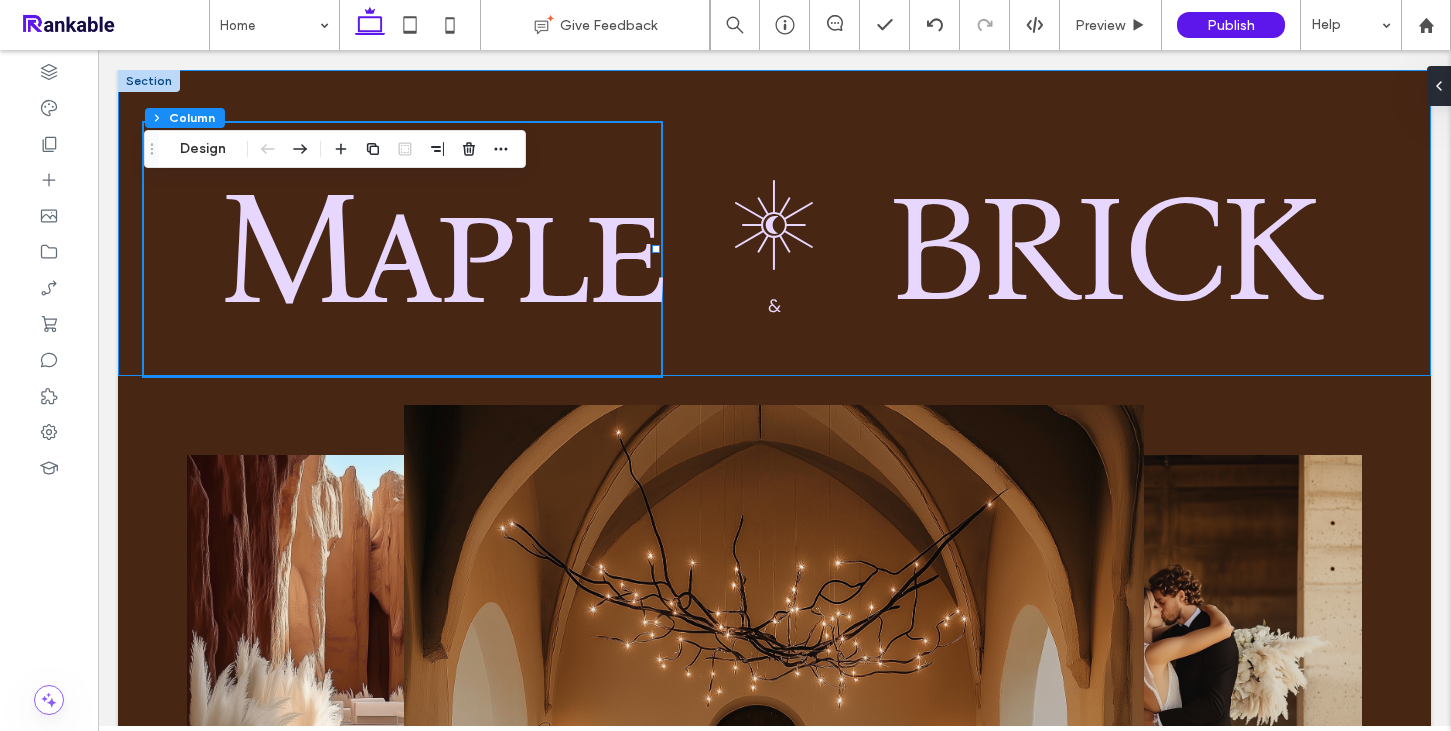 click on "Maple
.st0-1599743152-1599743152 {
fill-rule: evenodd;
}
& ﻿
BRICK" at bounding box center [774, 223] 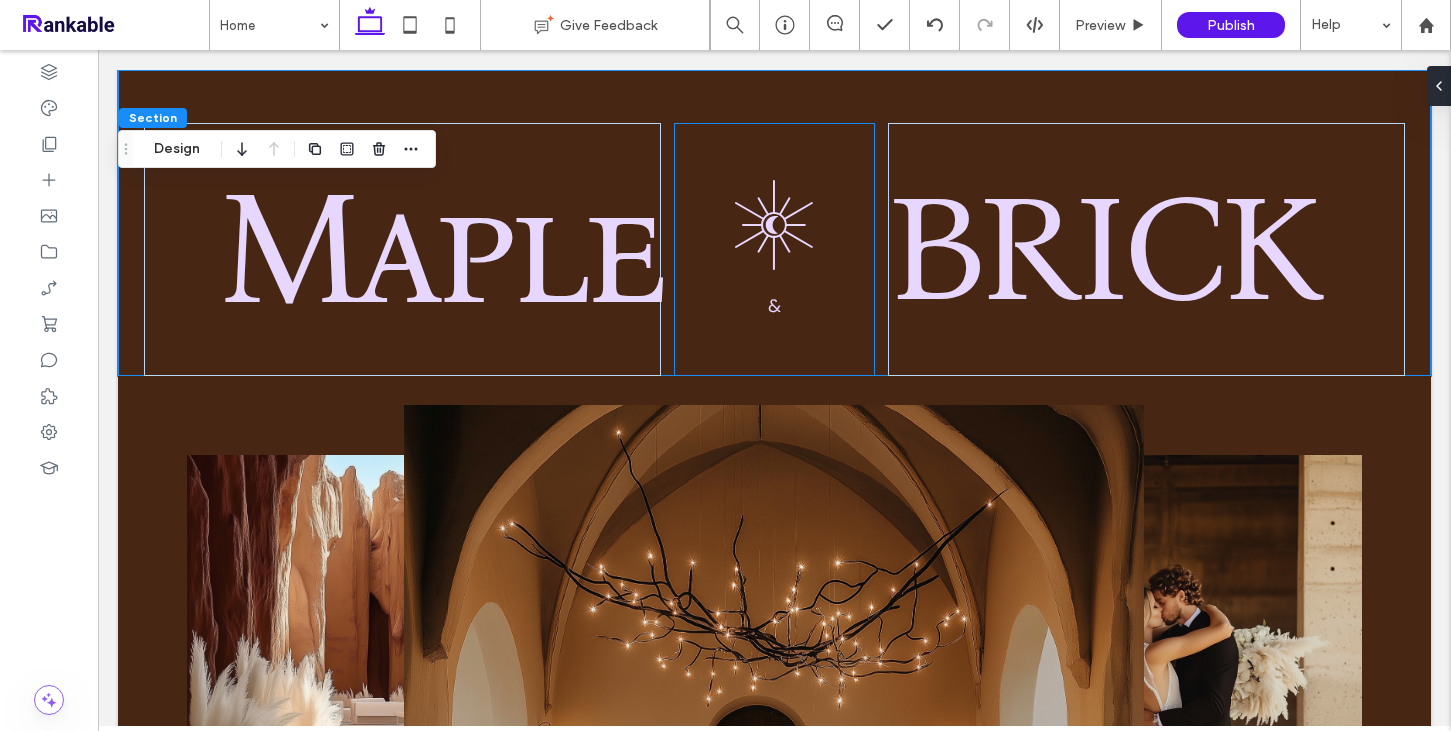 drag, startPoint x: 691, startPoint y: 323, endPoint x: 690, endPoint y: 313, distance: 10.049875 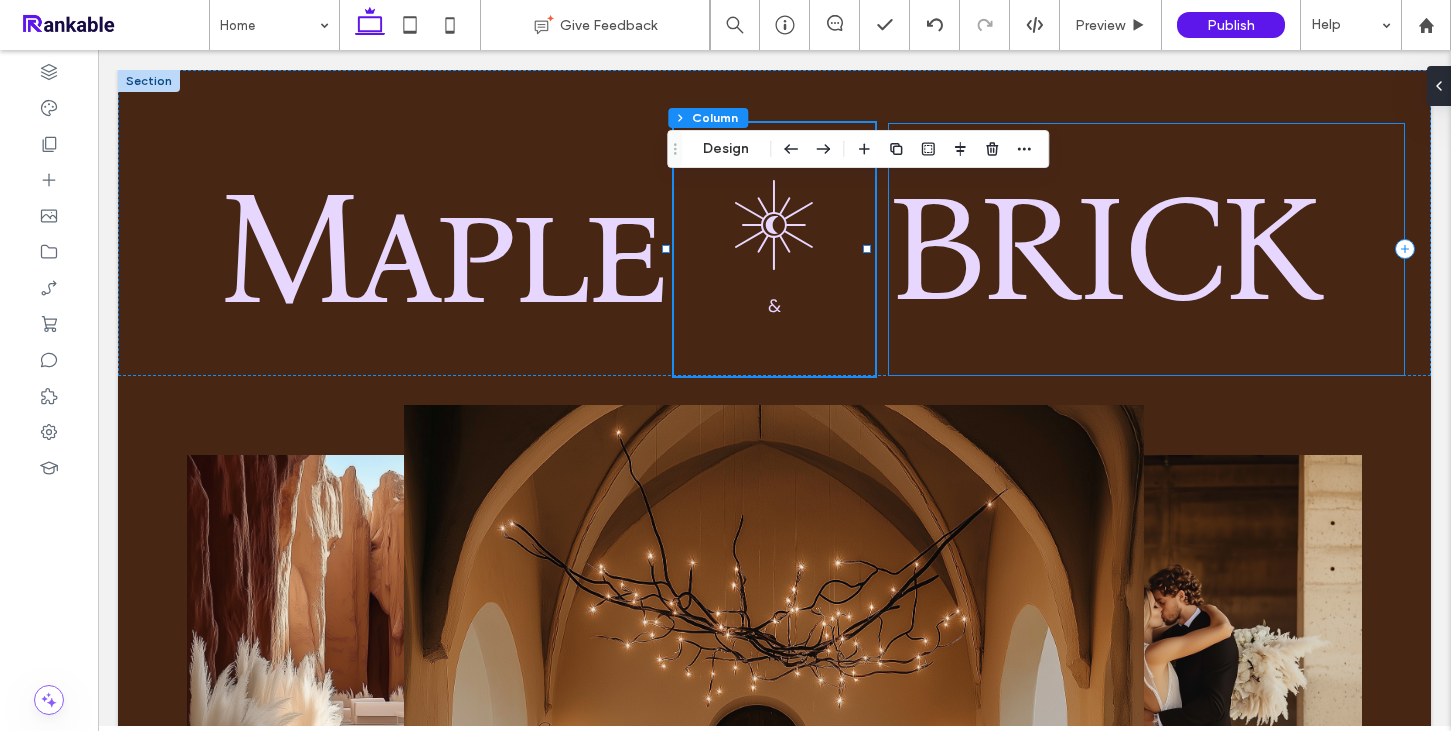 click on "BRICK" at bounding box center (1146, 249) 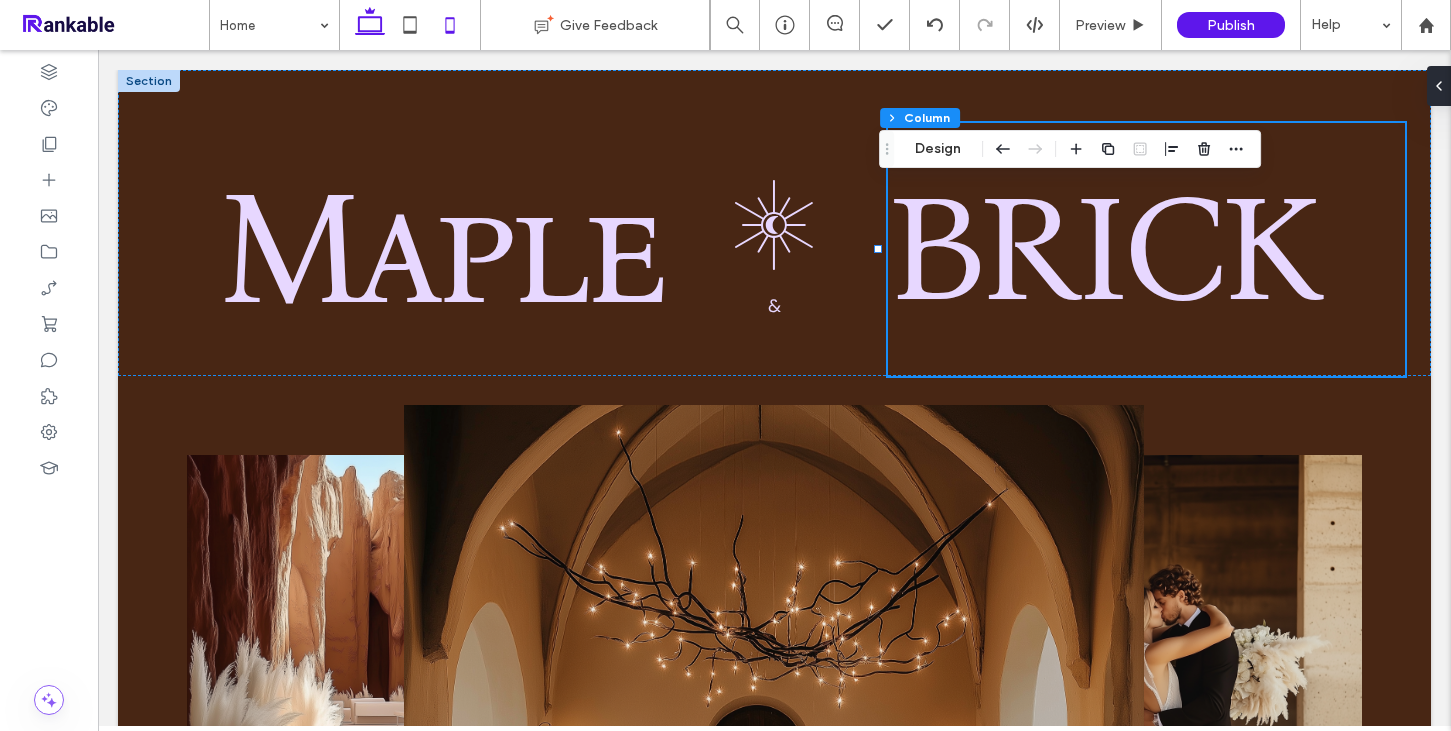 click 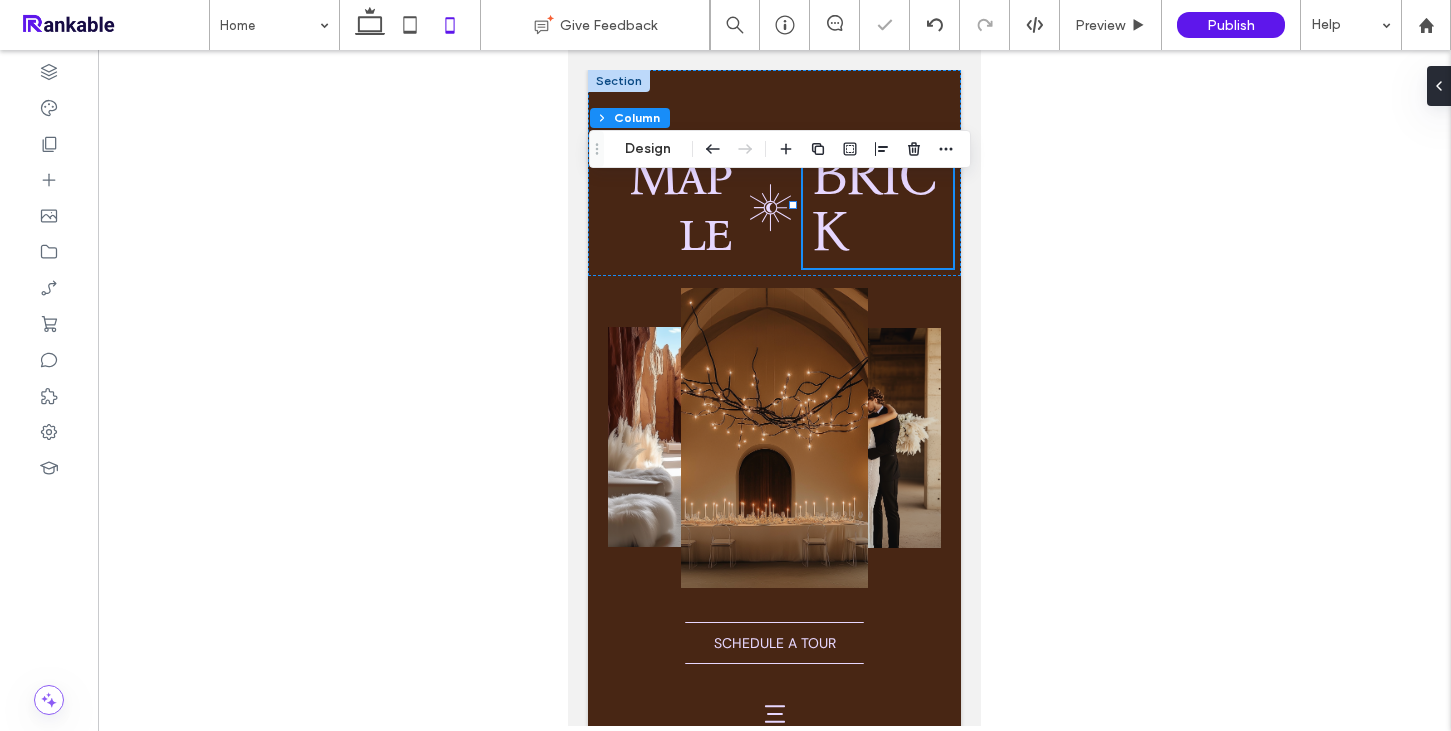 click at bounding box center [774, 388] 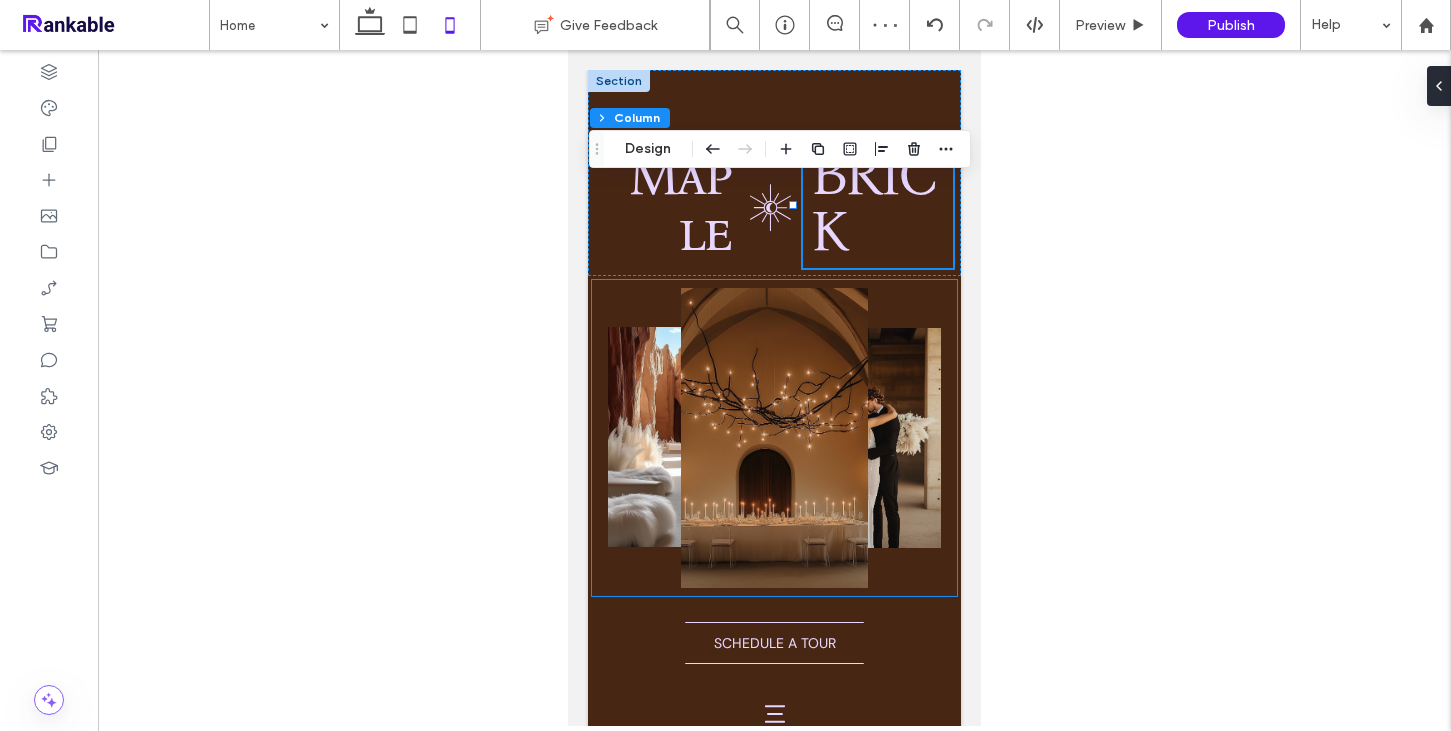 drag, startPoint x: 957, startPoint y: 240, endPoint x: 957, endPoint y: 221, distance: 19 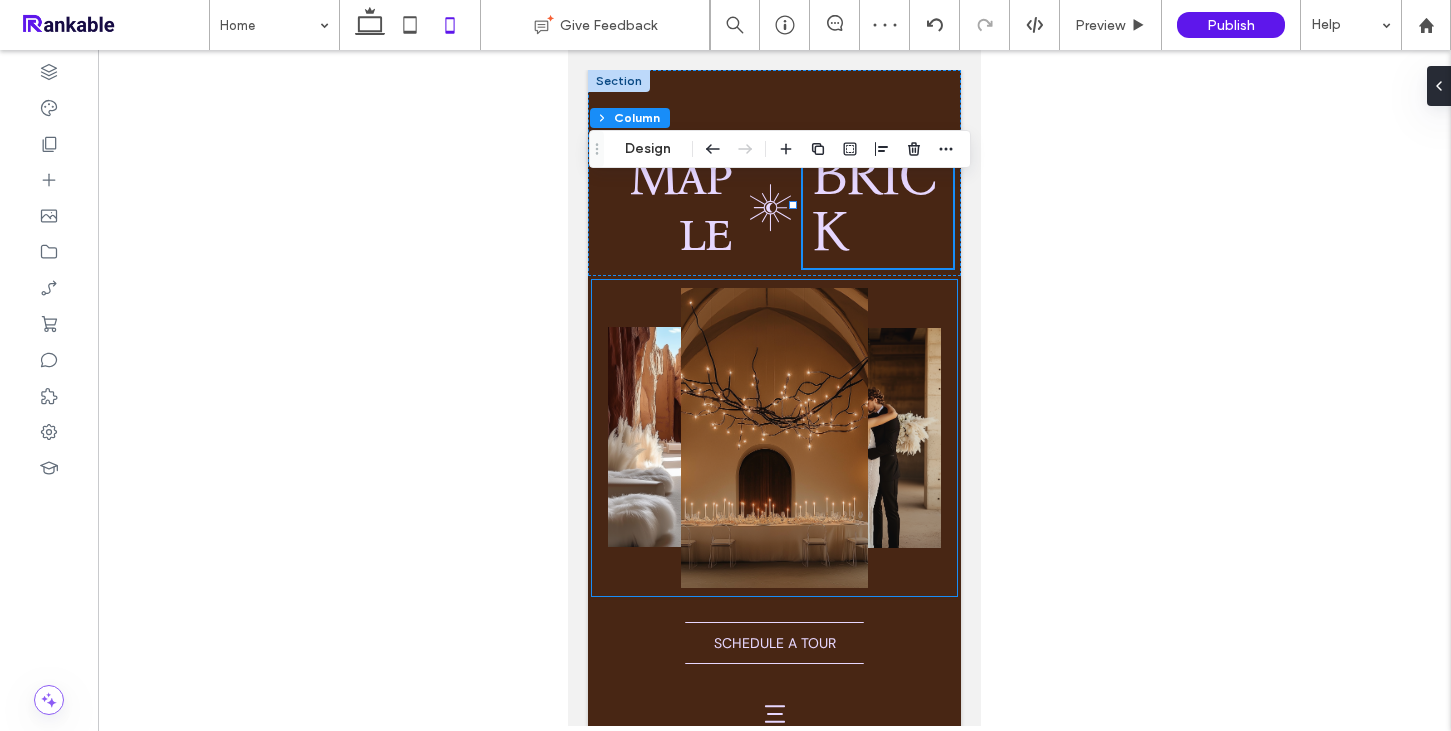 click on "taking bookings for the summer 2026 season
Section
About
Weddings
The Venue
Vendors
call us
.st0-1467246290-1467246290 {
fill-rule: evenodd;
}
MENU
Journal
Contact
CALL US TODAY
Section
Advanced Header
Section
Home
About
The Venue
Weddings
Journal
Vendors
Contact
Section
Get in touch
555-555-5555 mymail@mailservice.com" at bounding box center [774, 4238] 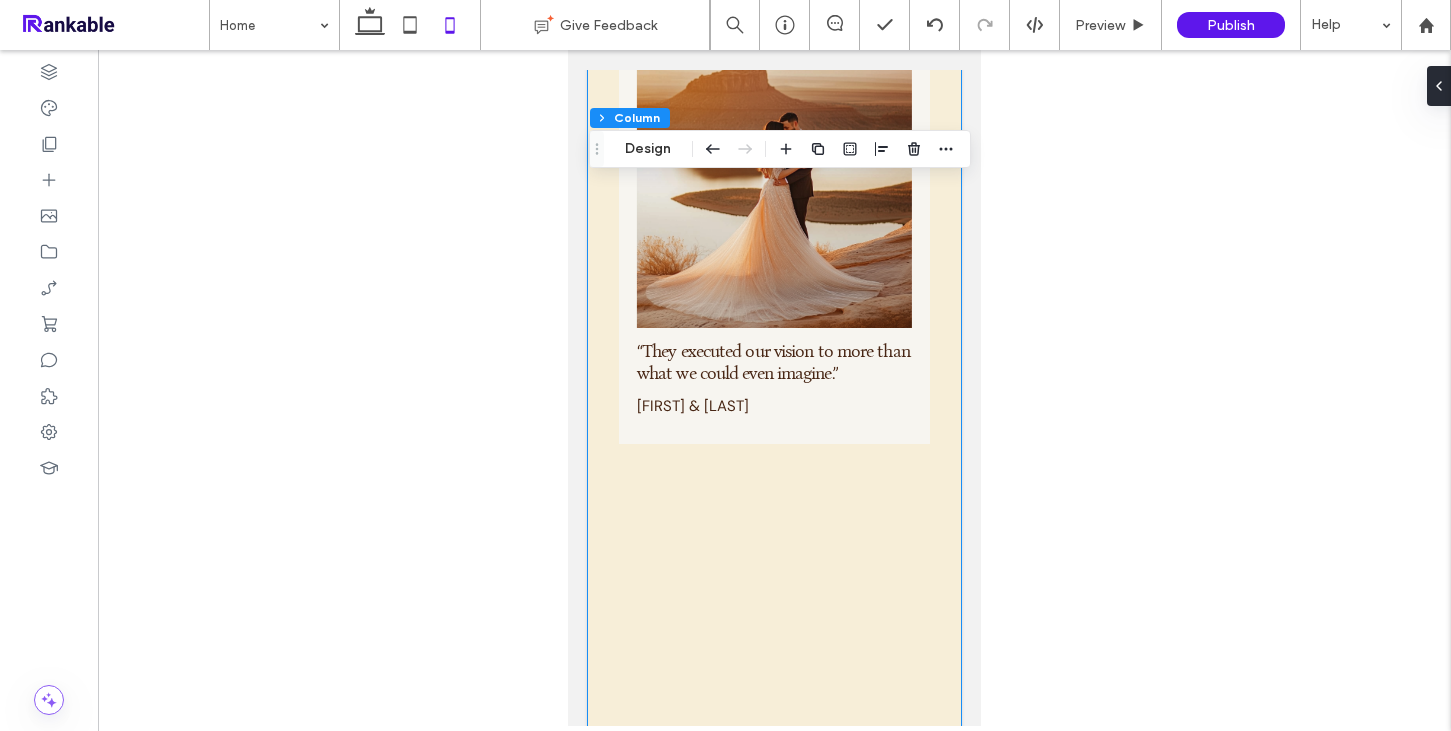 scroll, scrollTop: 2305, scrollLeft: 0, axis: vertical 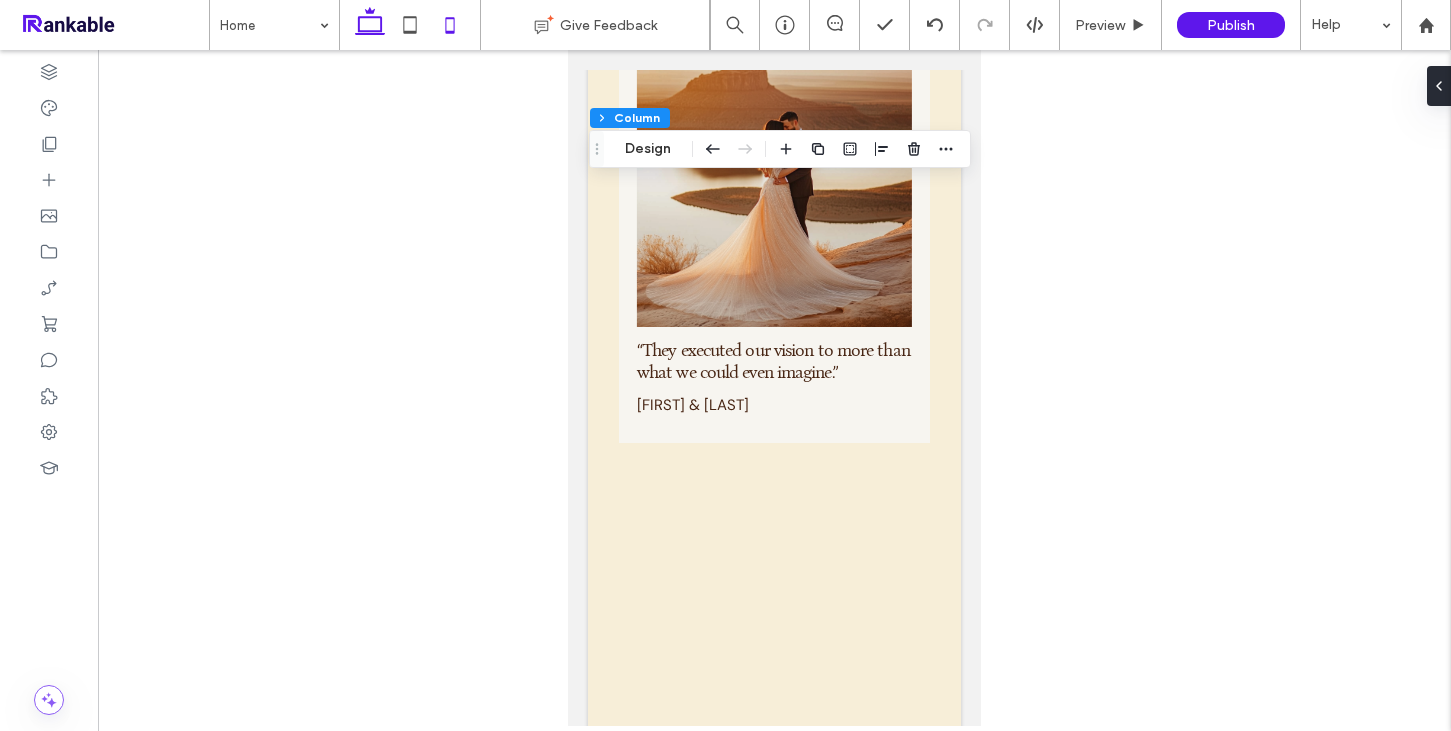 click 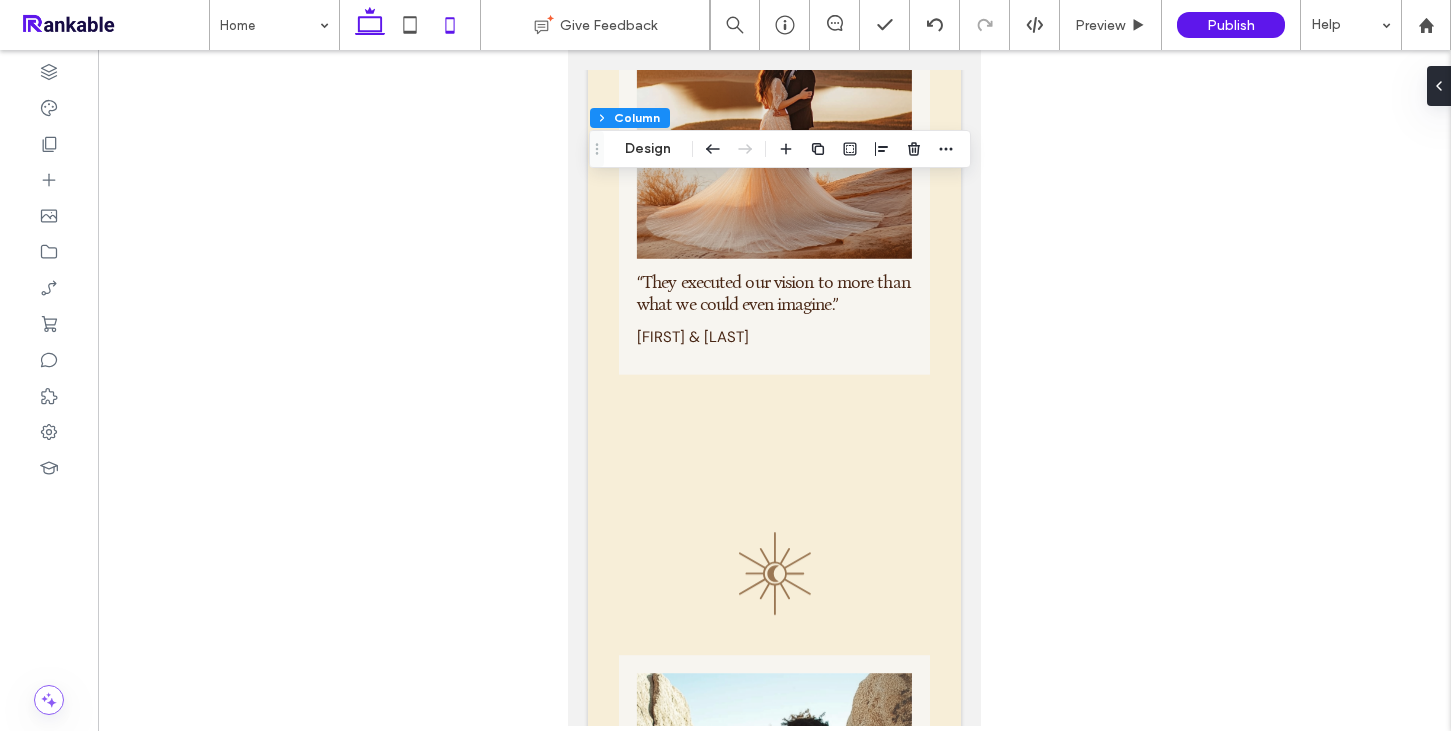 type on "*" 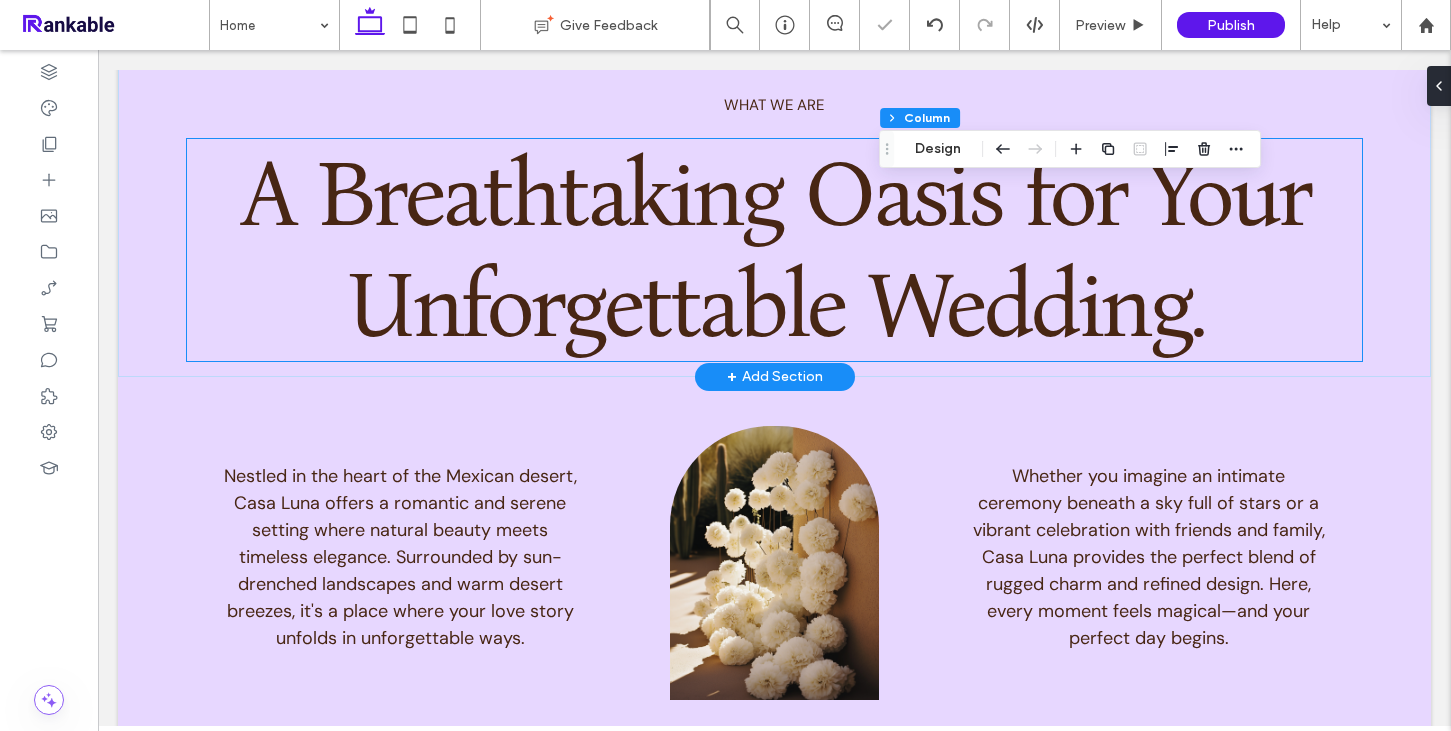 scroll, scrollTop: 0, scrollLeft: 0, axis: both 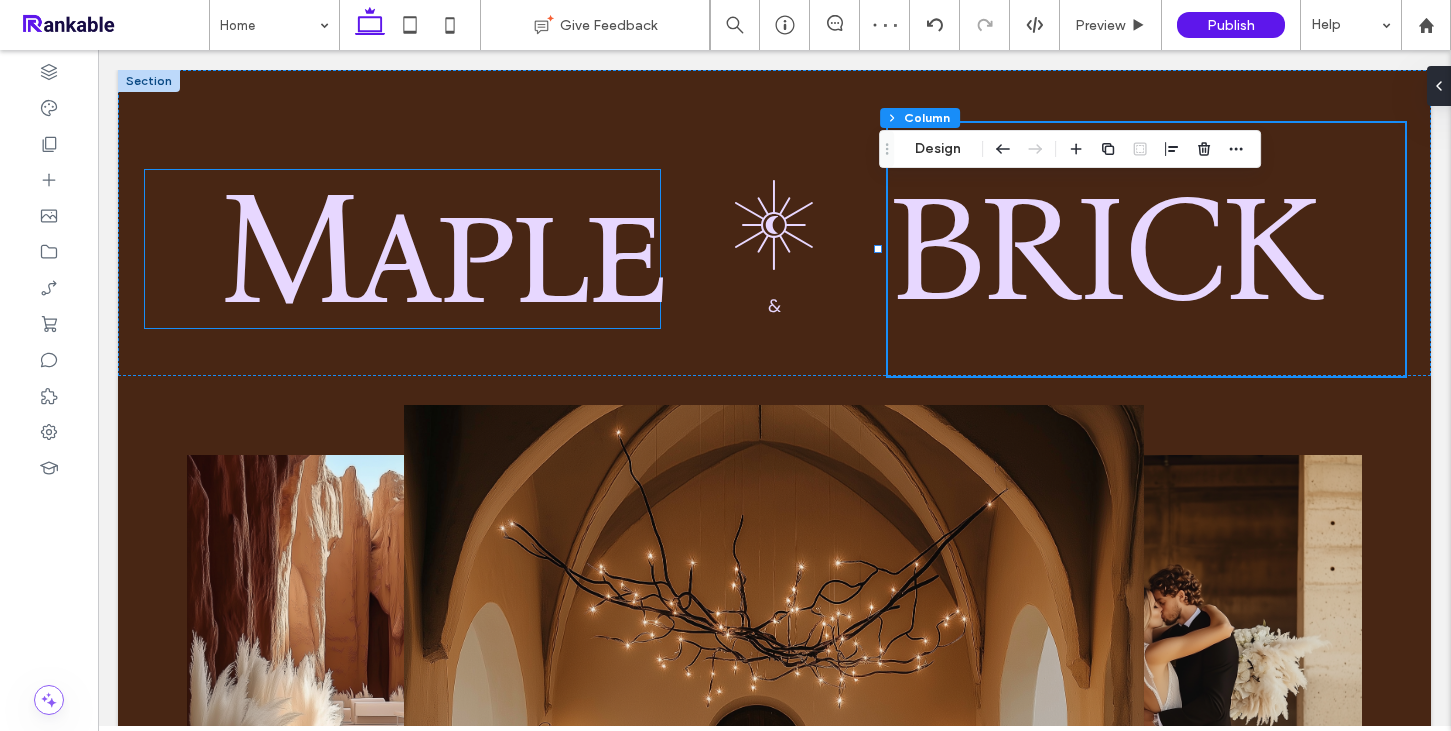 click on "Maple" at bounding box center [439, 249] 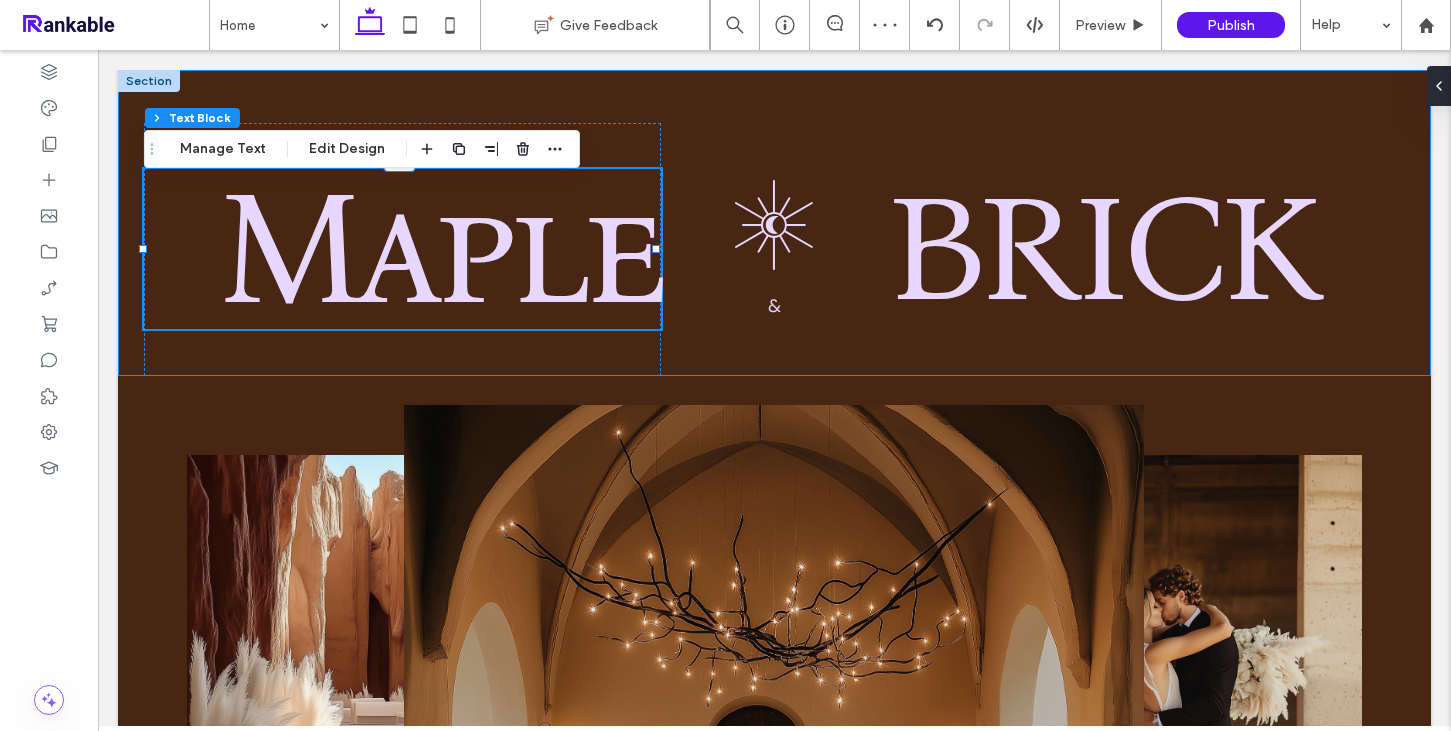 click on "Maple
.st0-1599743152-1599743152 {
fill-rule: evenodd;
}
& ﻿
BRICK" at bounding box center [774, 223] 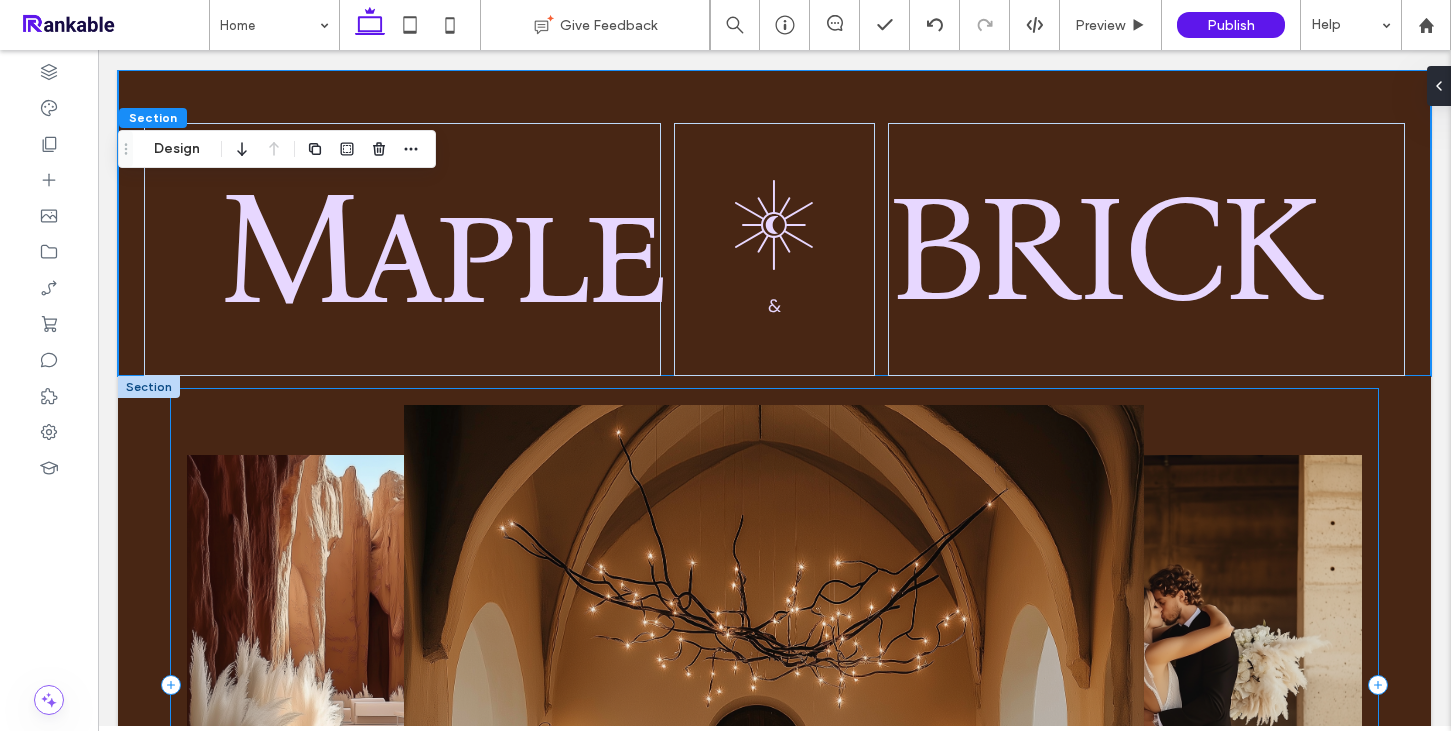 click at bounding box center [775, 685] 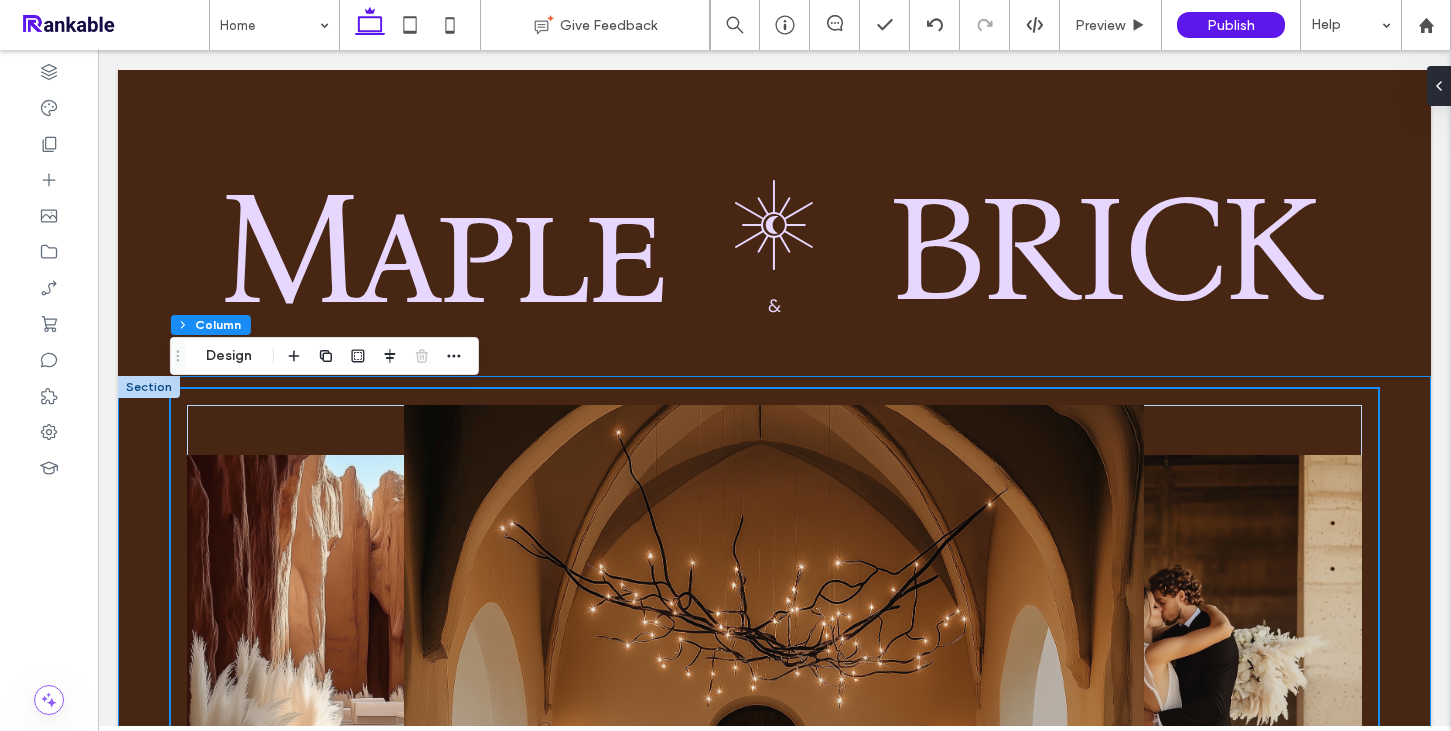 click at bounding box center (774, 685) 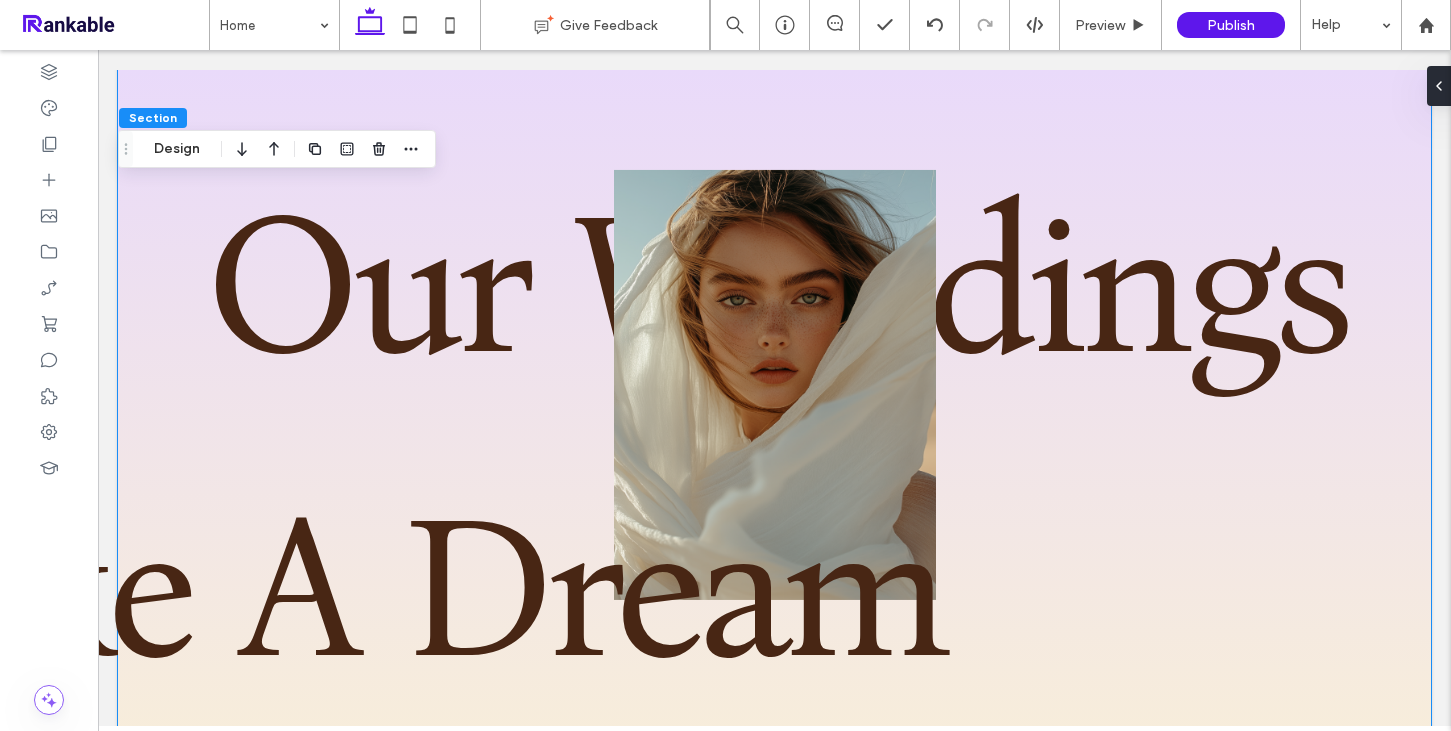 scroll, scrollTop: 6098, scrollLeft: 0, axis: vertical 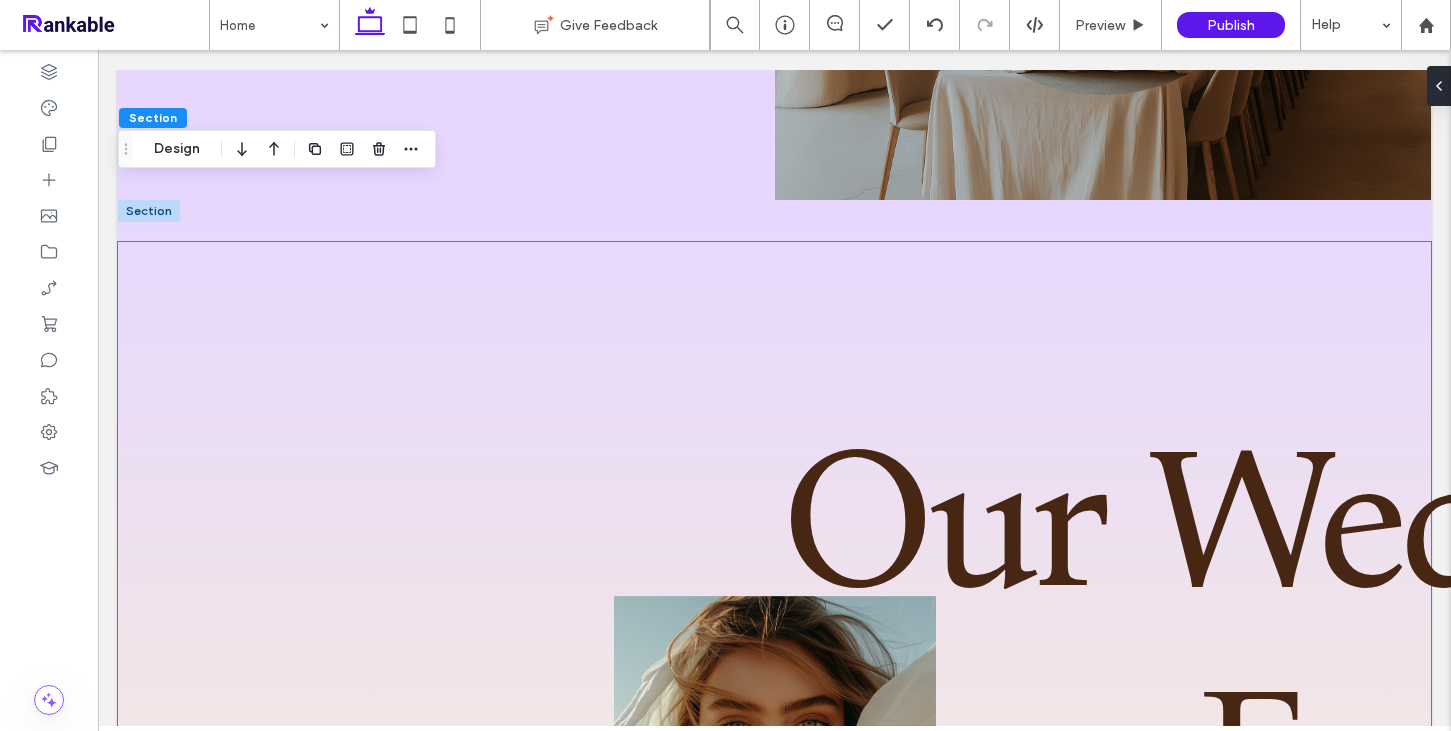 click on "Our Weddings Feel" at bounding box center (1349, 639) 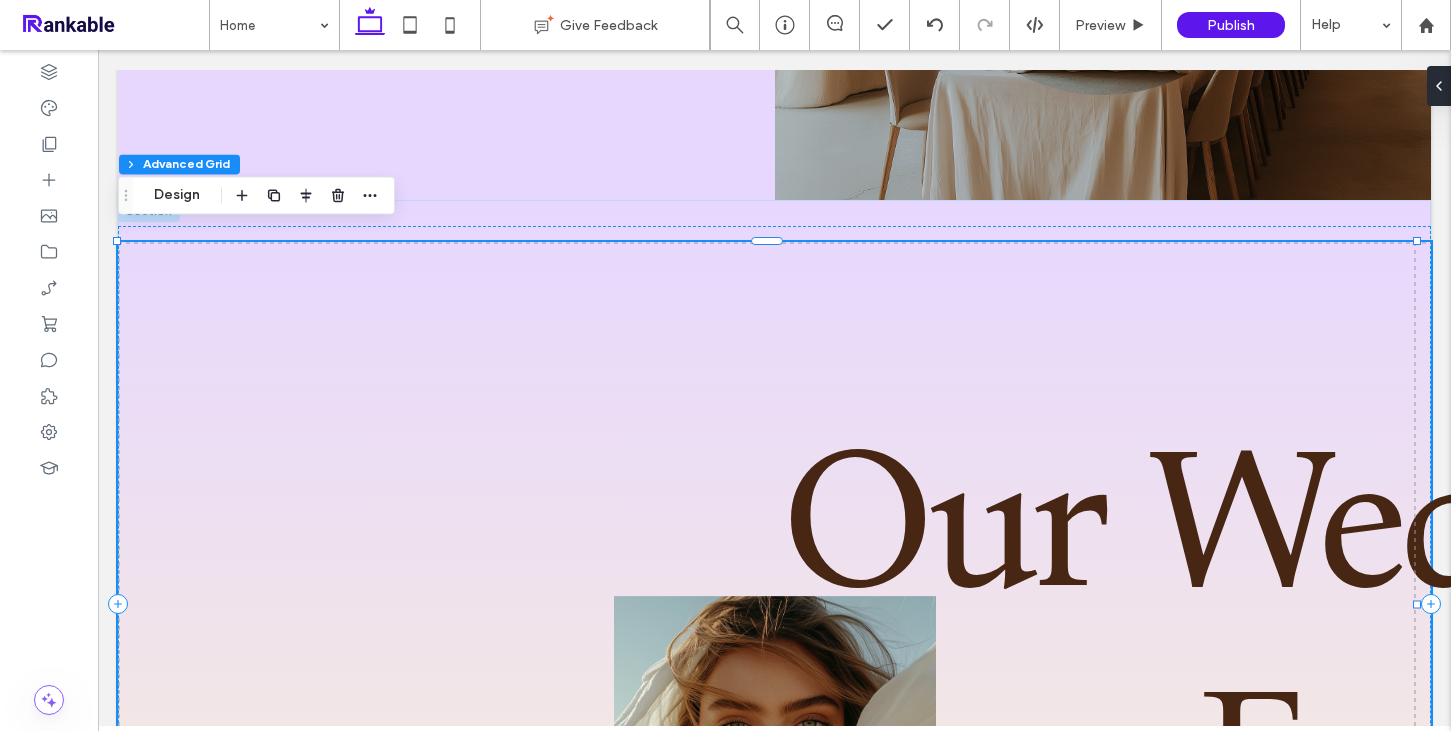 click on "Our Weddings Feel" at bounding box center (1349, 639) 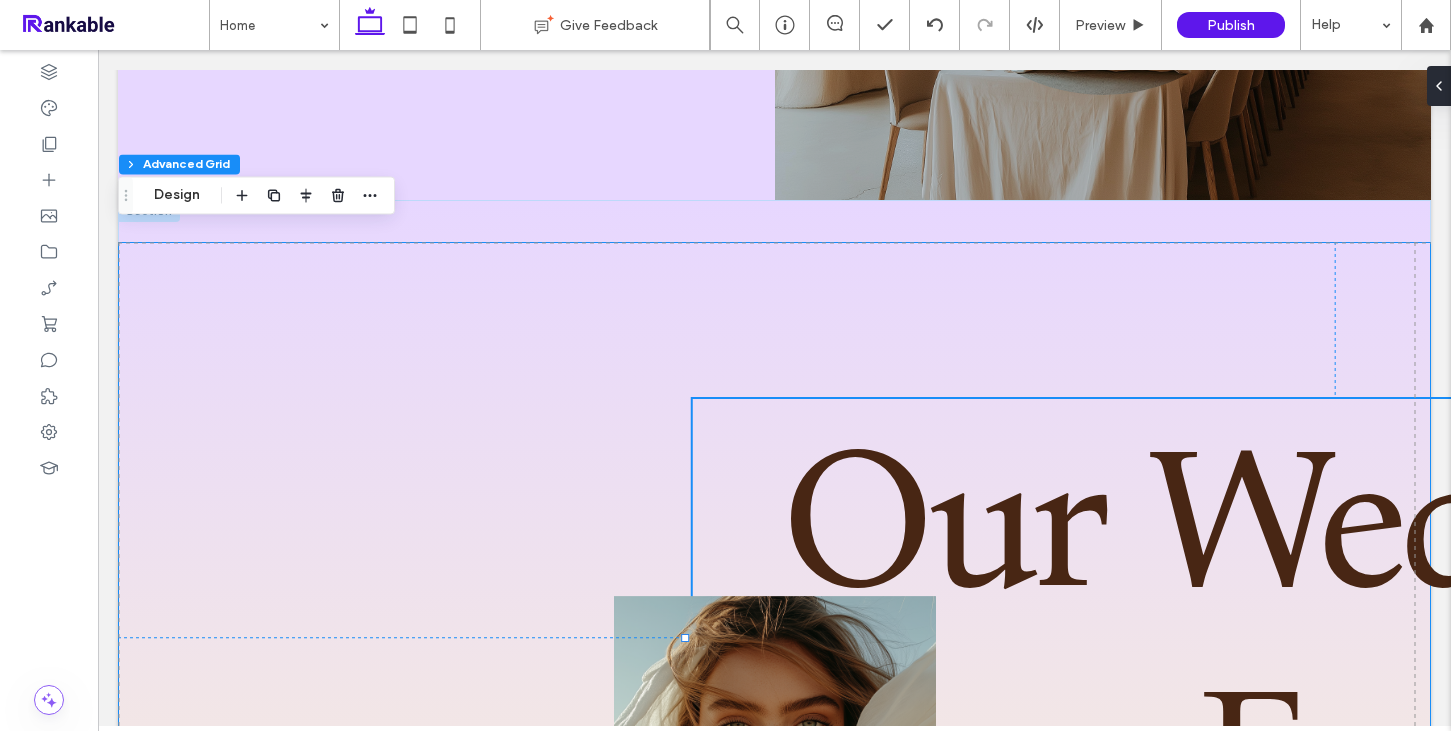 click on "Our Weddings Feel" at bounding box center [1349, 639] 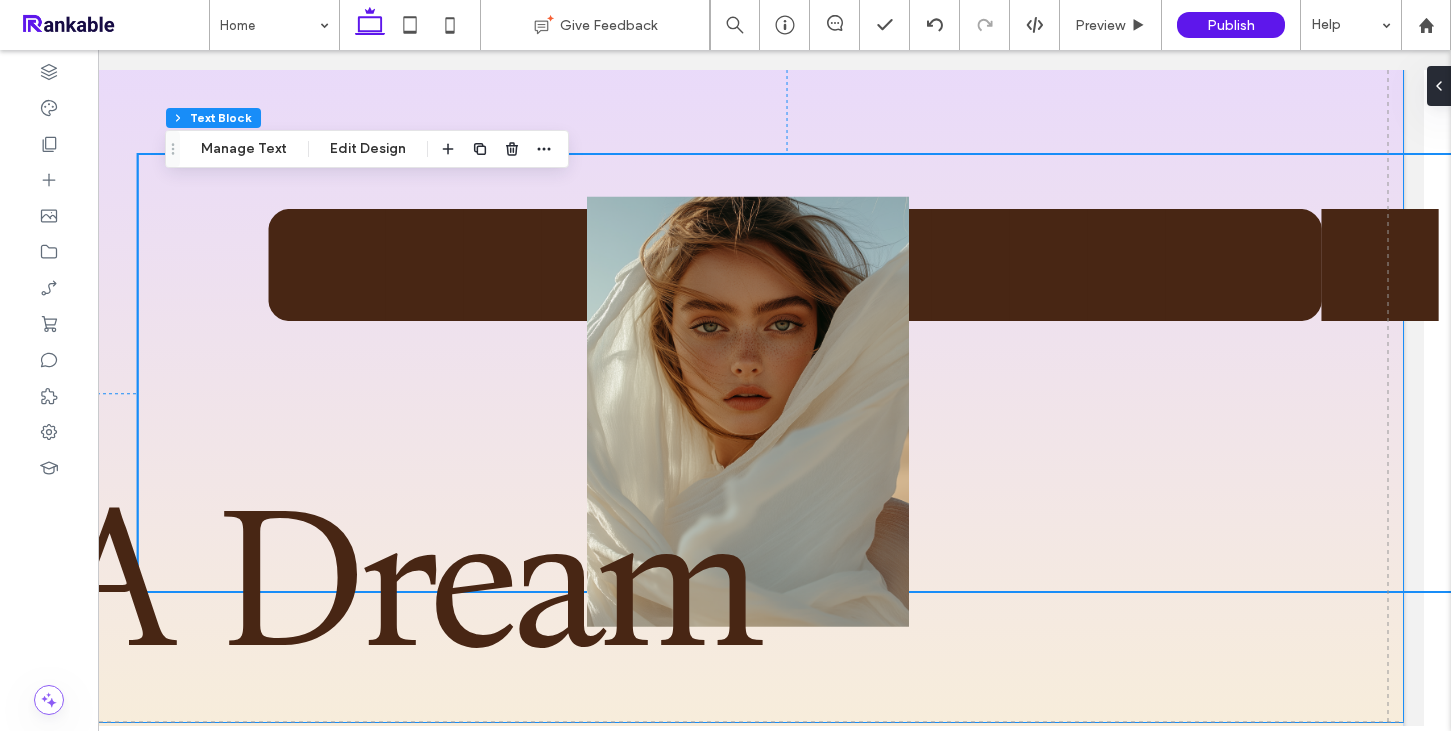 type on "**" 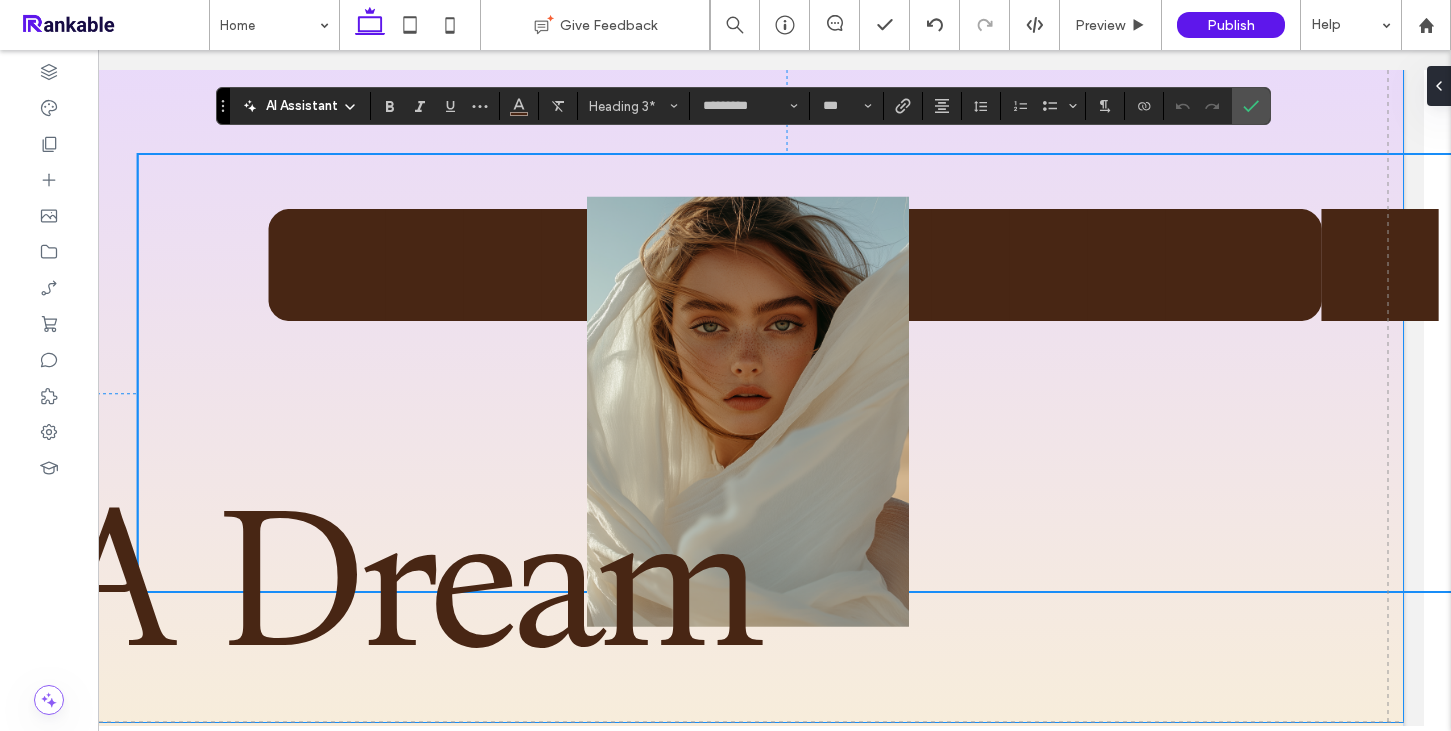 scroll, scrollTop: 6342, scrollLeft: 0, axis: vertical 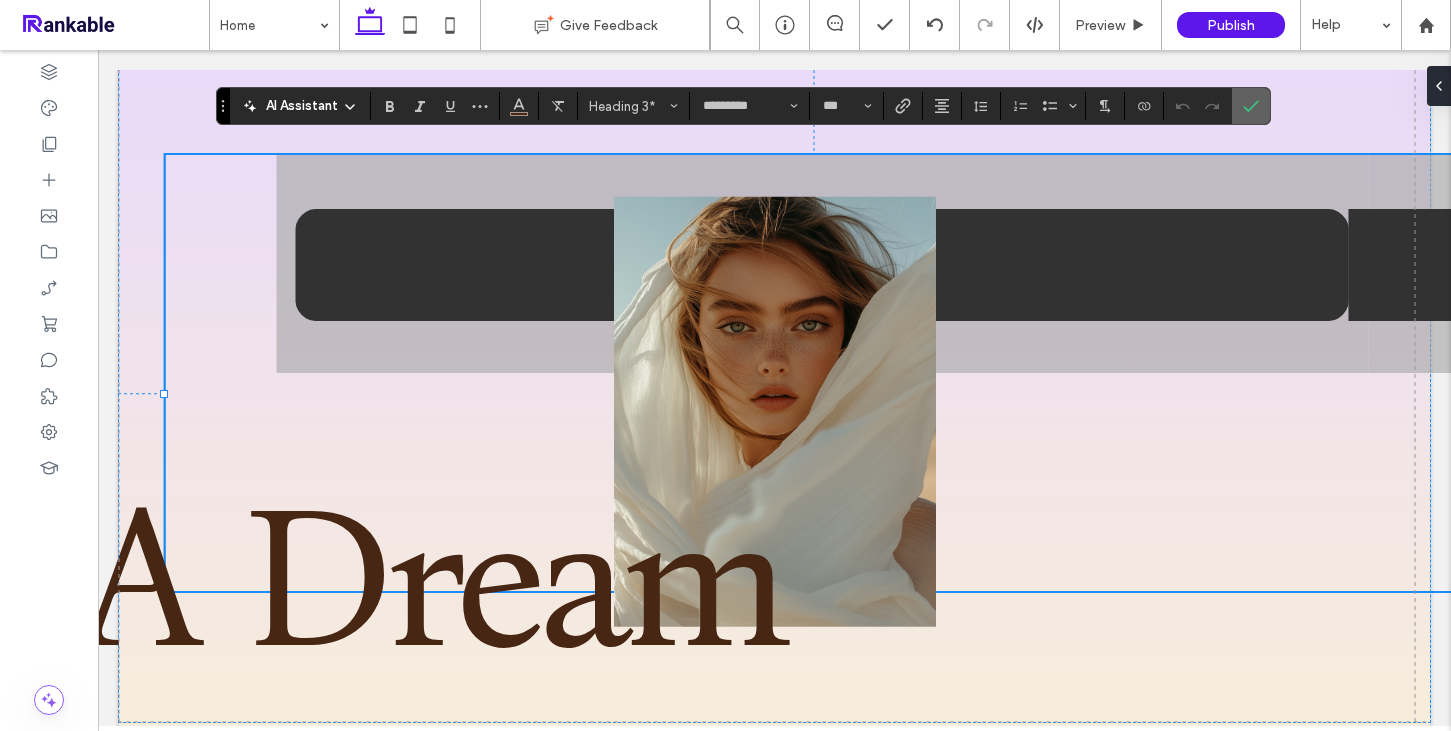click at bounding box center [1251, 106] 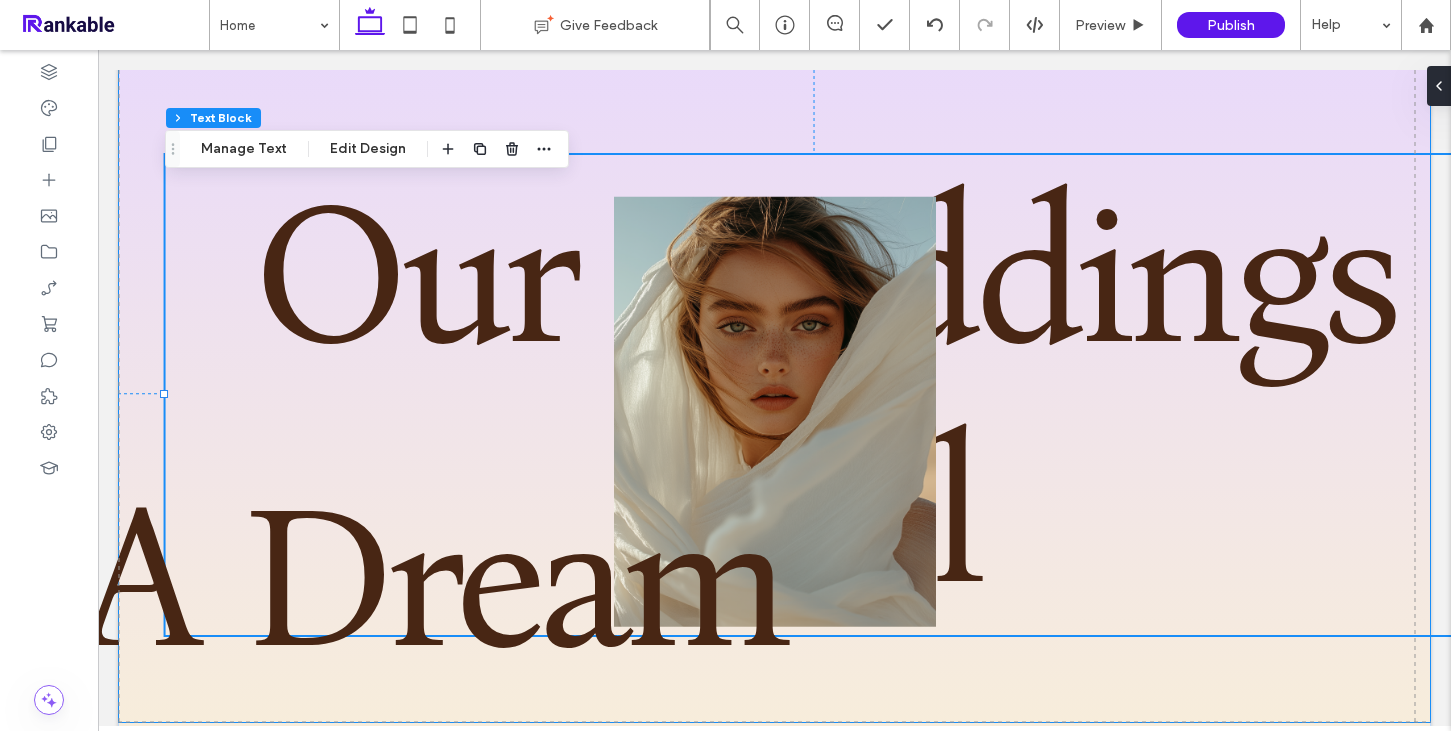 click on "Our Weddings Feel
Like A Dream
47px
156px" at bounding box center (774, 360) 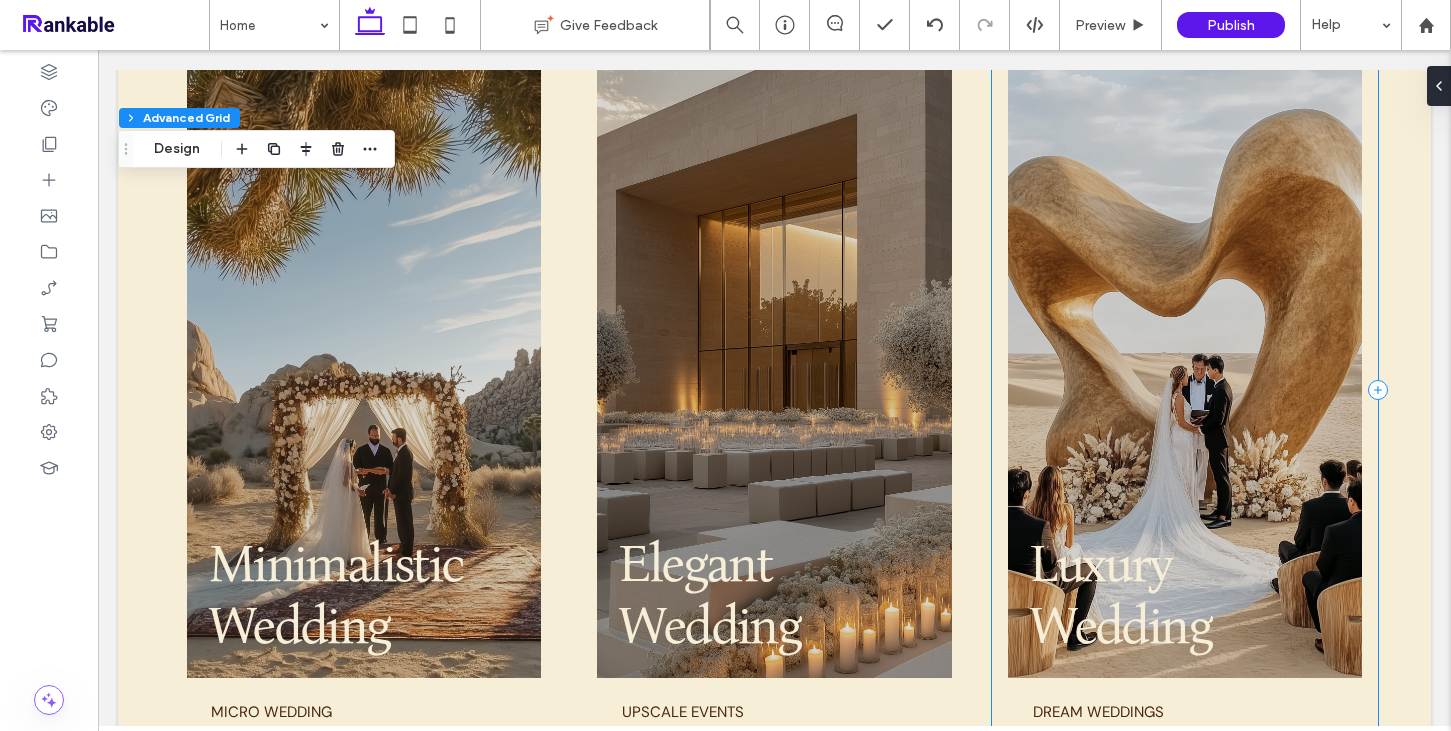 scroll, scrollTop: 7485, scrollLeft: 0, axis: vertical 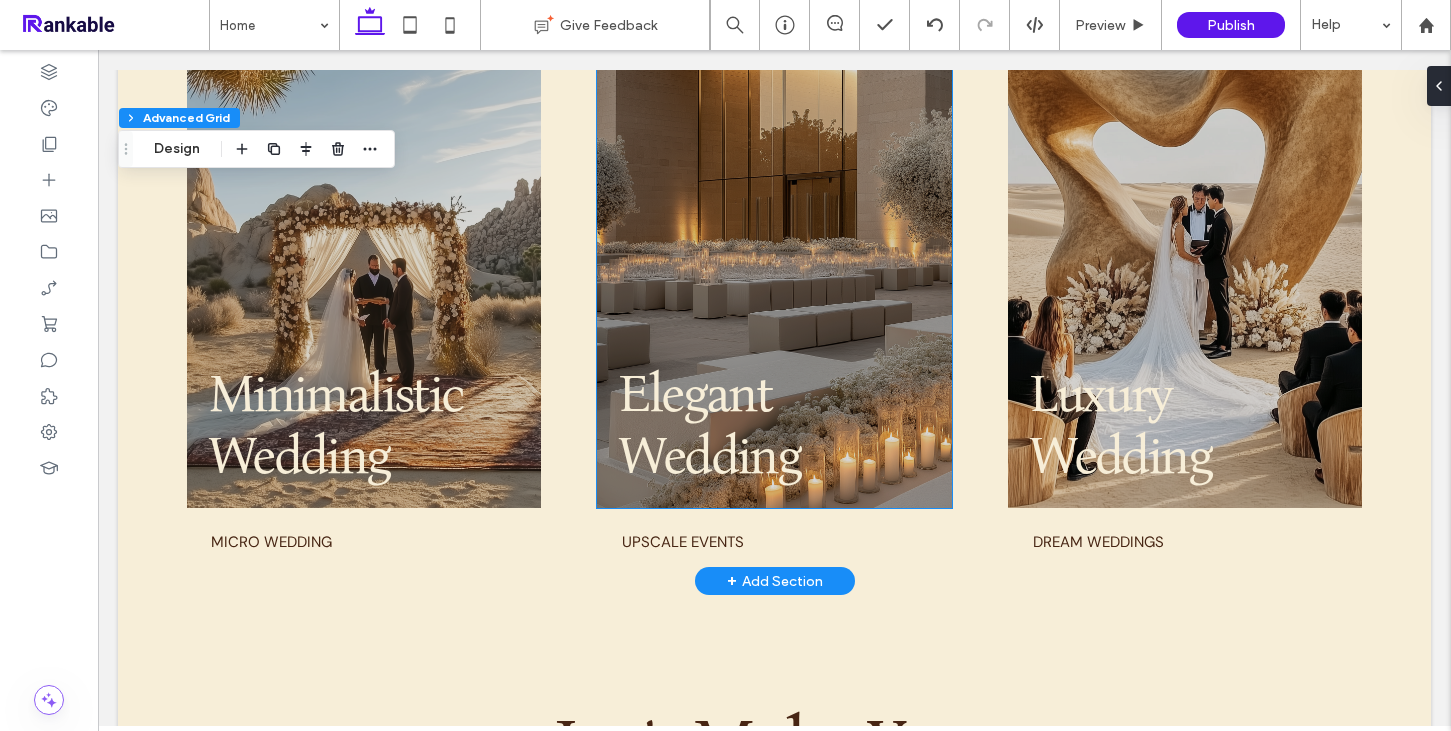 click at bounding box center [774, 198] 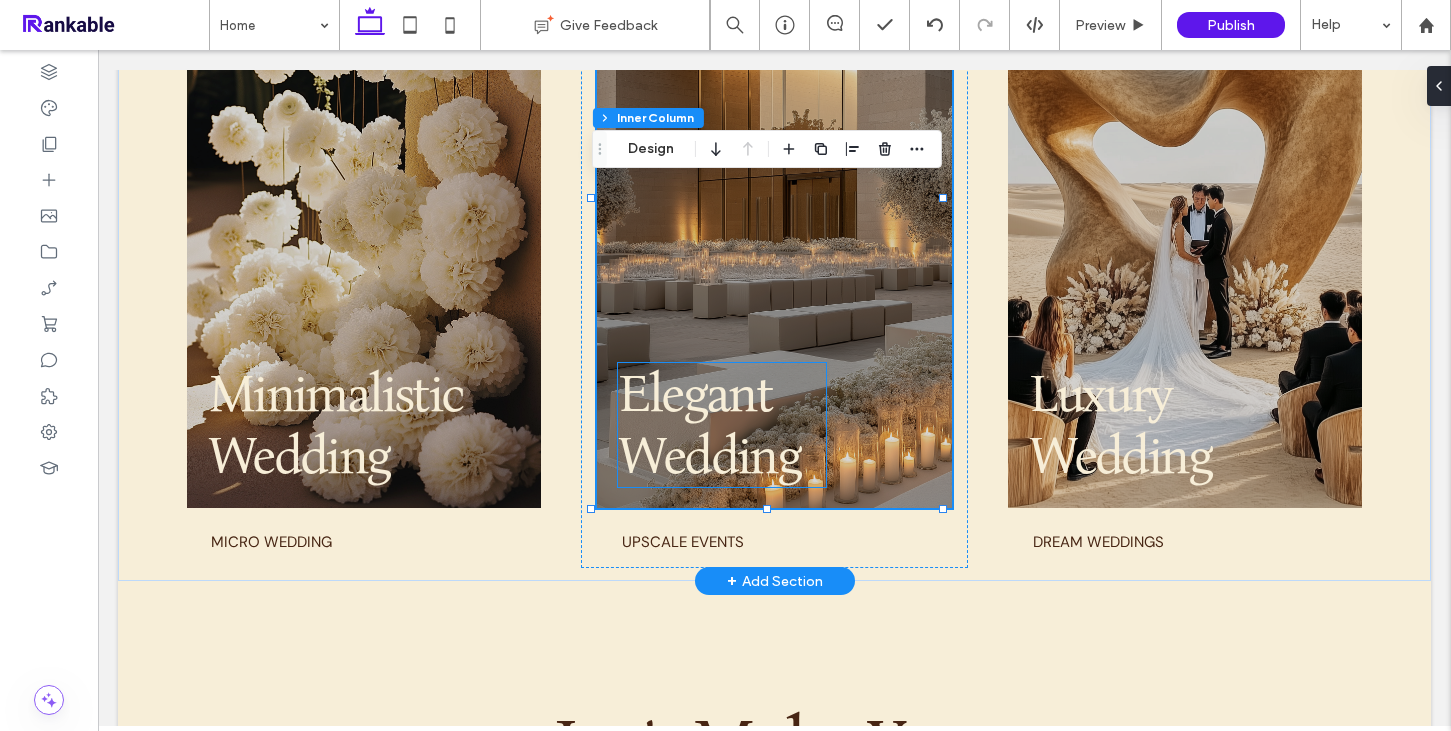 click on "Elegant Wedding" at bounding box center [709, 425] 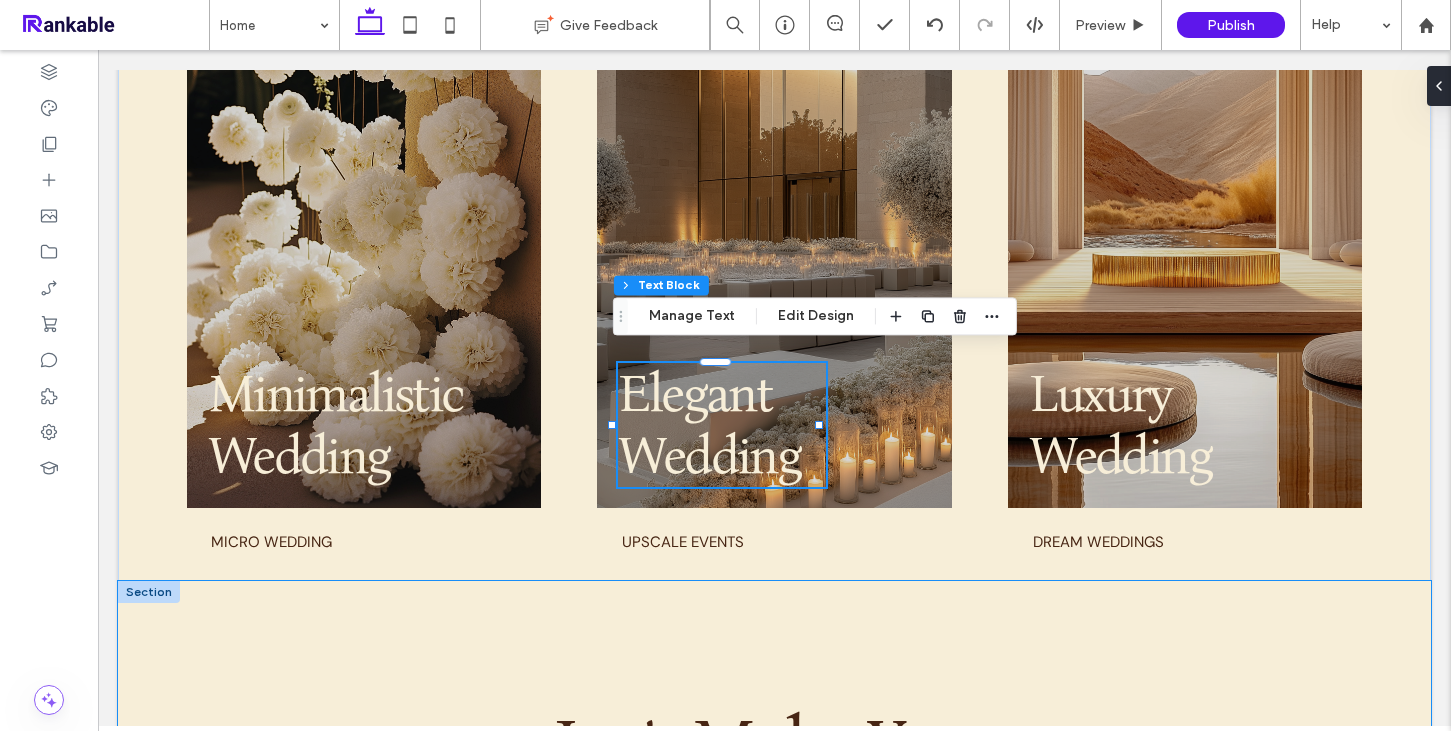 click on "Let’s Make Your Wedding Vision A Reality!
SCHEDULE A TOUR" at bounding box center (774, 879) 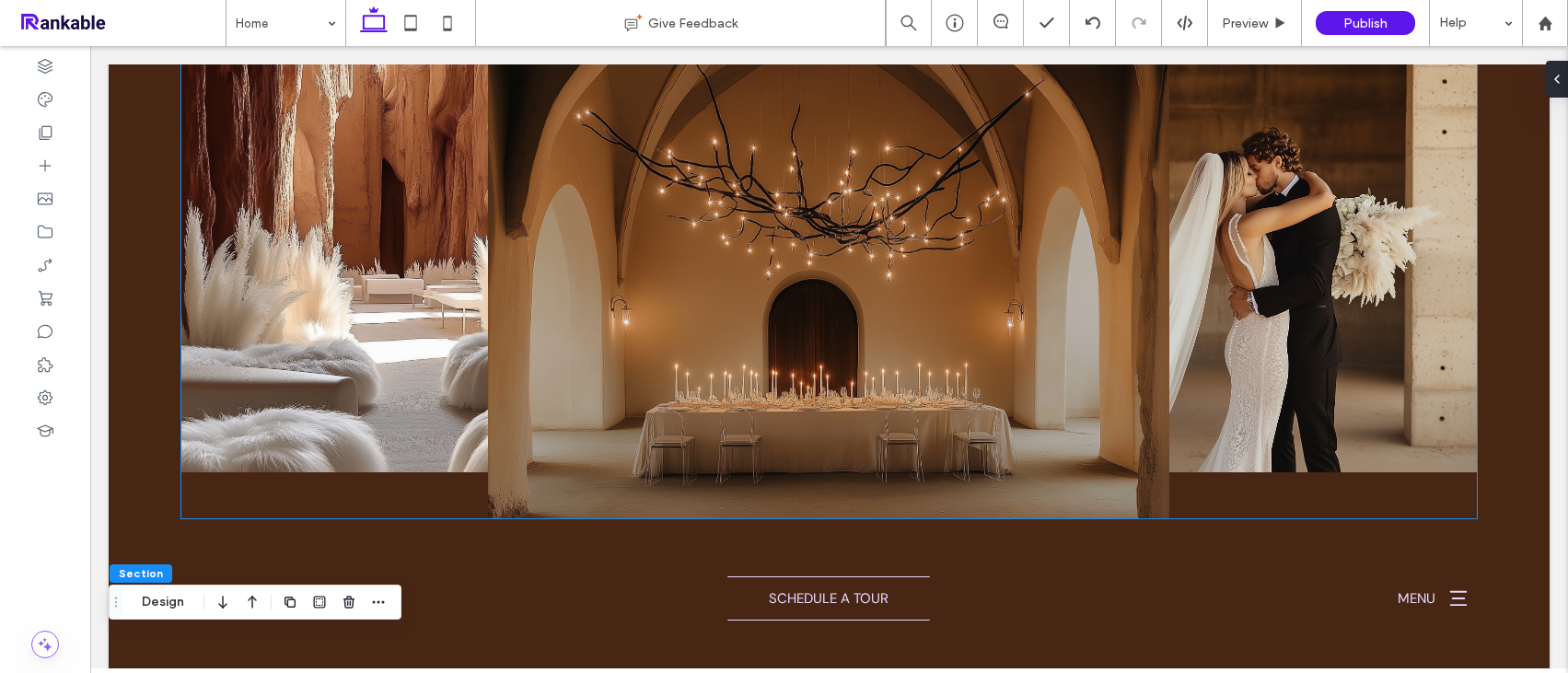 scroll, scrollTop: 0, scrollLeft: 0, axis: both 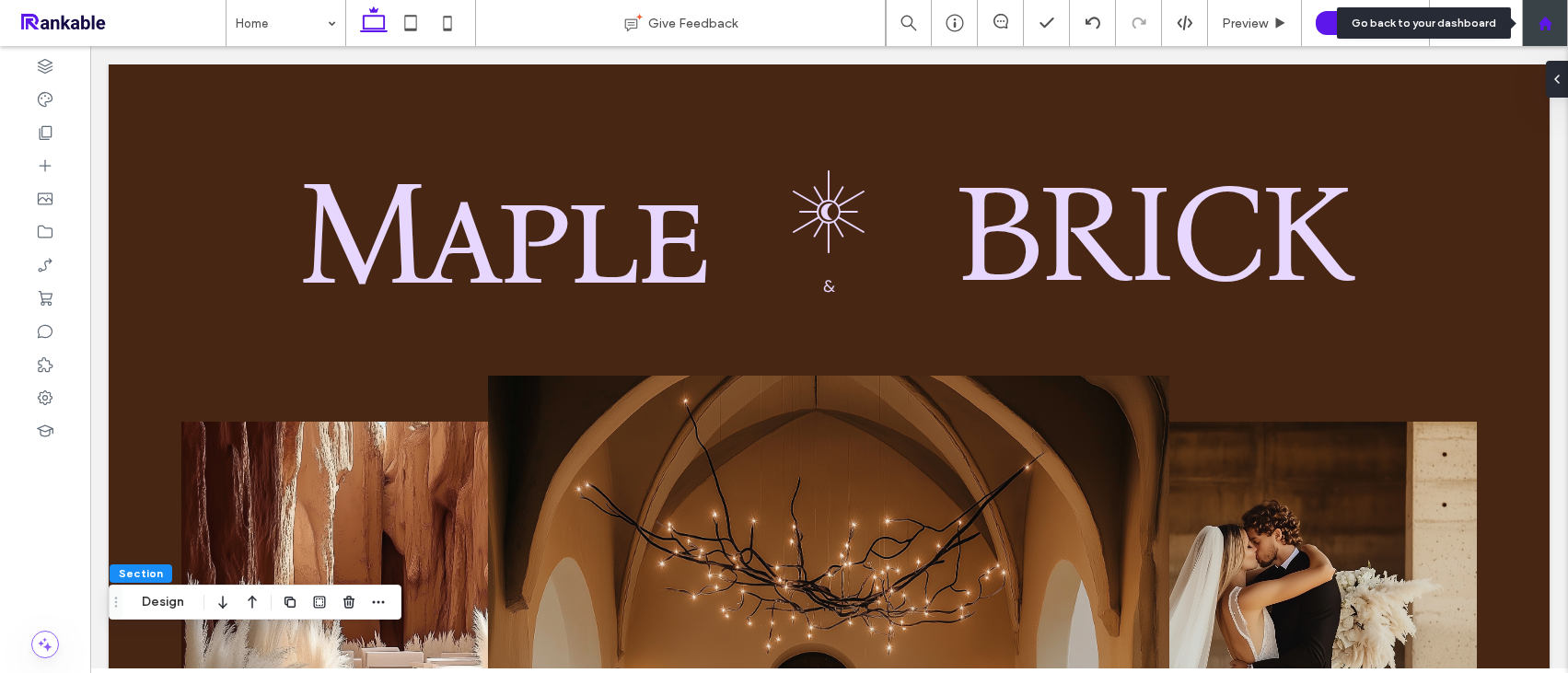 click 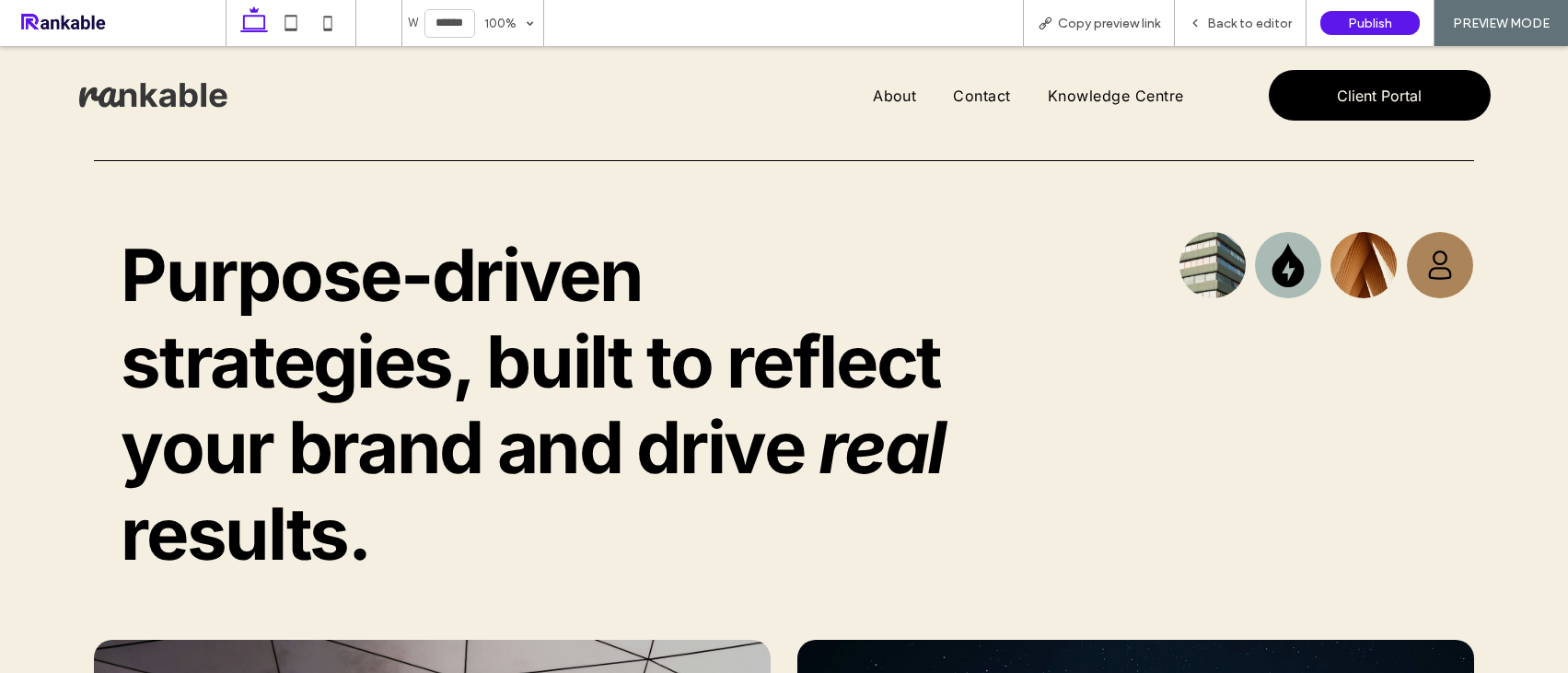 scroll, scrollTop: 0, scrollLeft: 0, axis: both 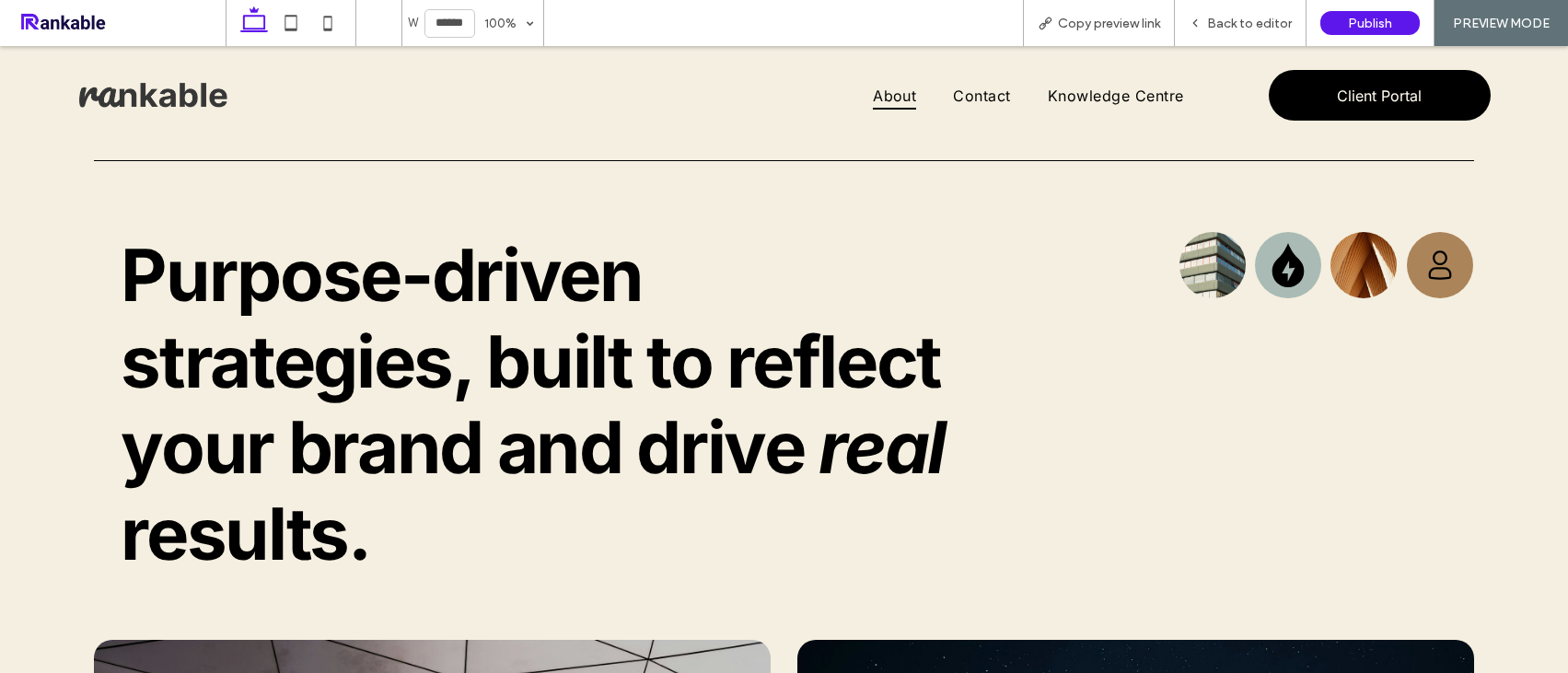 click on "About" at bounding box center [894, 95] 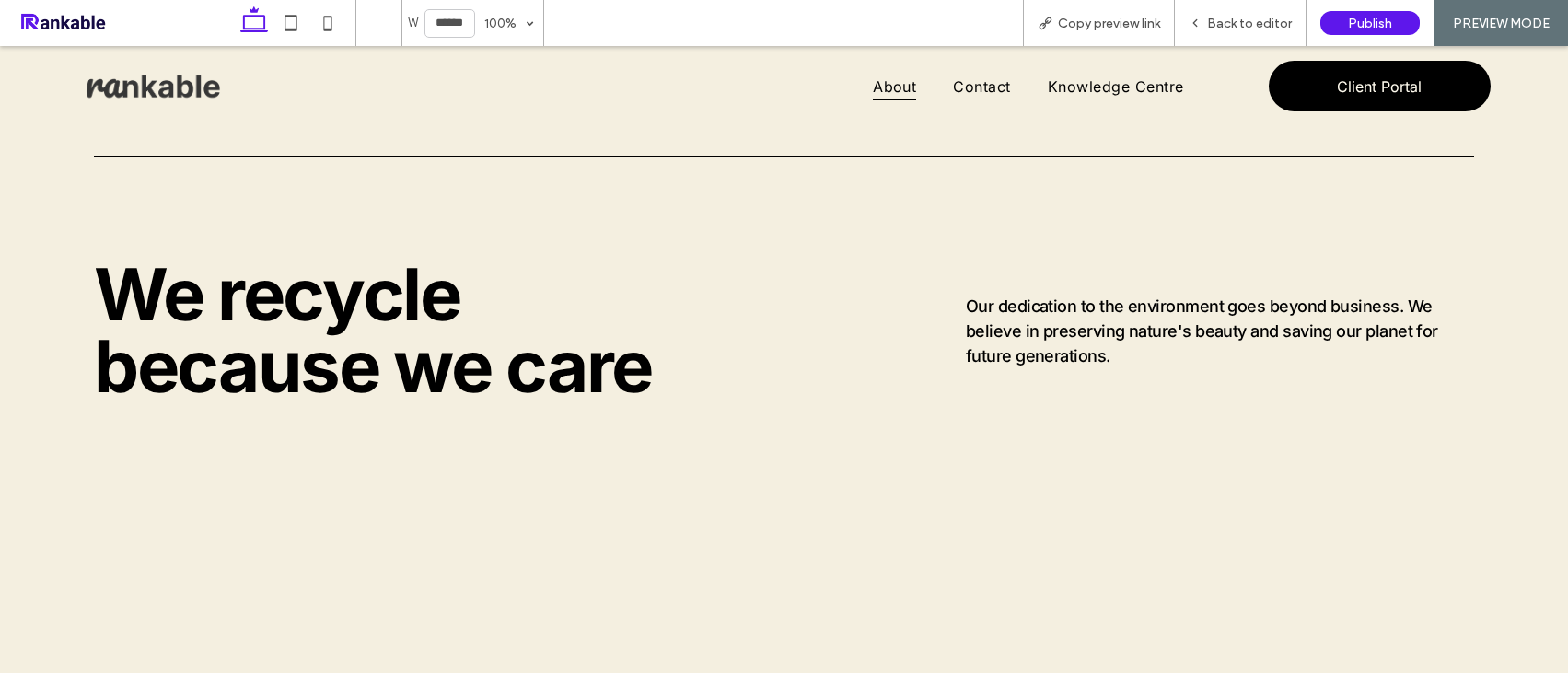 scroll, scrollTop: 0, scrollLeft: 0, axis: both 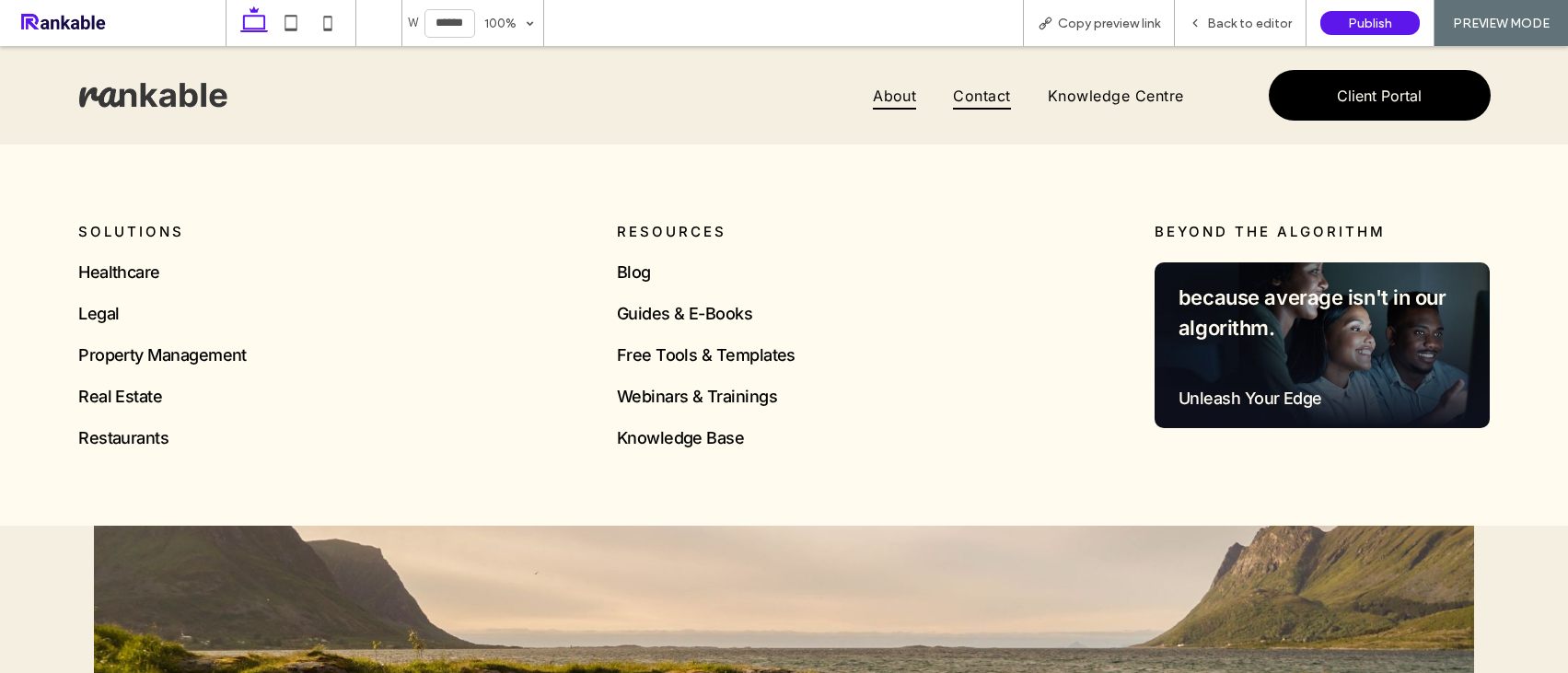 click on "Contact" at bounding box center [981, 95] 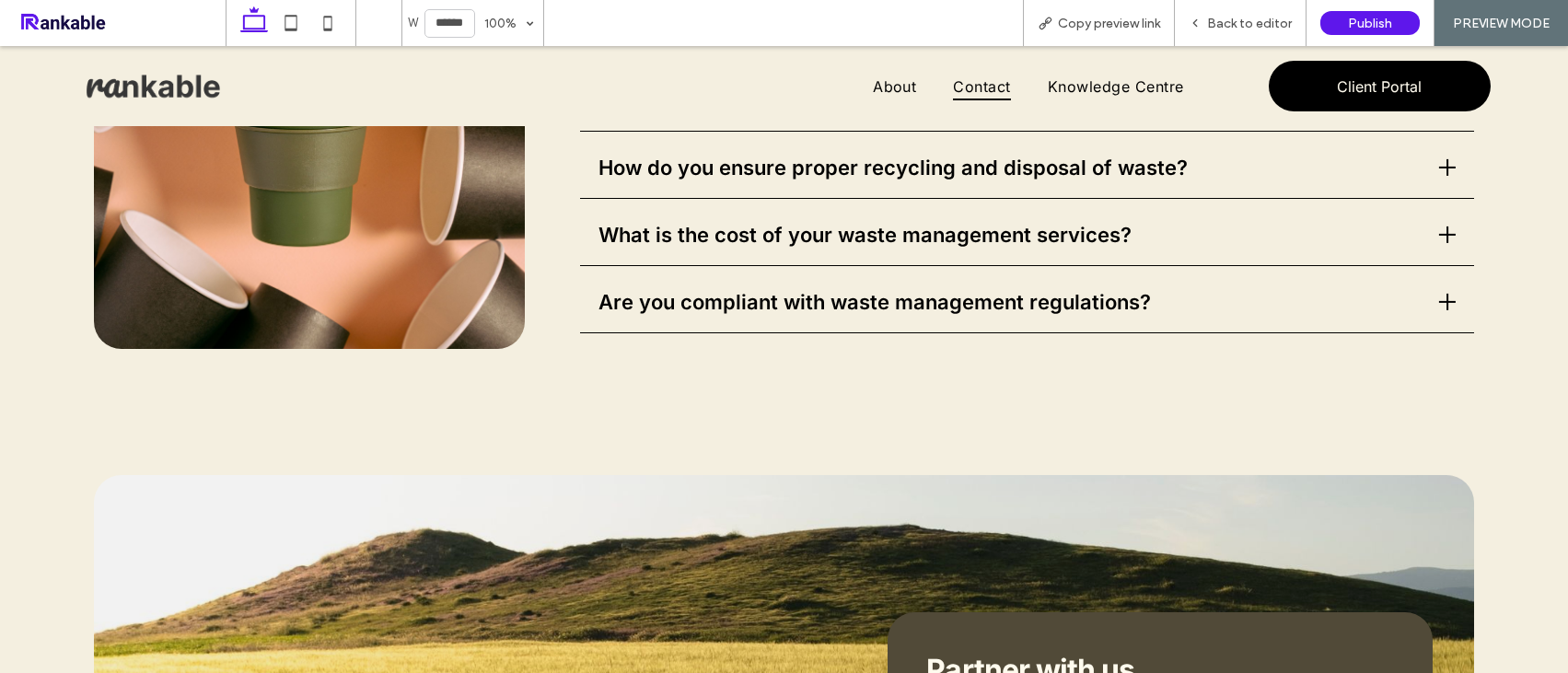 scroll, scrollTop: 1053, scrollLeft: 0, axis: vertical 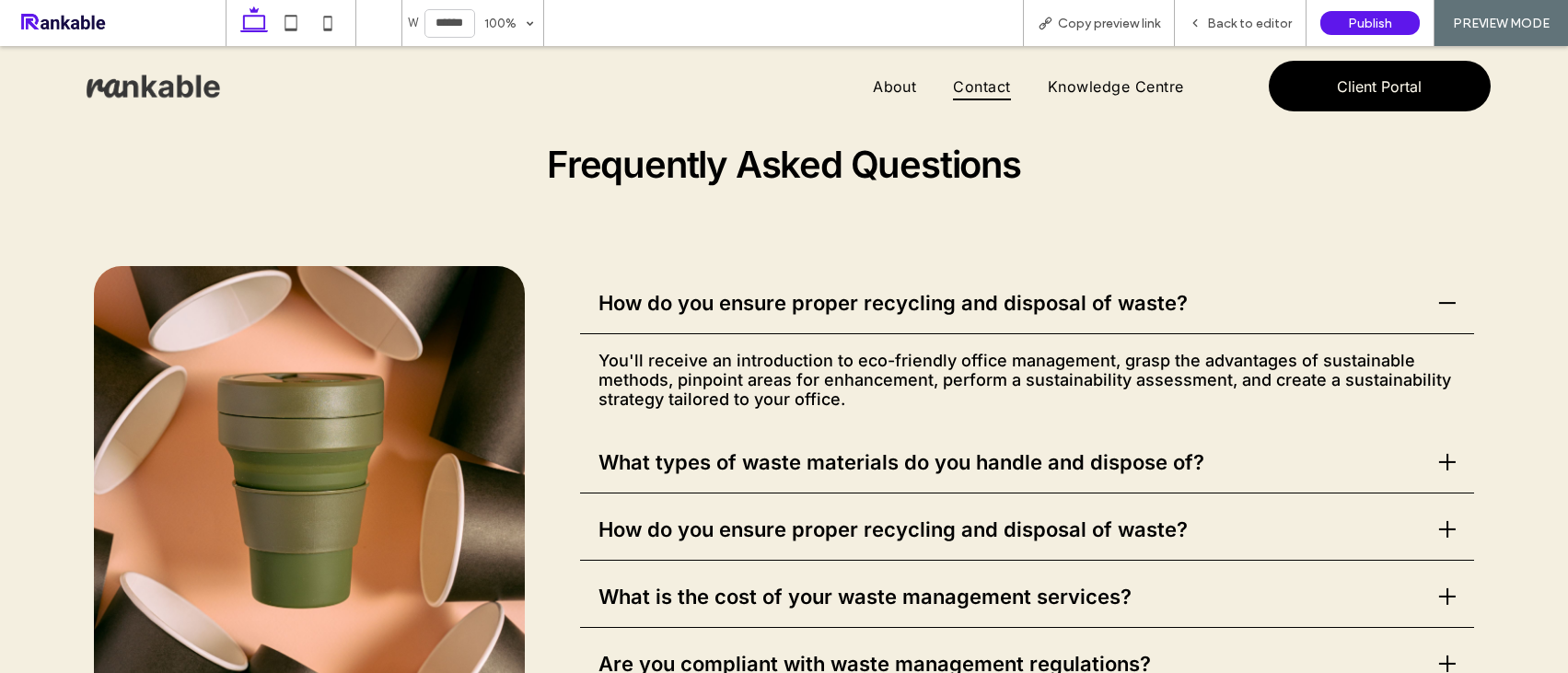 click on "How do you ensure proper recycling and disposal of waste?" at bounding box center [893, 303] 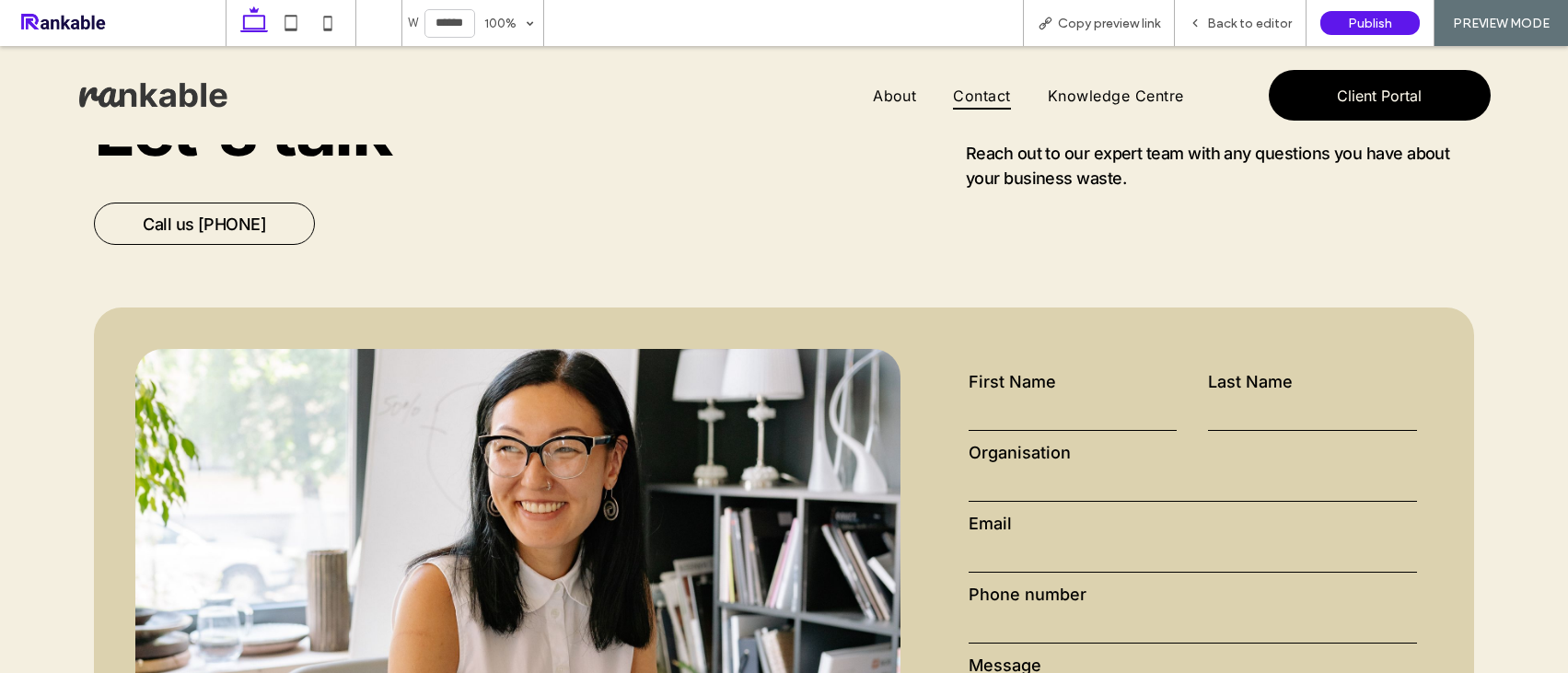 scroll, scrollTop: 0, scrollLeft: 0, axis: both 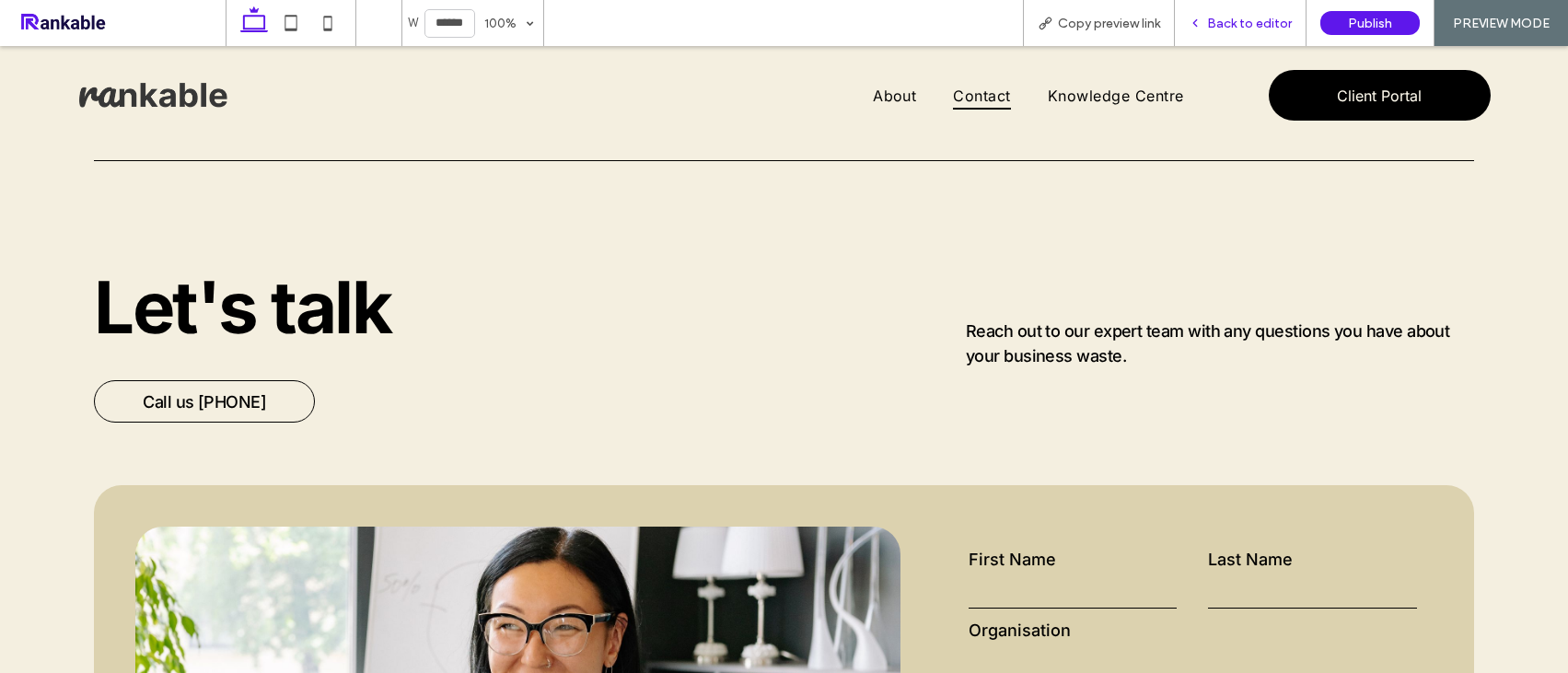 click on "Back to editor" at bounding box center [1240, 23] 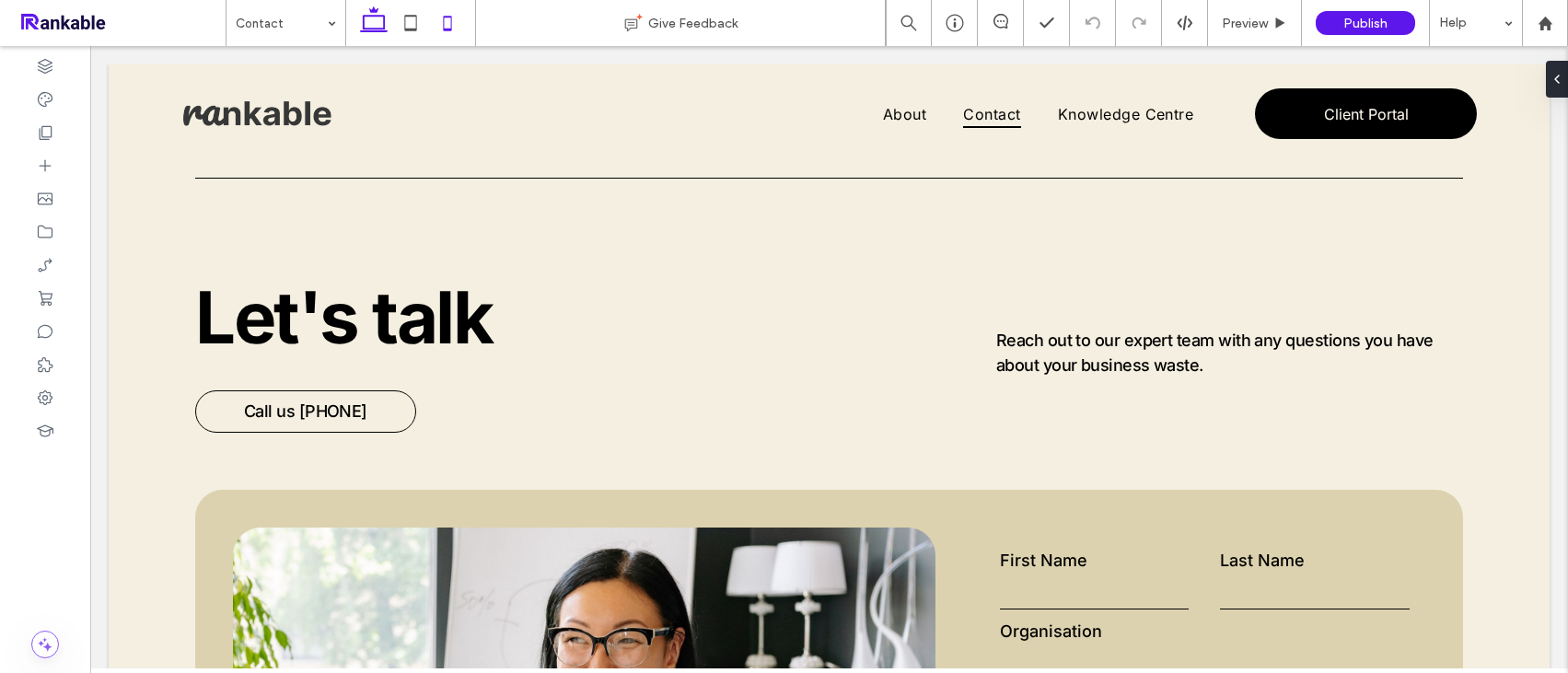 click 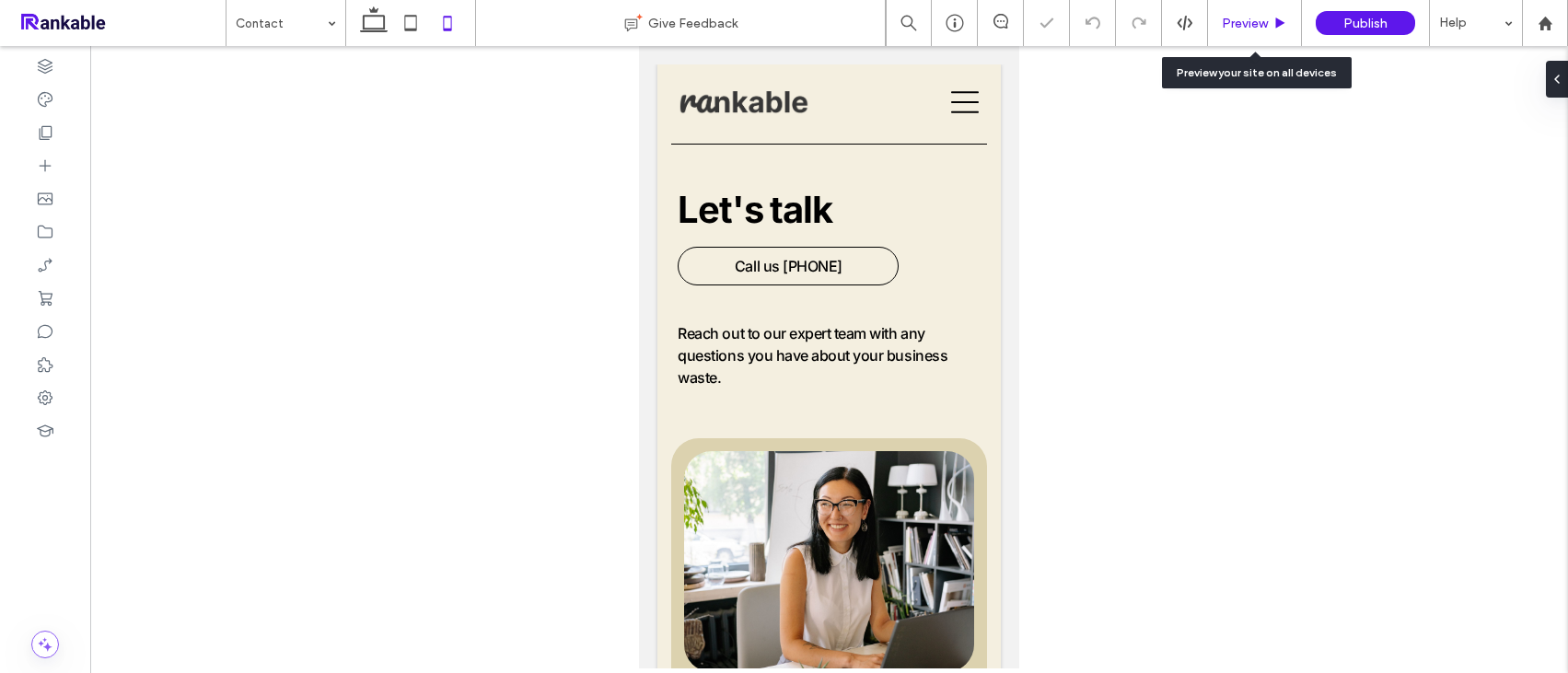 click on "Preview" at bounding box center [1255, 23] 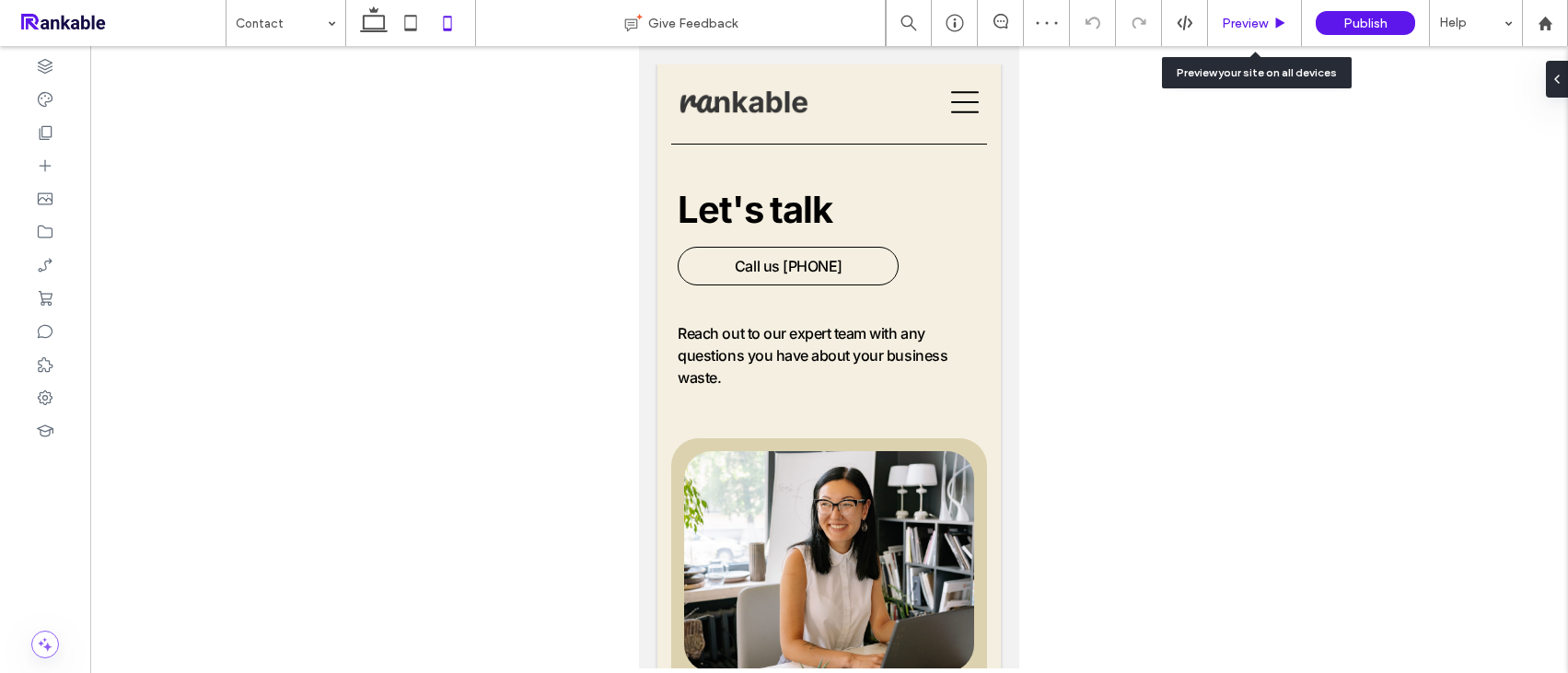 click on "Preview" at bounding box center (1245, 23) 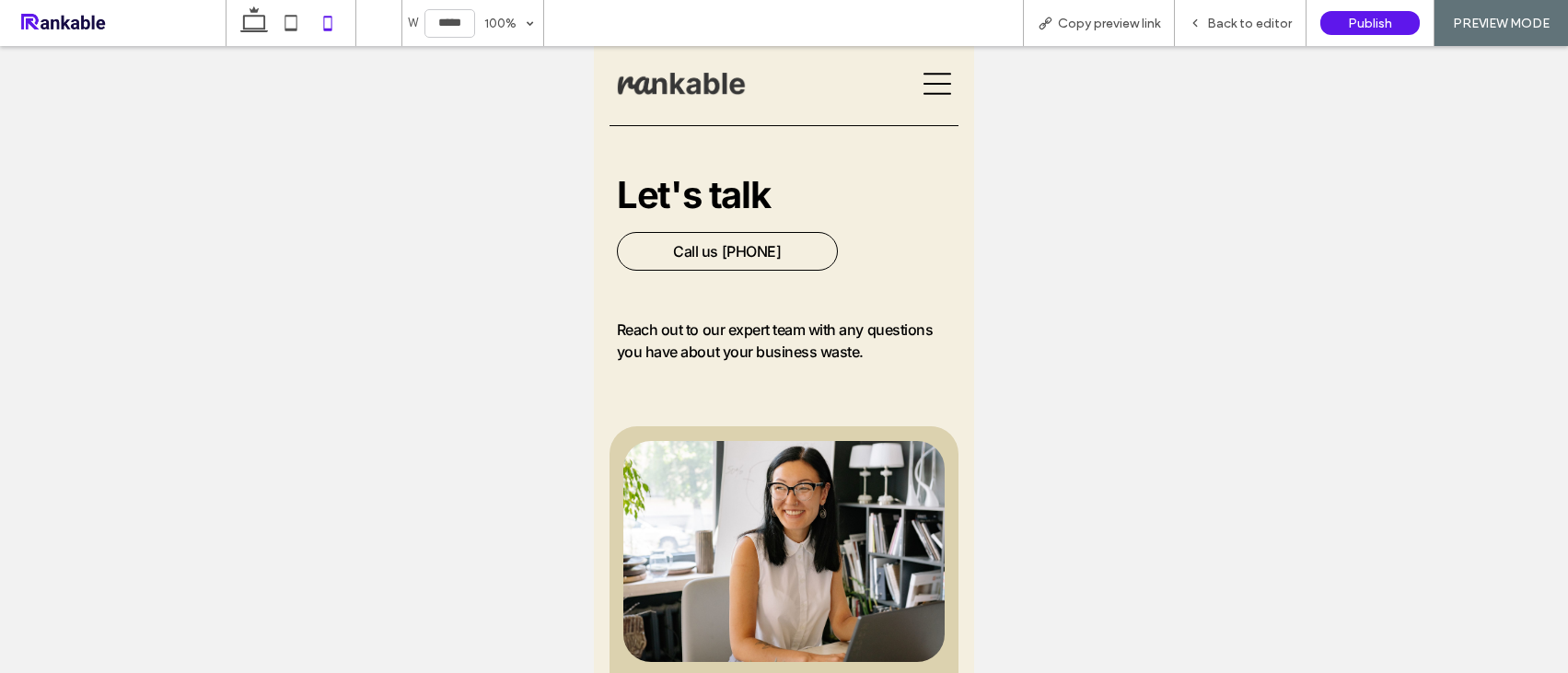 click 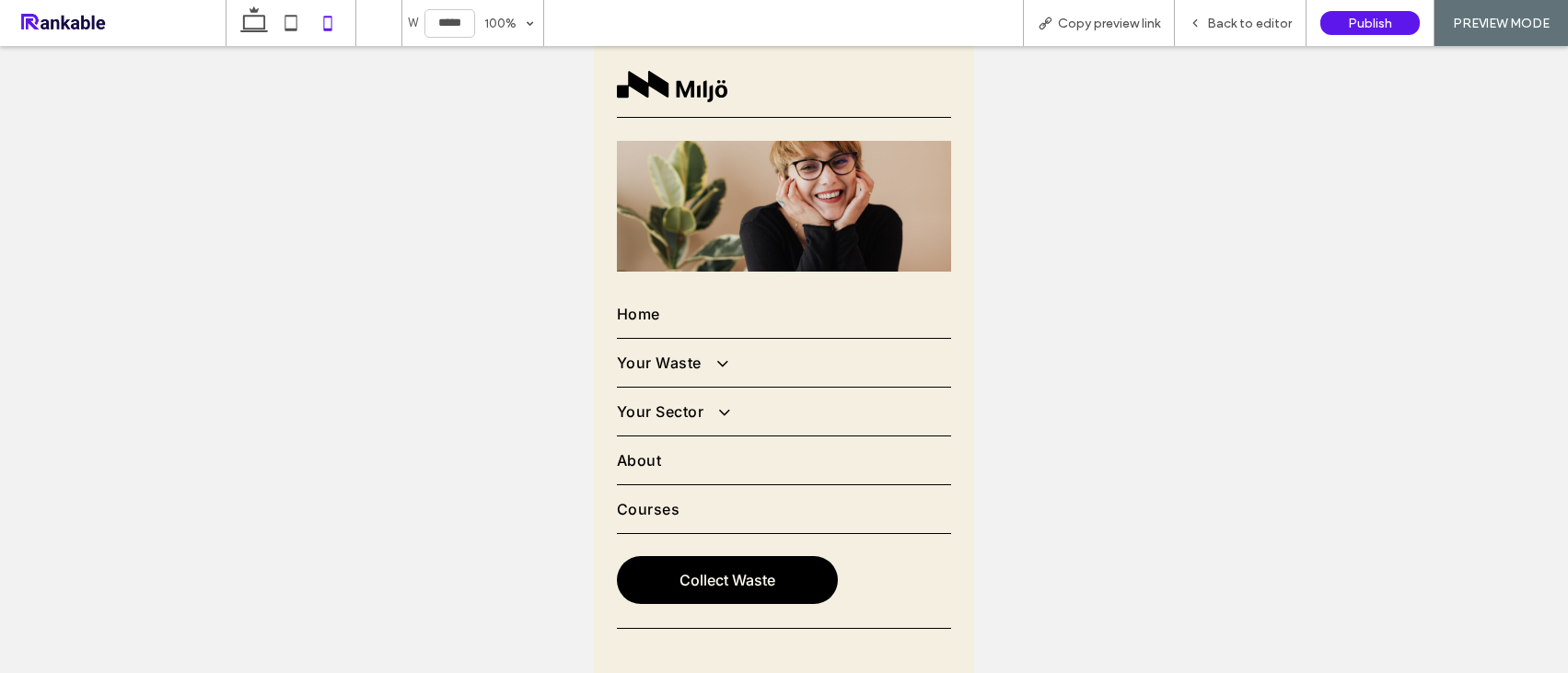 click on "Your Waste" at bounding box center (670, 363) 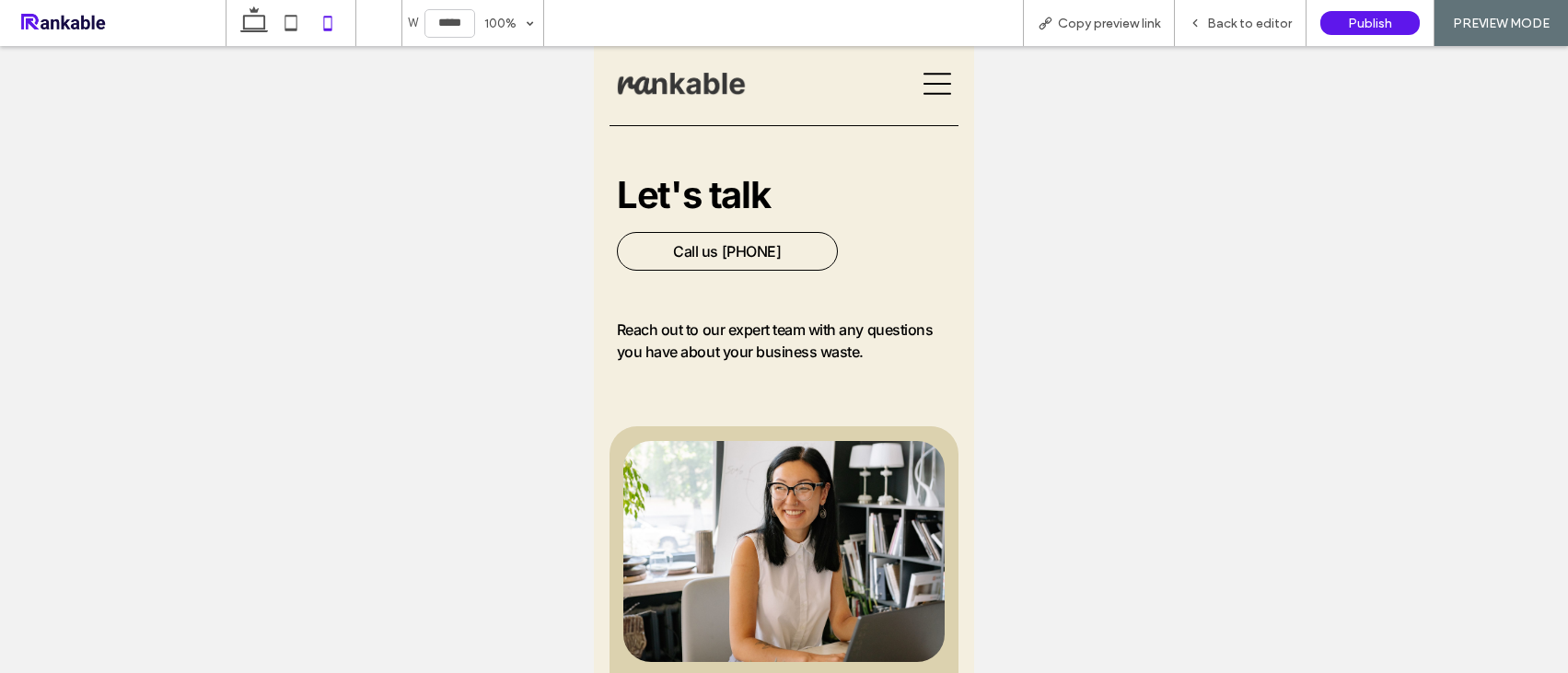 scroll, scrollTop: 56, scrollLeft: 0, axis: vertical 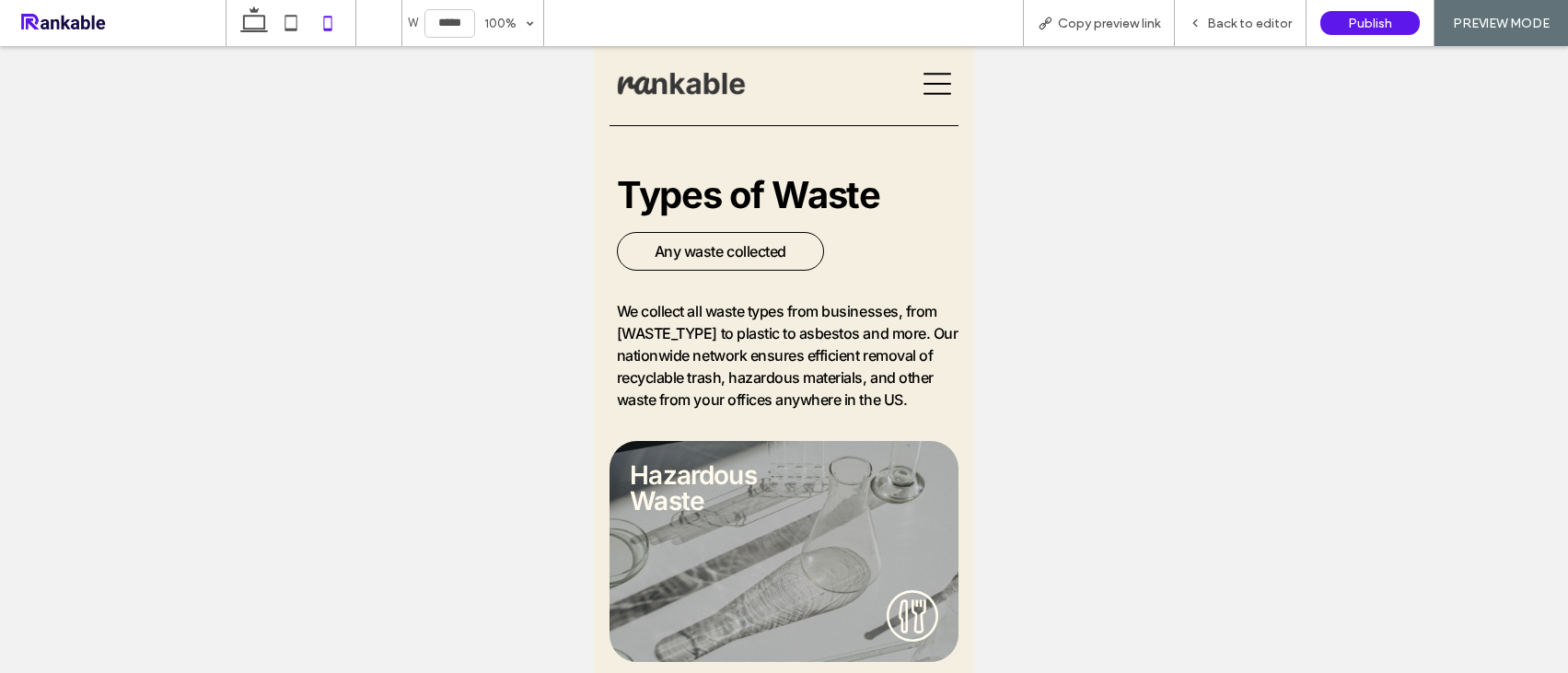 click 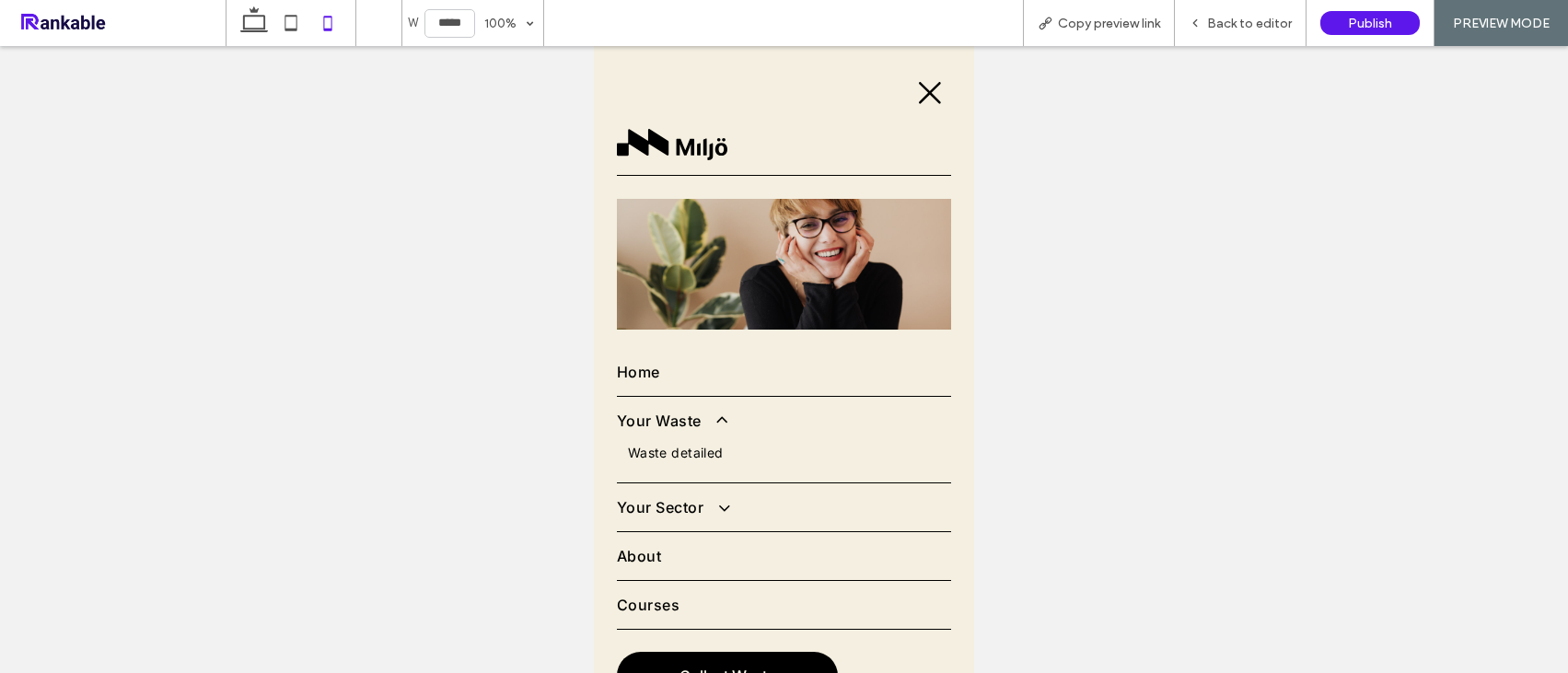 click on "Home" at bounding box center (638, 372) 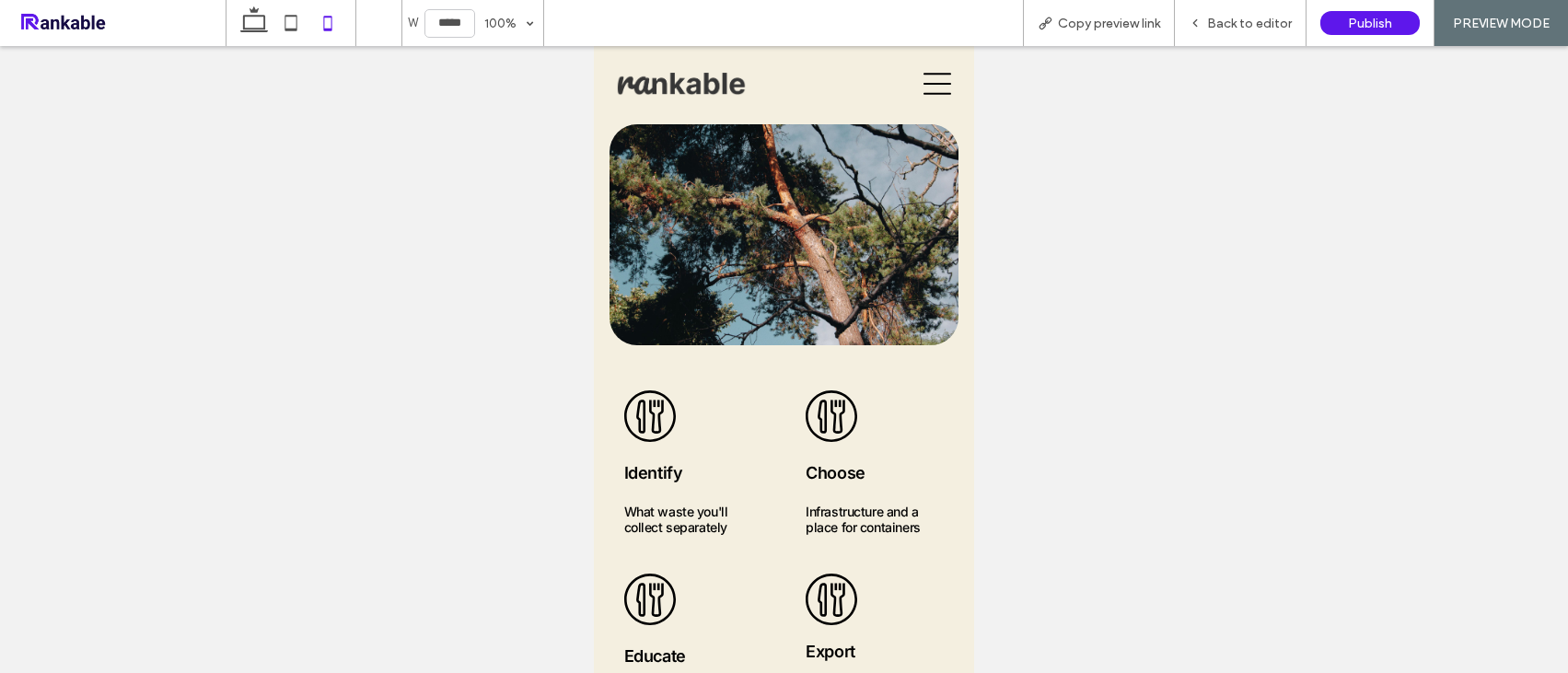 scroll, scrollTop: 6256, scrollLeft: 0, axis: vertical 